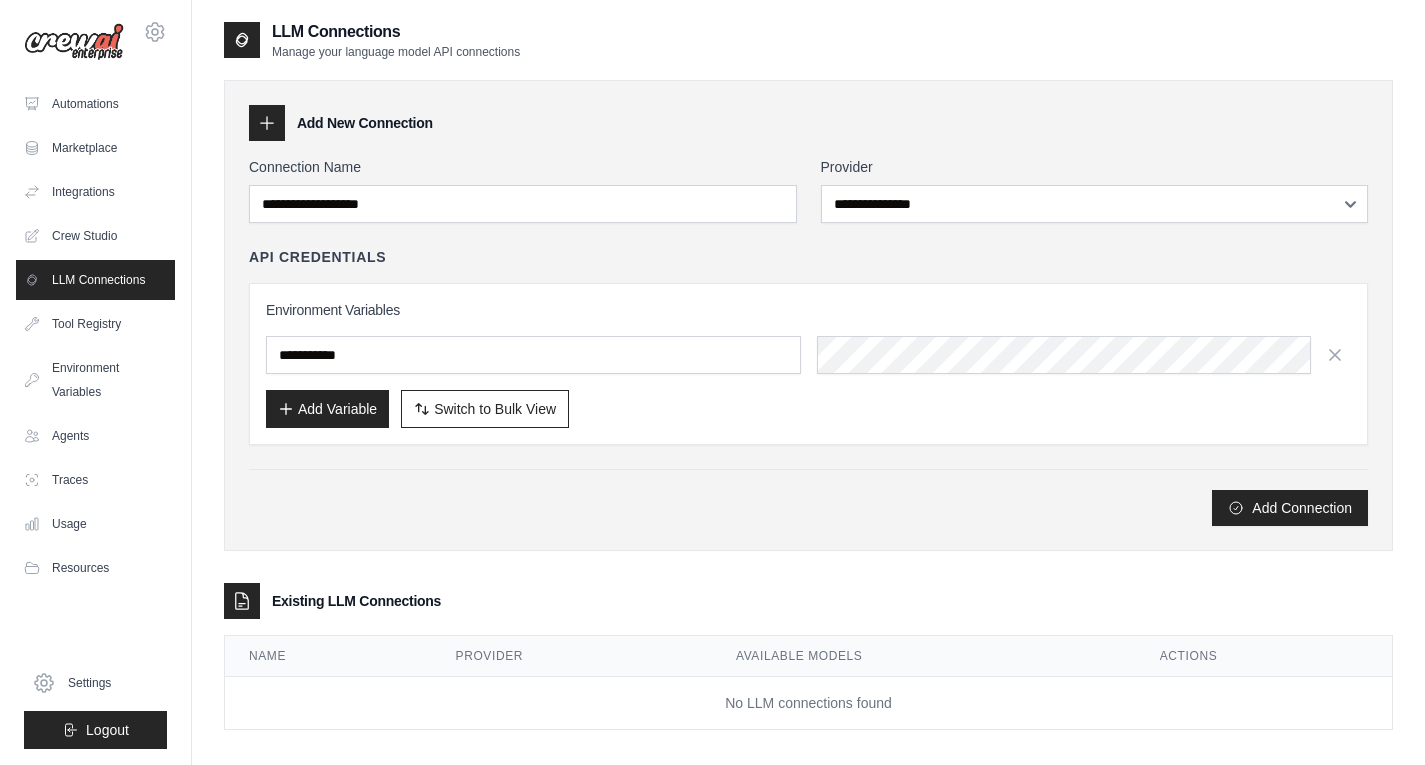 scroll, scrollTop: 0, scrollLeft: 0, axis: both 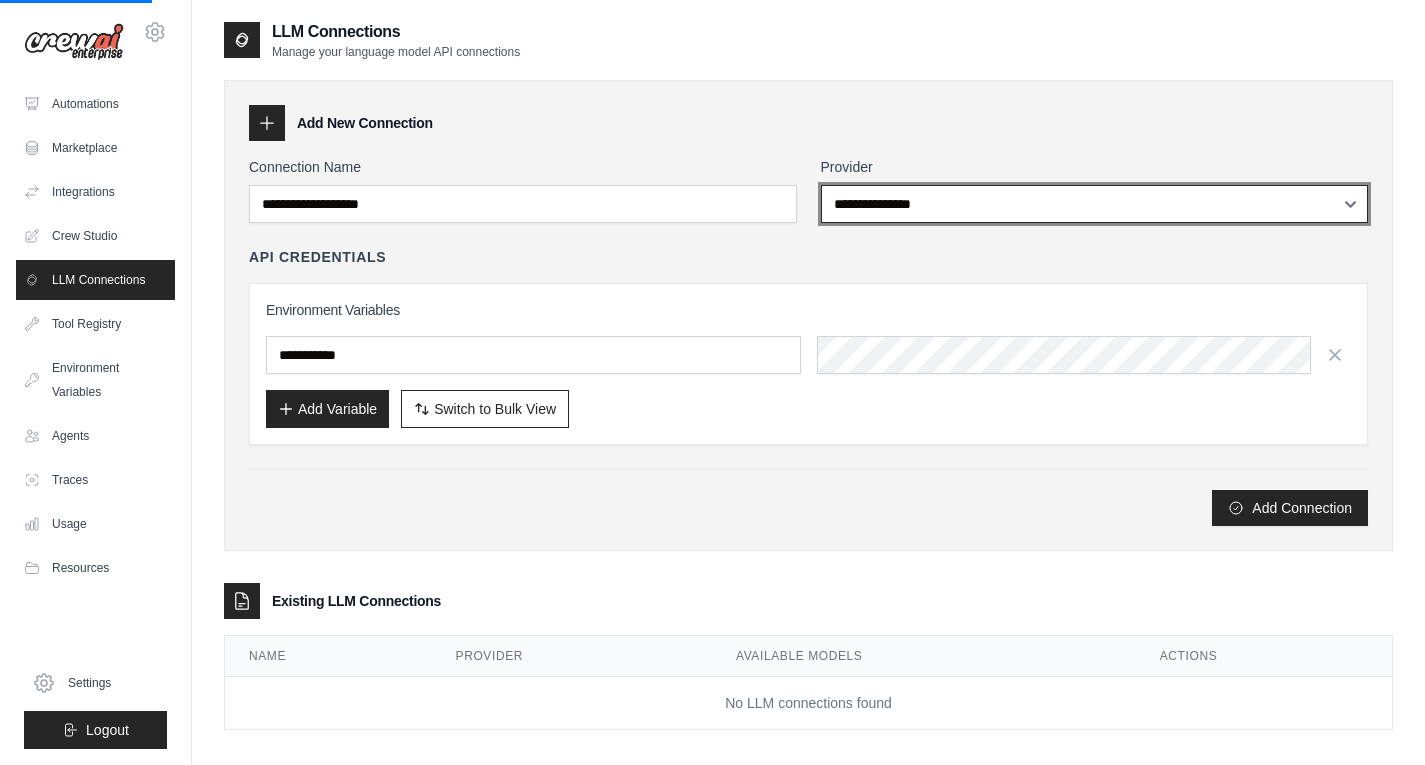 click on "**********" at bounding box center [1095, 204] 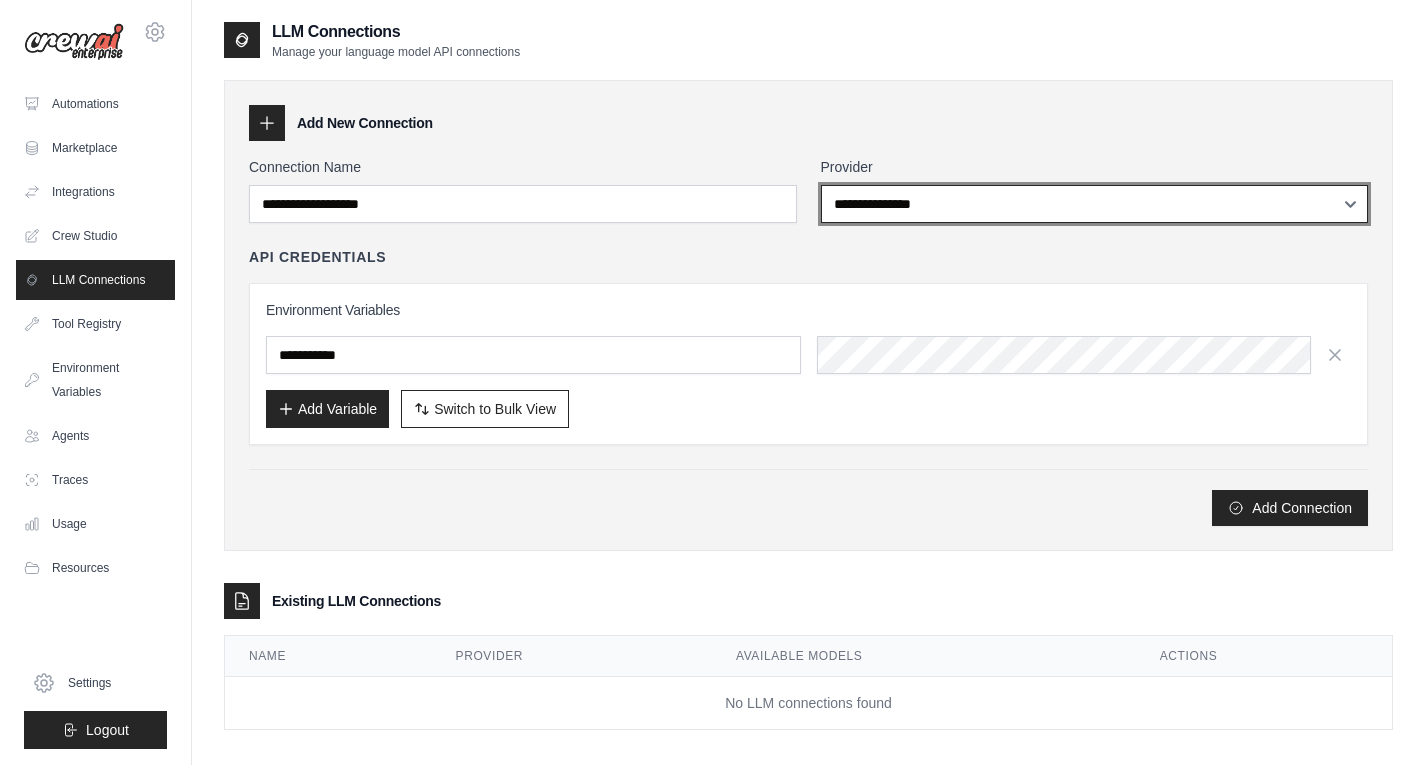 click on "**********" at bounding box center (1095, 204) 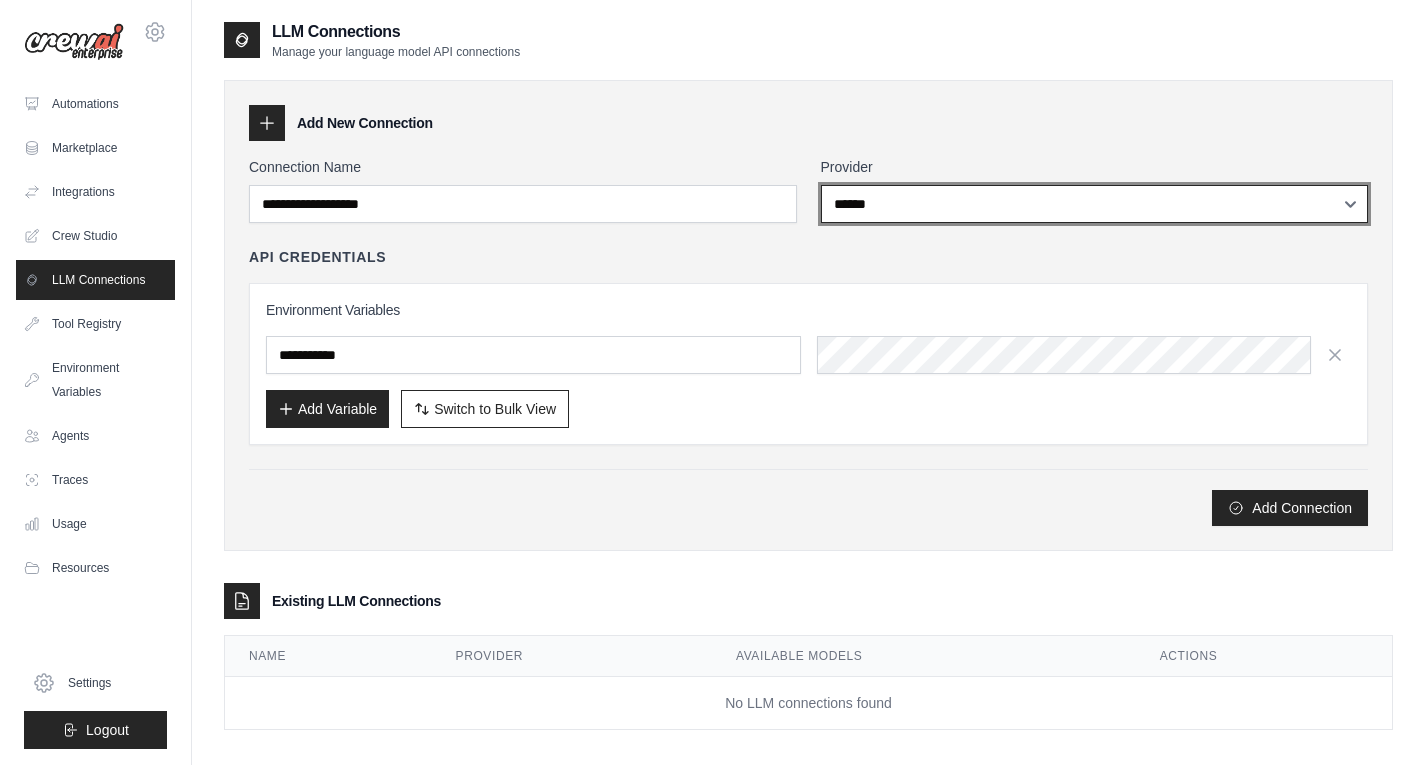 click on "**********" at bounding box center [1095, 204] 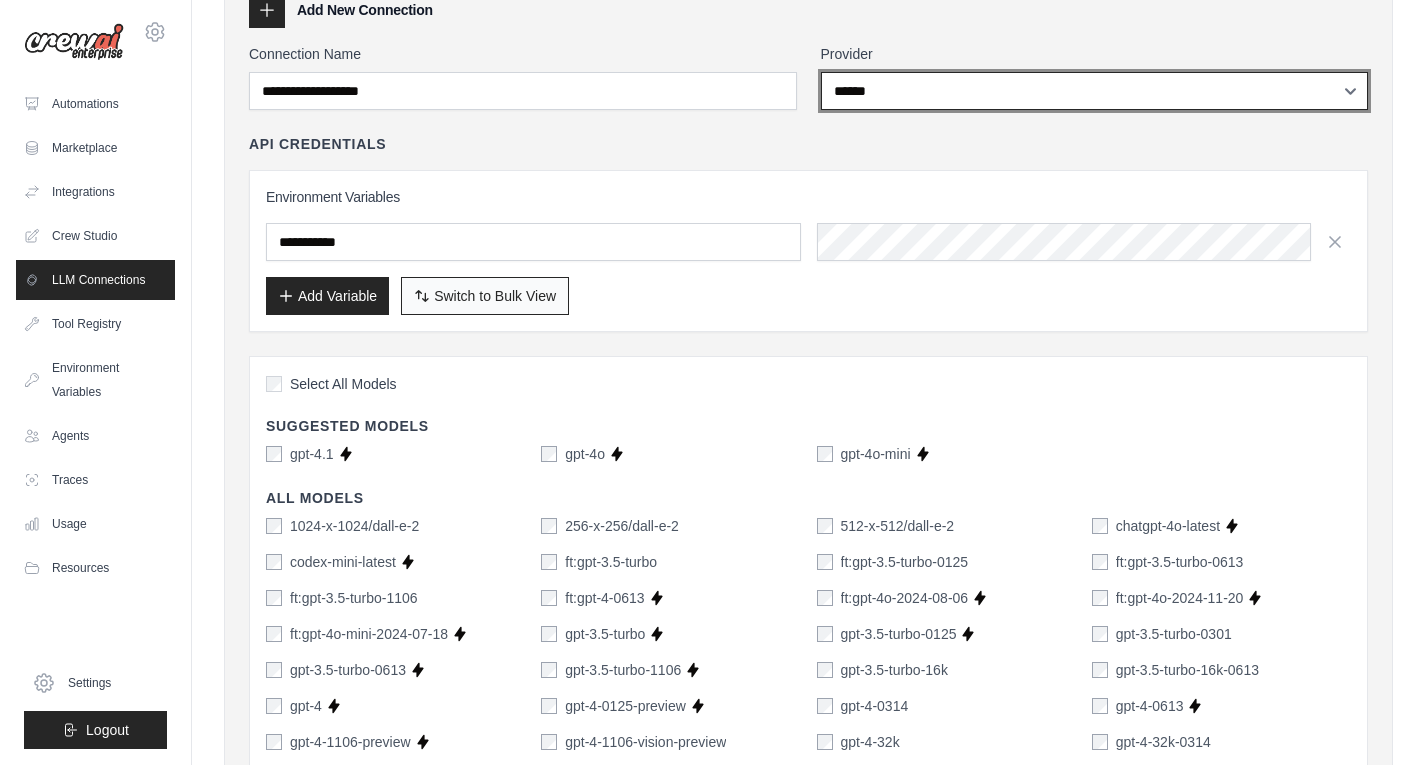 scroll, scrollTop: 114, scrollLeft: 0, axis: vertical 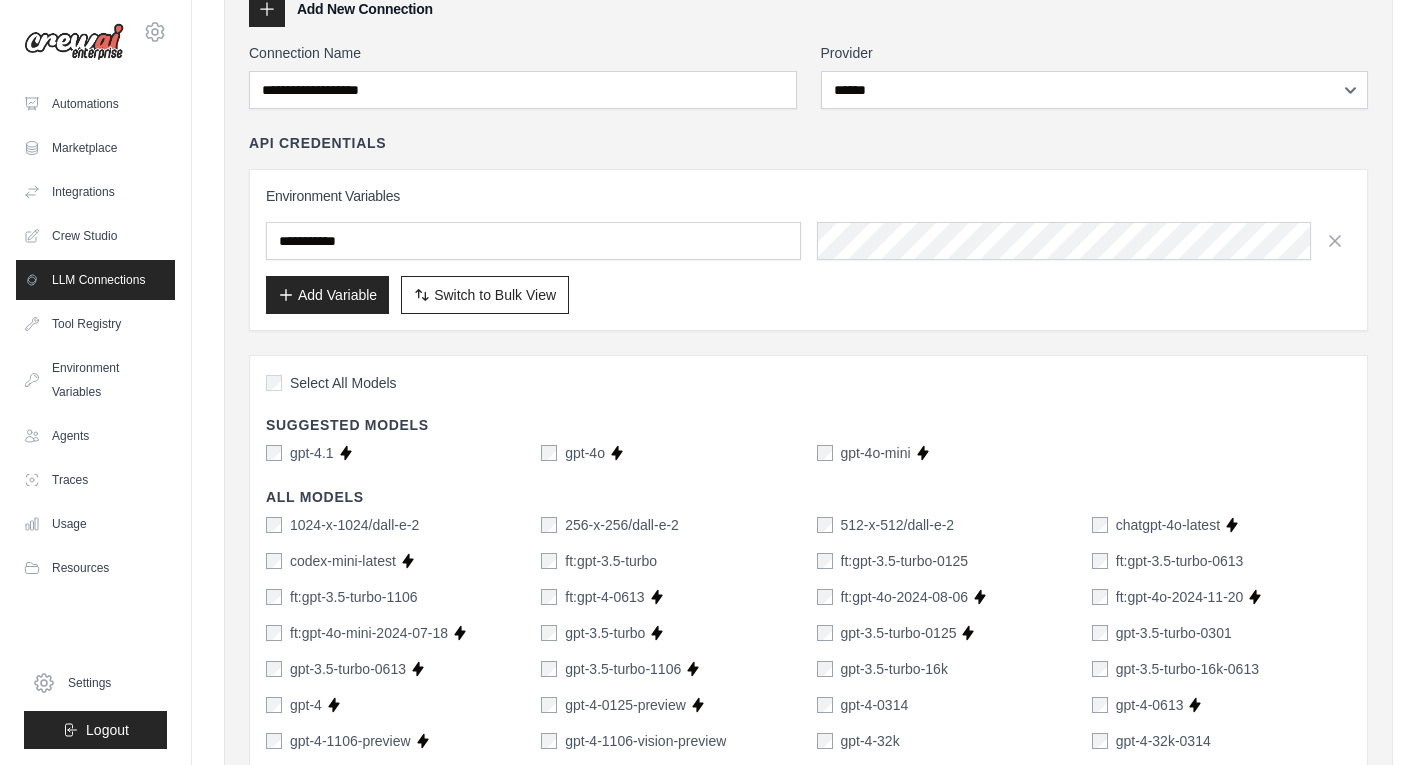 click on "gpt-4.1
Supports Crew Studio gpt-4o
Supports Crew Studio gpt-4o-mini
Supports Crew Studio" at bounding box center (808, 453) 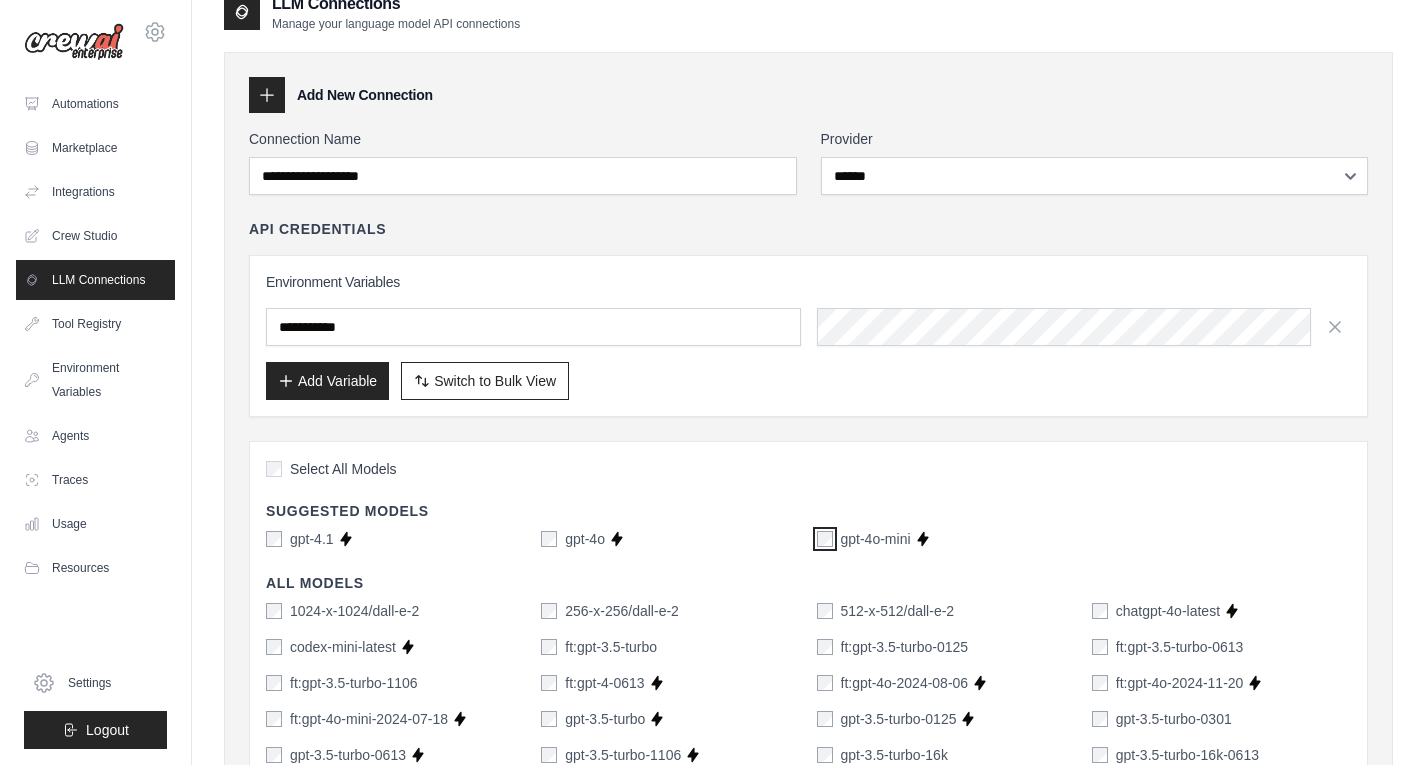 scroll, scrollTop: 0, scrollLeft: 0, axis: both 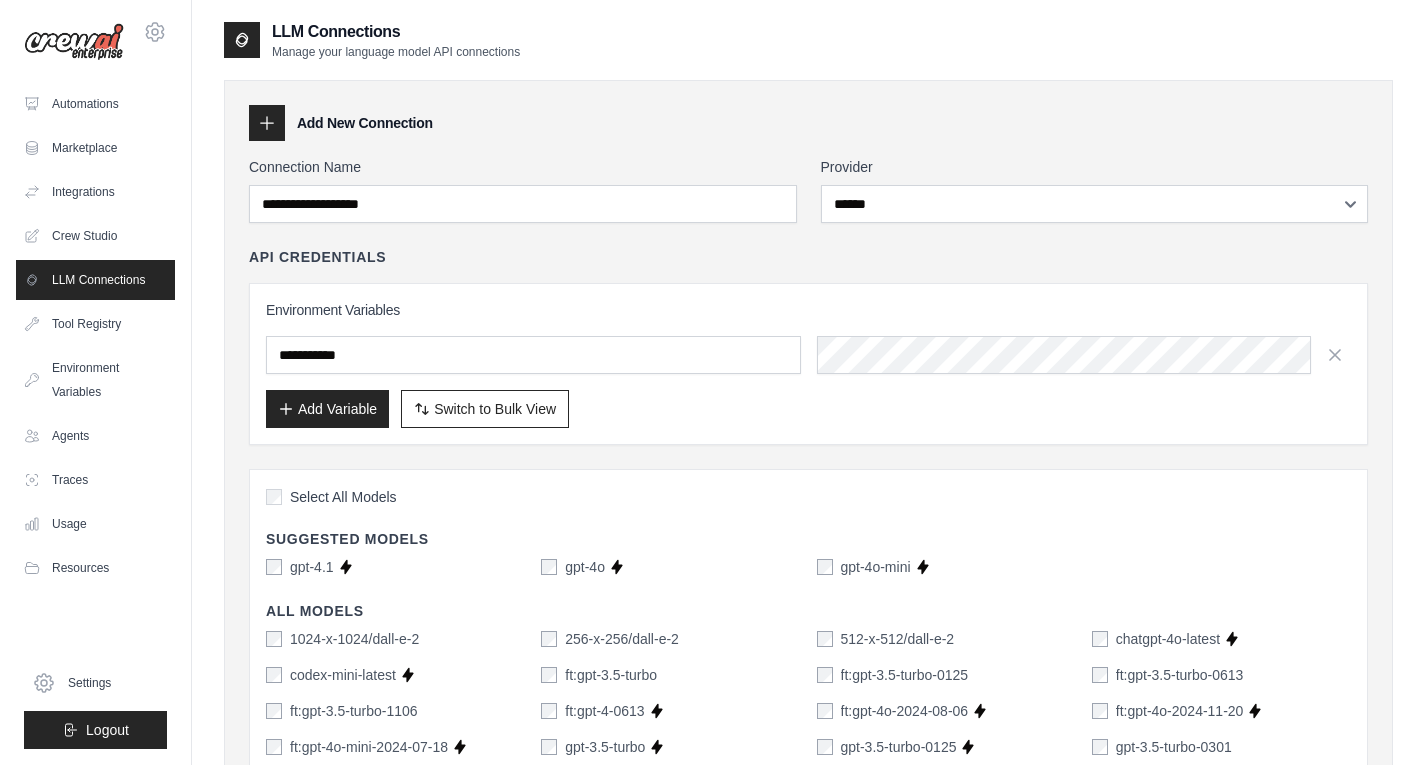 click on "Environment Variables
Add Variable
Switch to Bulk View
Switch to Table View" at bounding box center [808, 364] 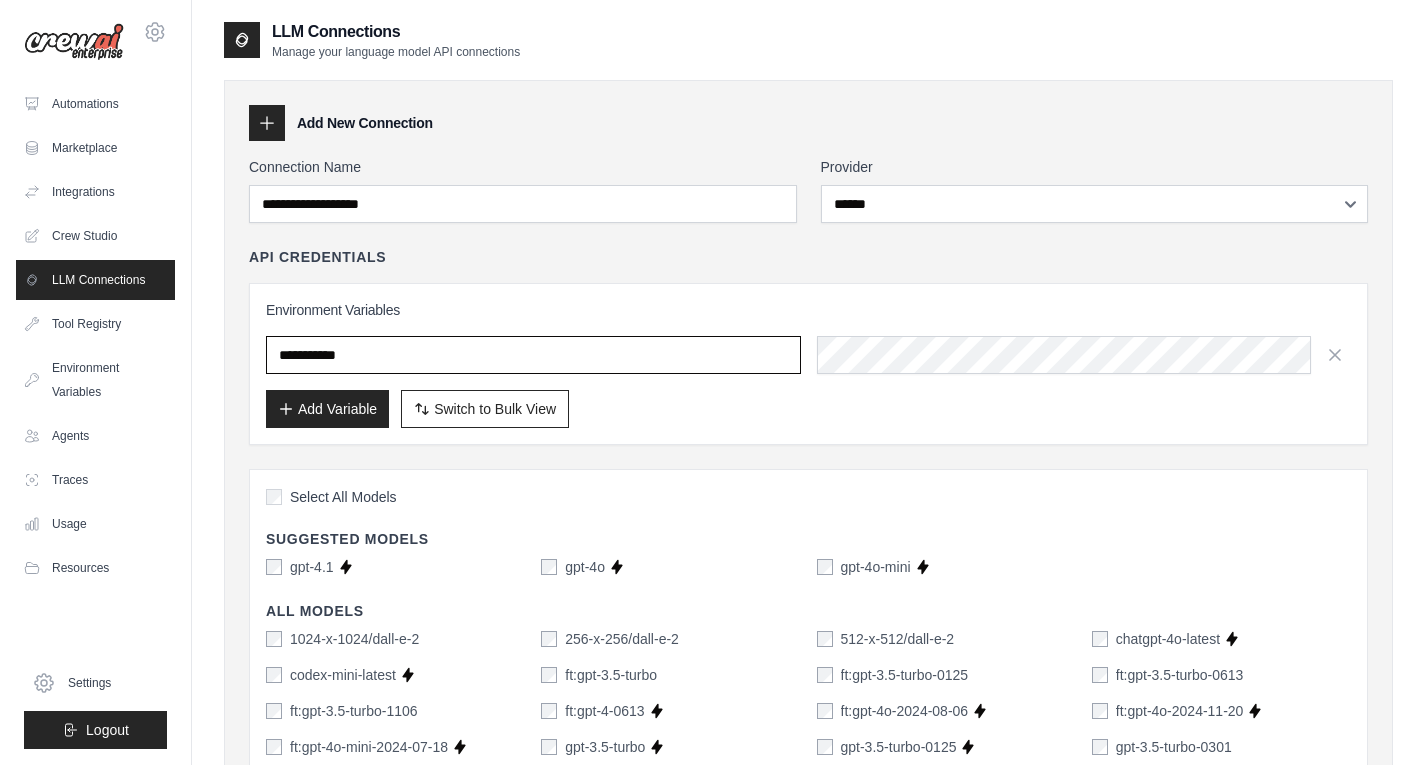 click at bounding box center (533, 355) 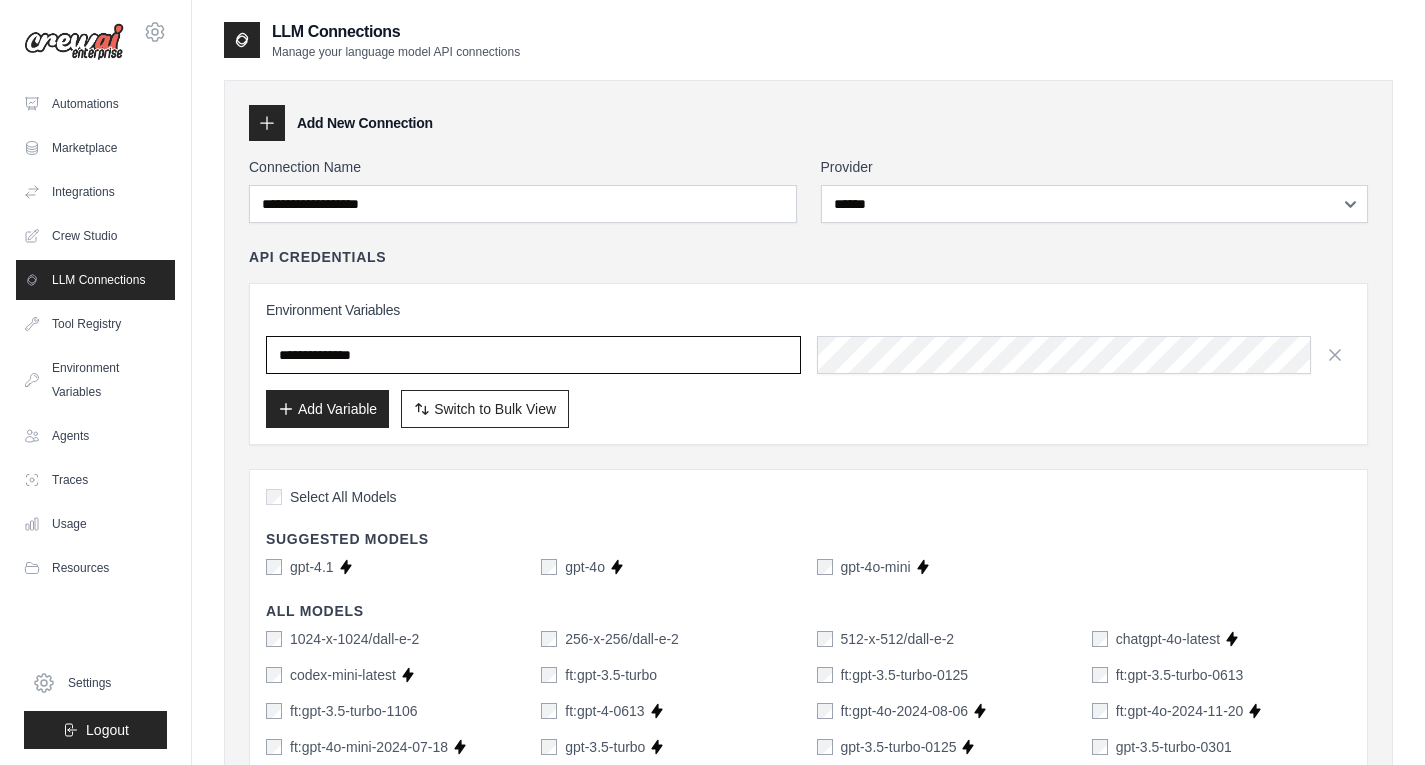 type on "**********" 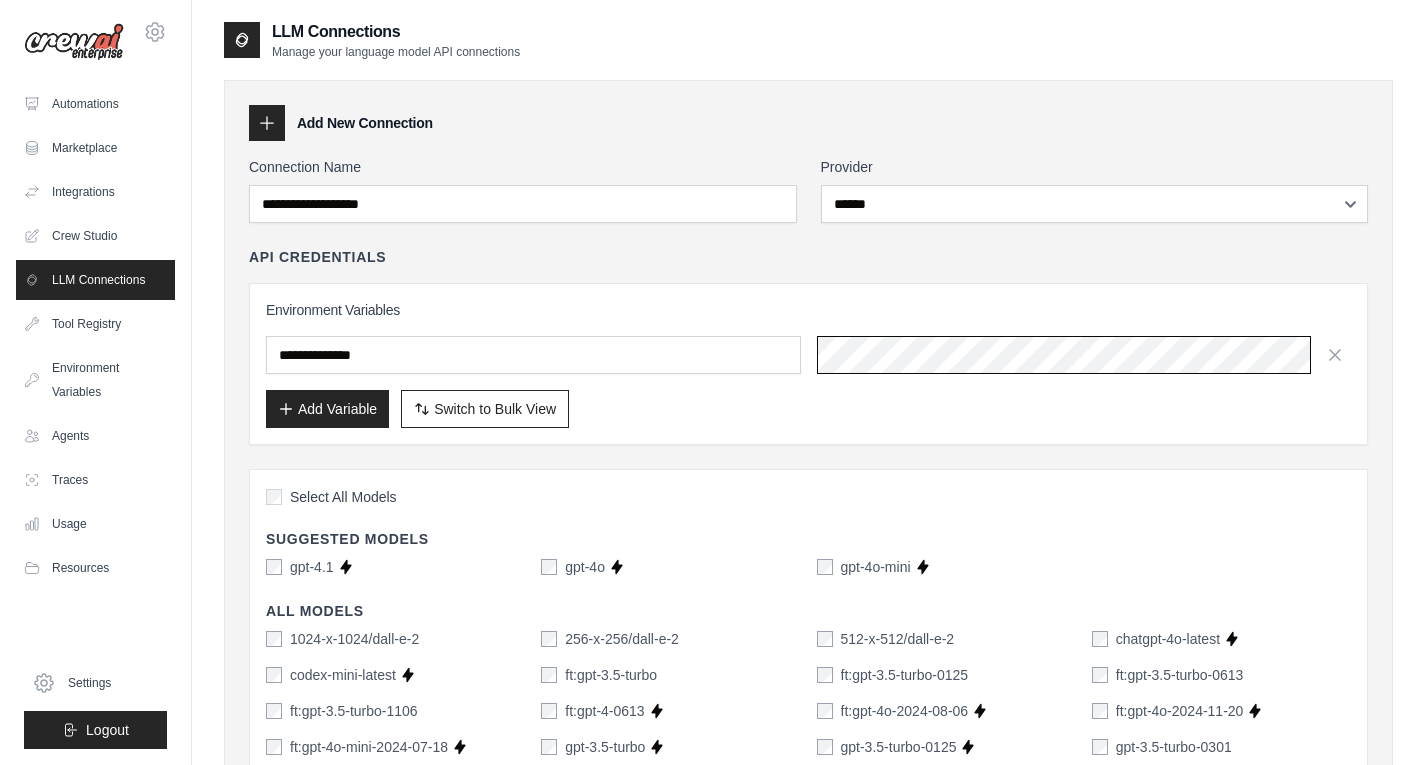 scroll, scrollTop: 0, scrollLeft: 793, axis: horizontal 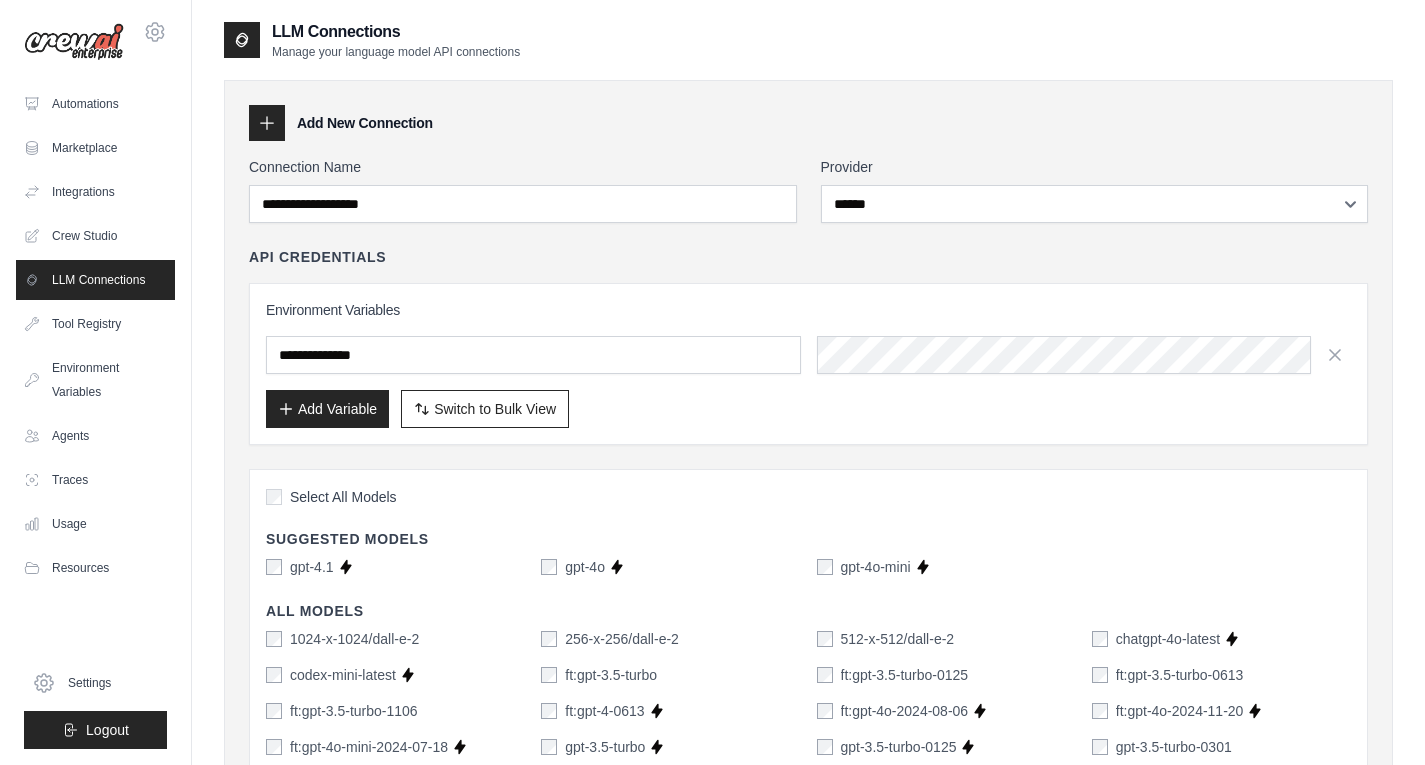 click on "Add Variable" at bounding box center (327, 409) 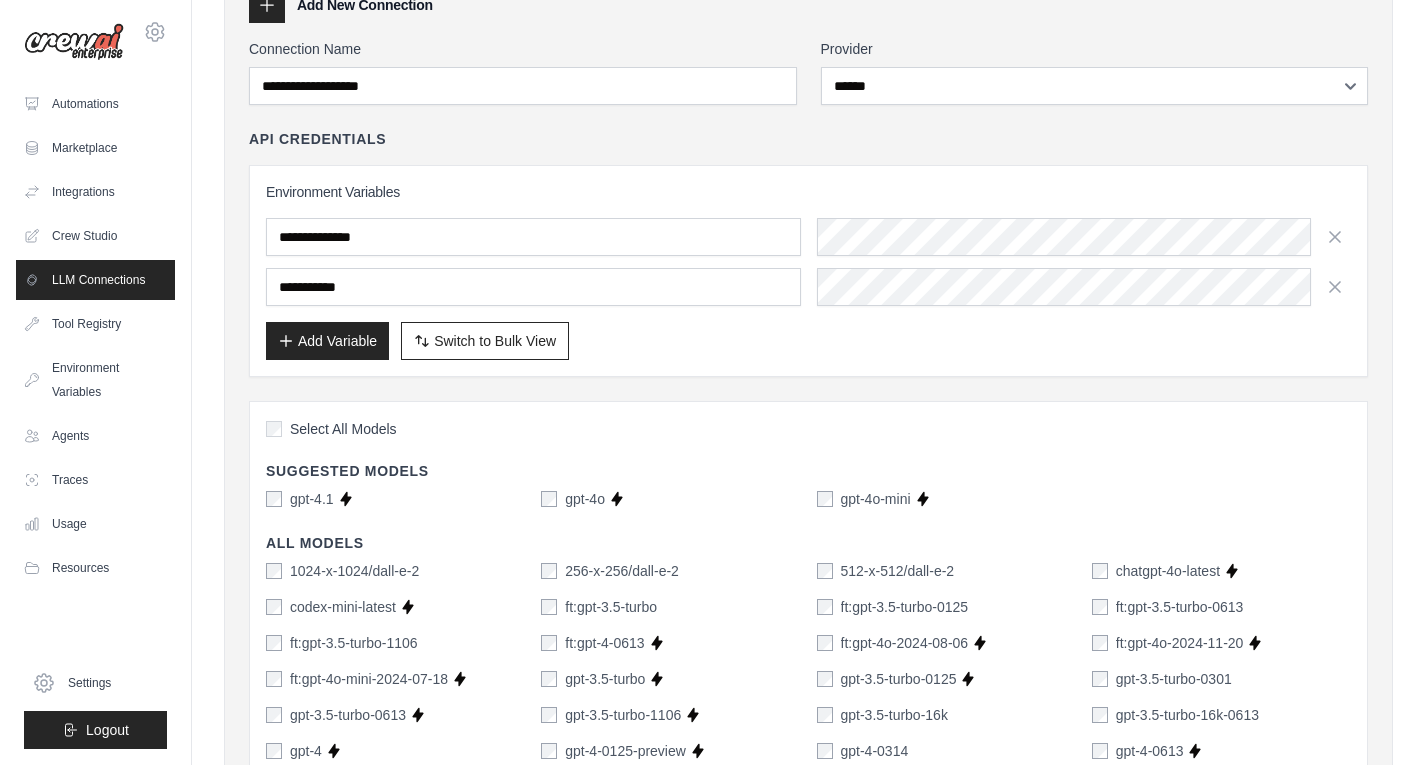scroll, scrollTop: 119, scrollLeft: 0, axis: vertical 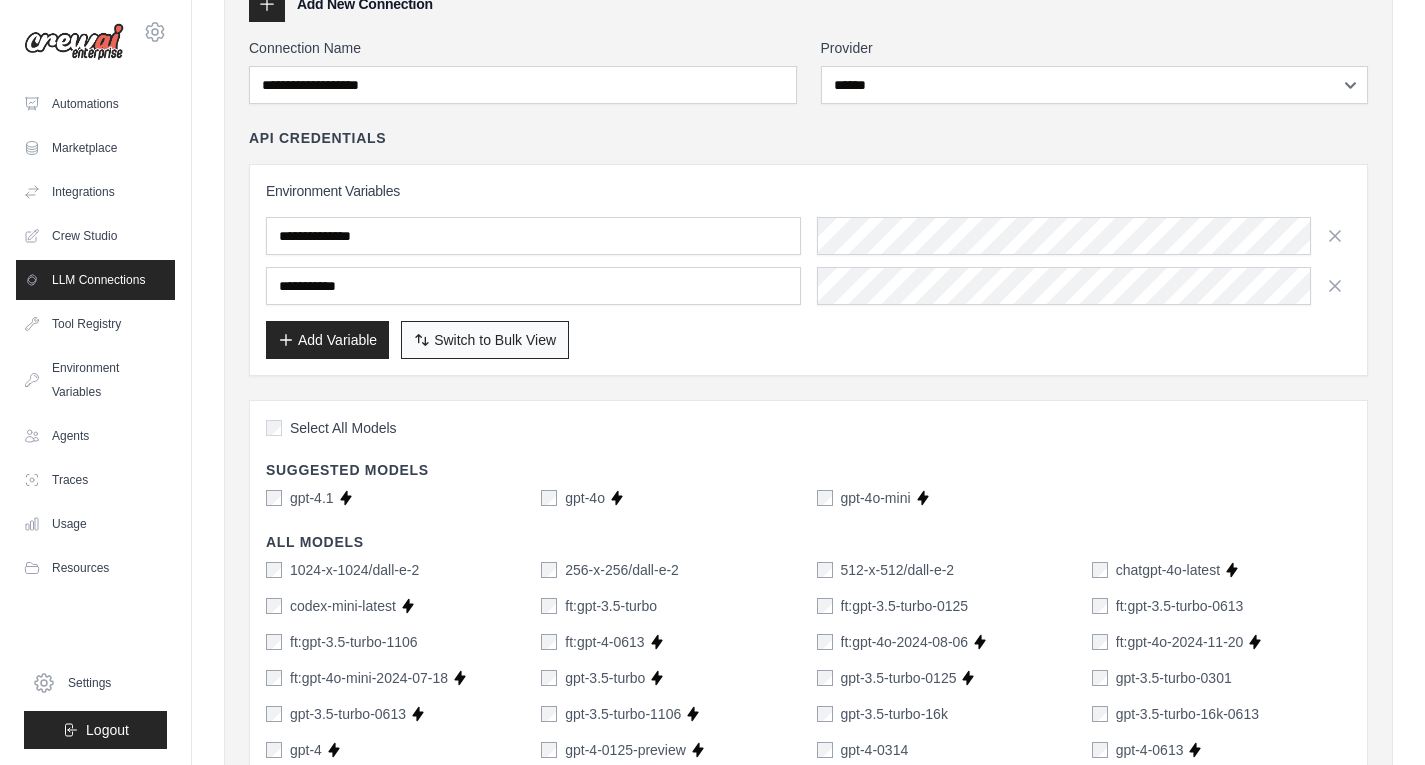 click on "Switch to Bulk View
Switch to Table View" at bounding box center (485, 340) 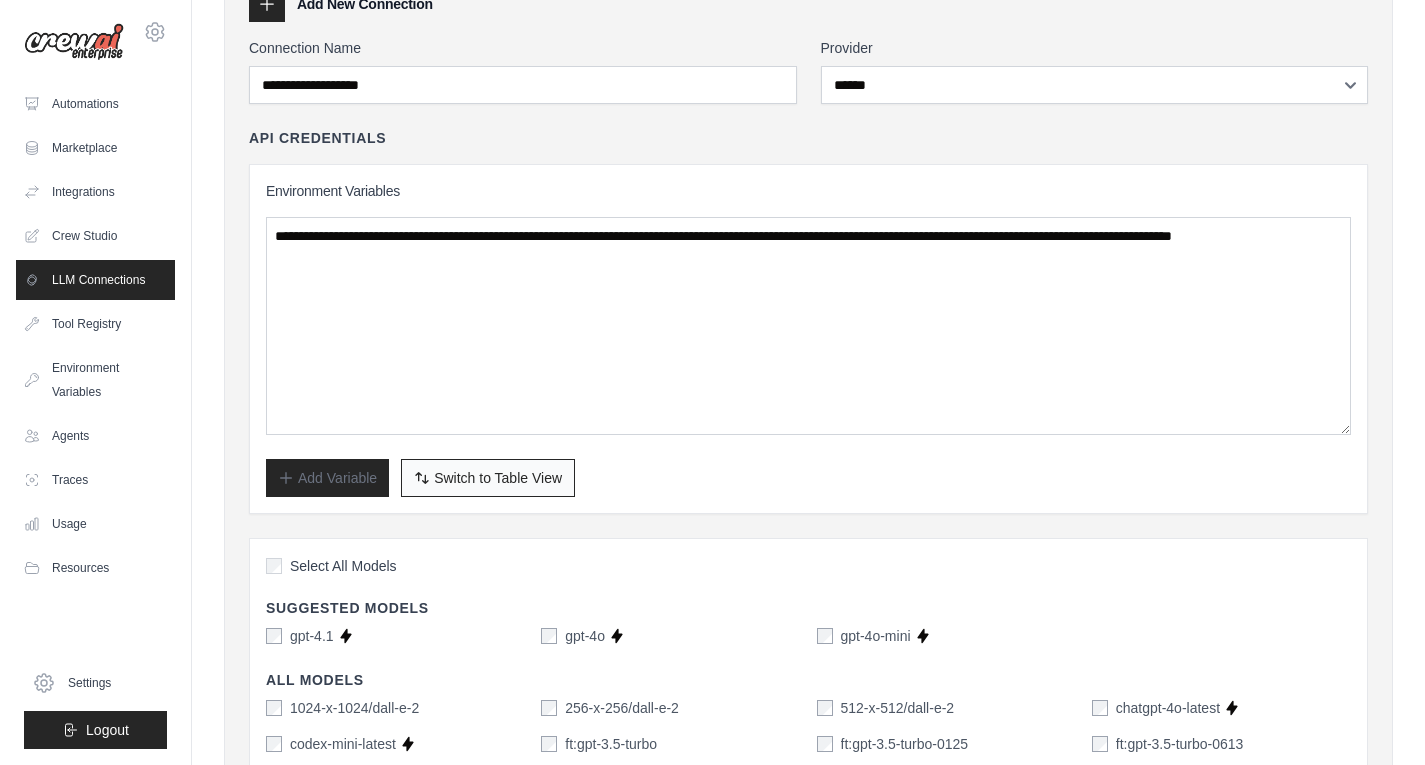 click on "Switch to Table View" at bounding box center (498, 478) 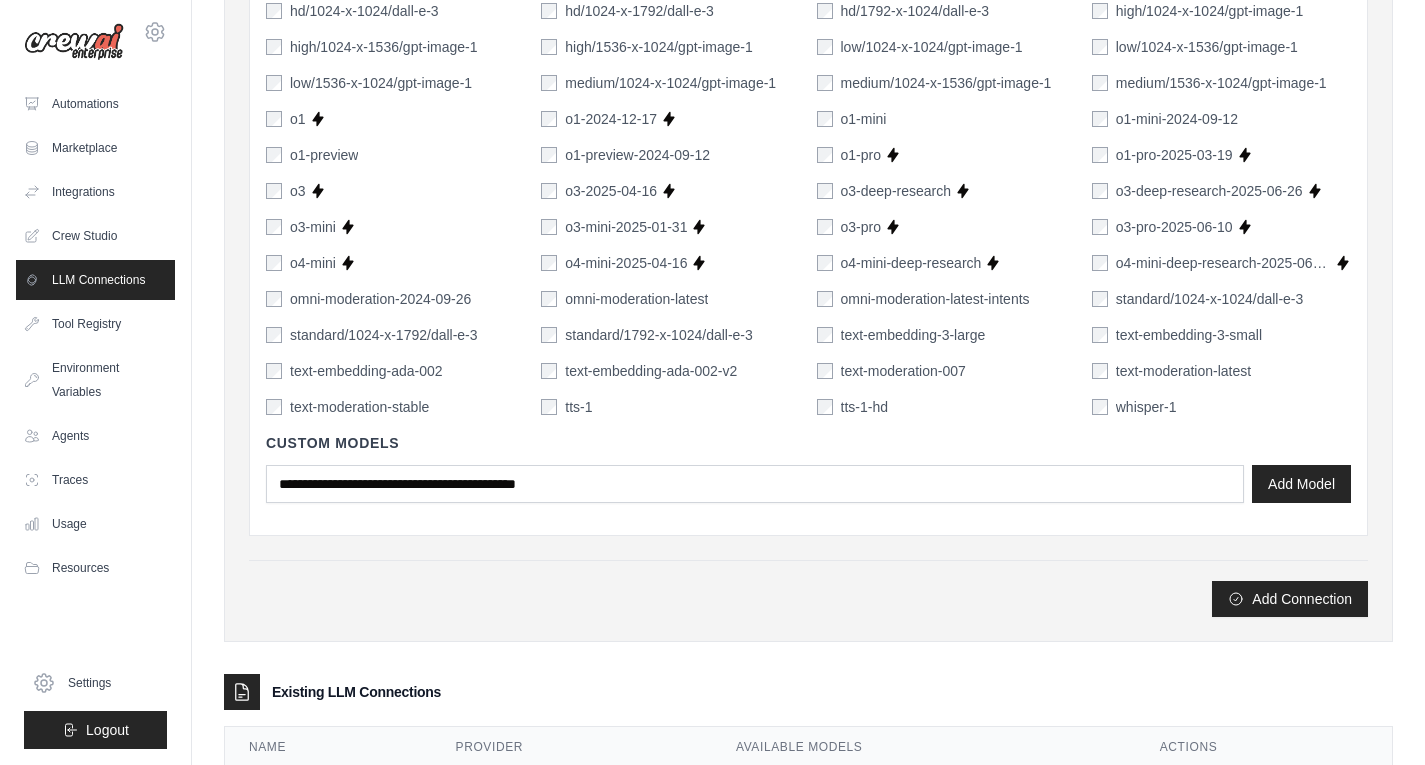 scroll, scrollTop: 1312, scrollLeft: 0, axis: vertical 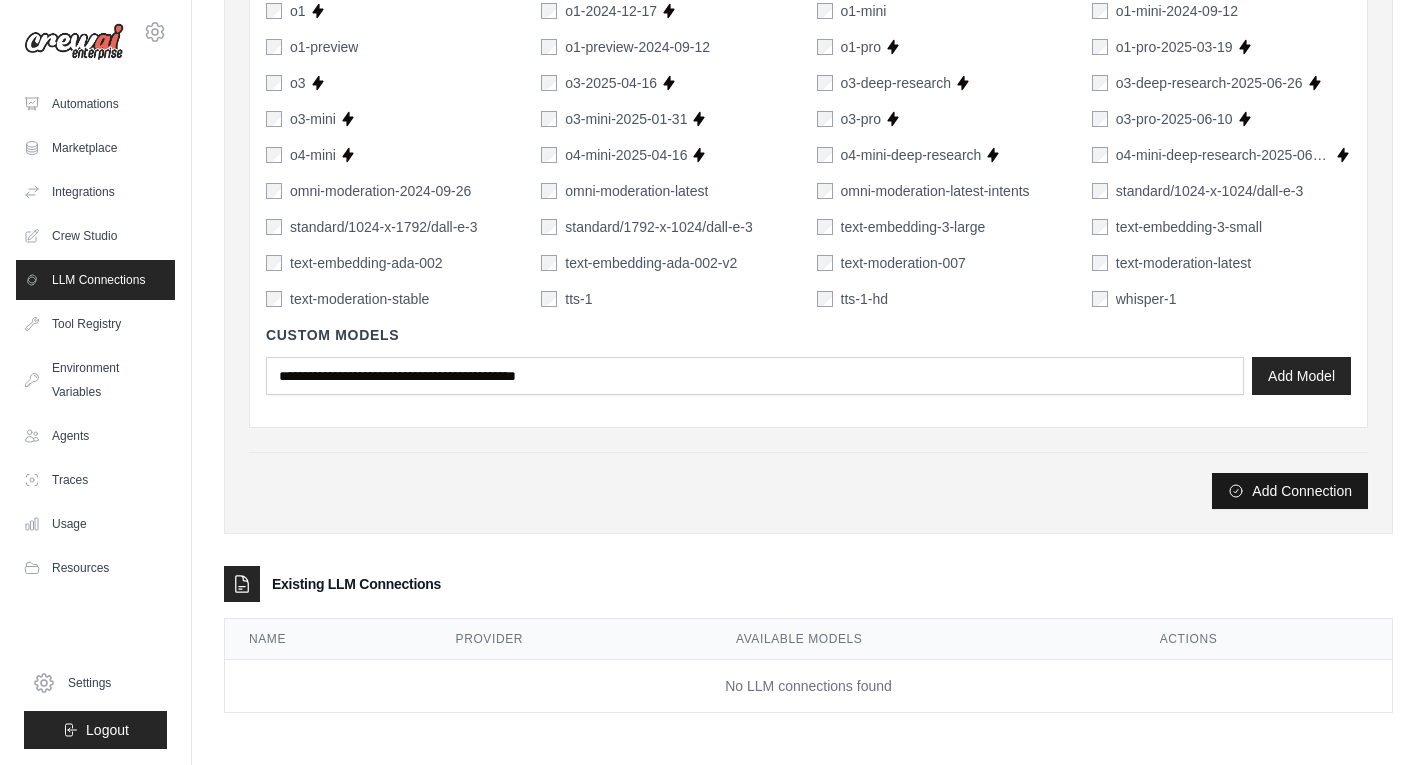 click on "Add Connection" at bounding box center [1290, 491] 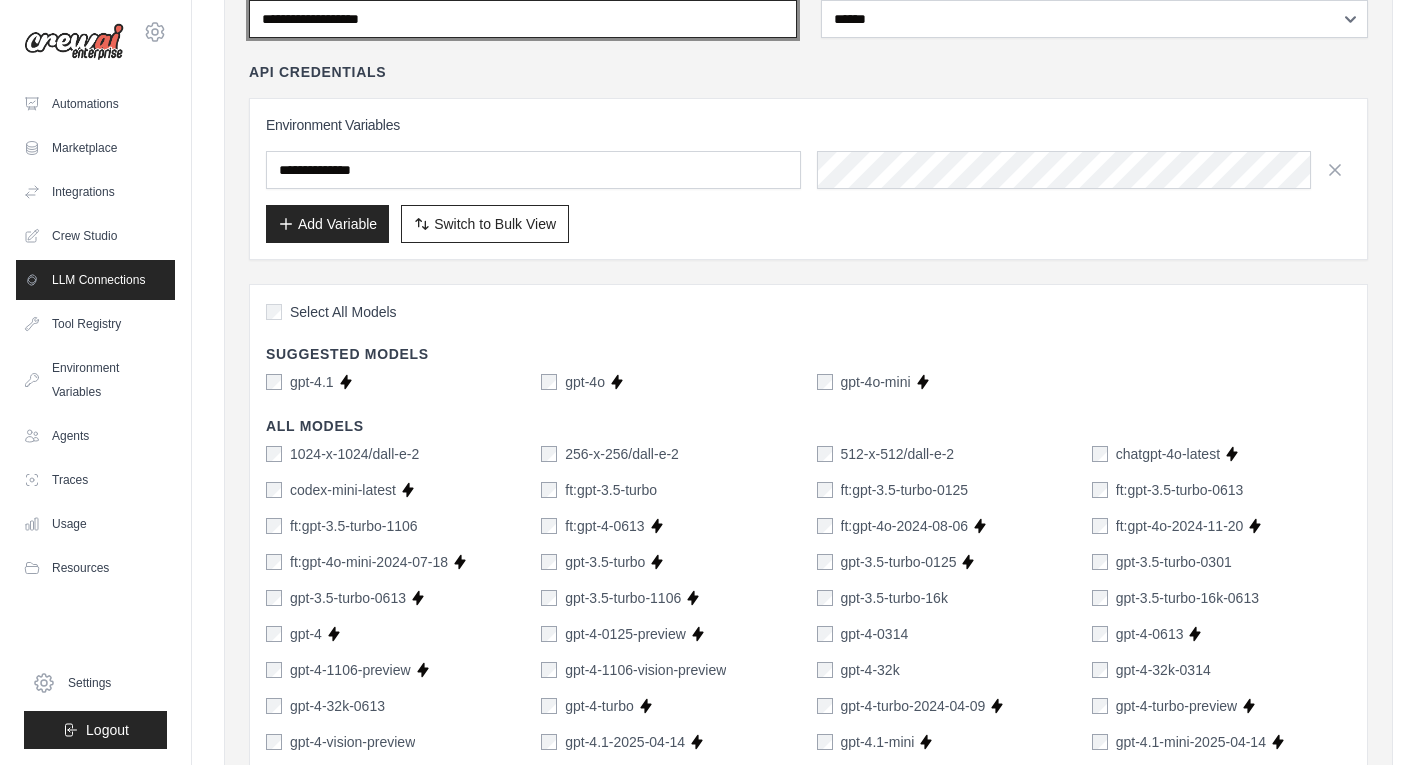 scroll, scrollTop: 0, scrollLeft: 0, axis: both 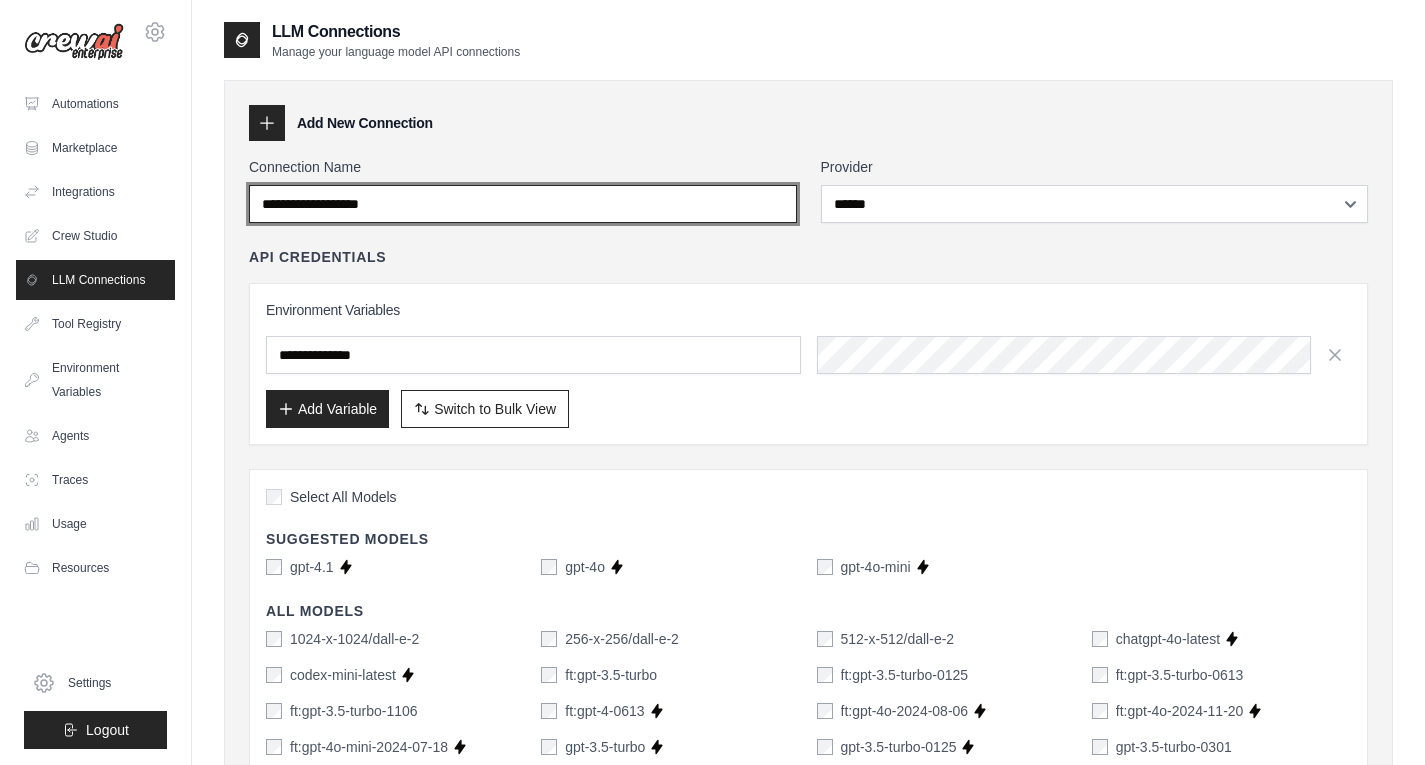click on "Connection Name" at bounding box center (523, 204) 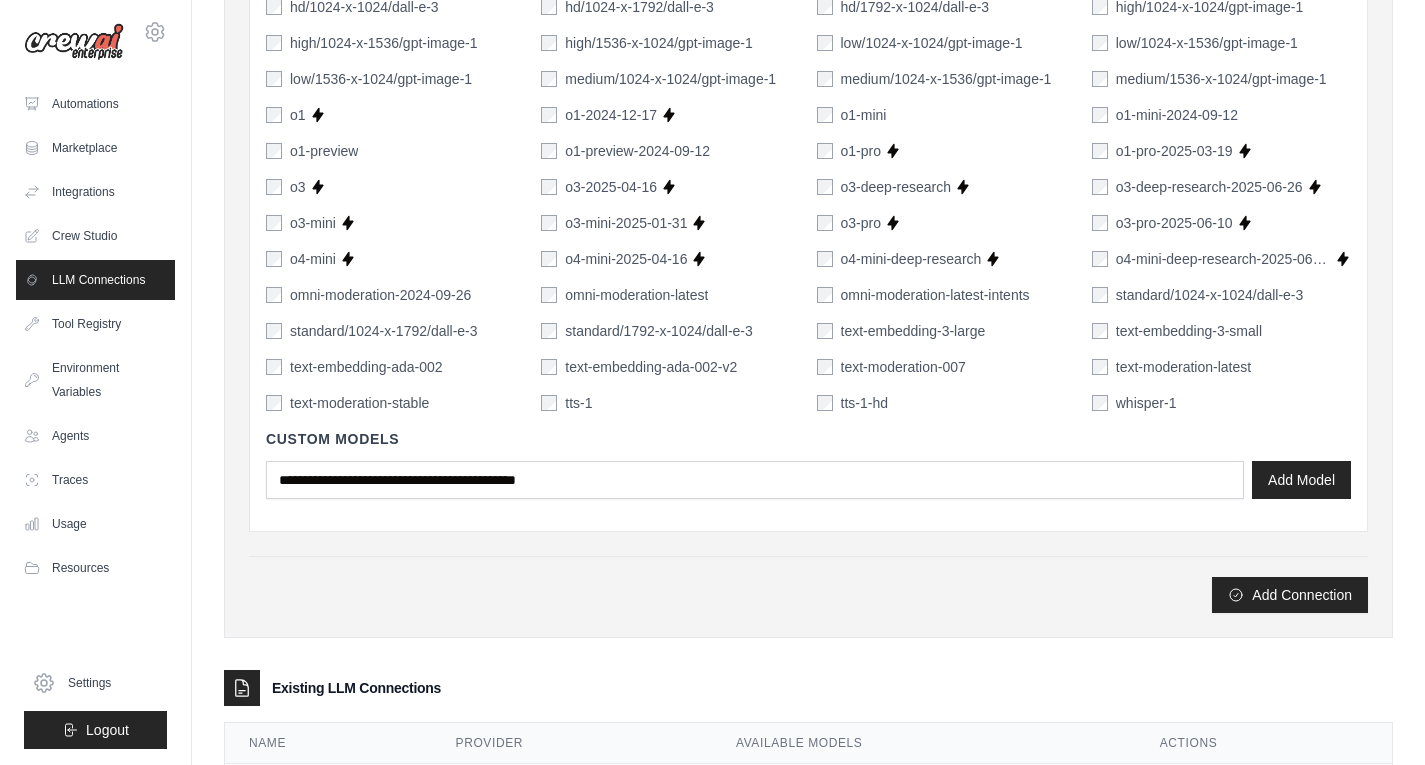 scroll, scrollTop: 1312, scrollLeft: 0, axis: vertical 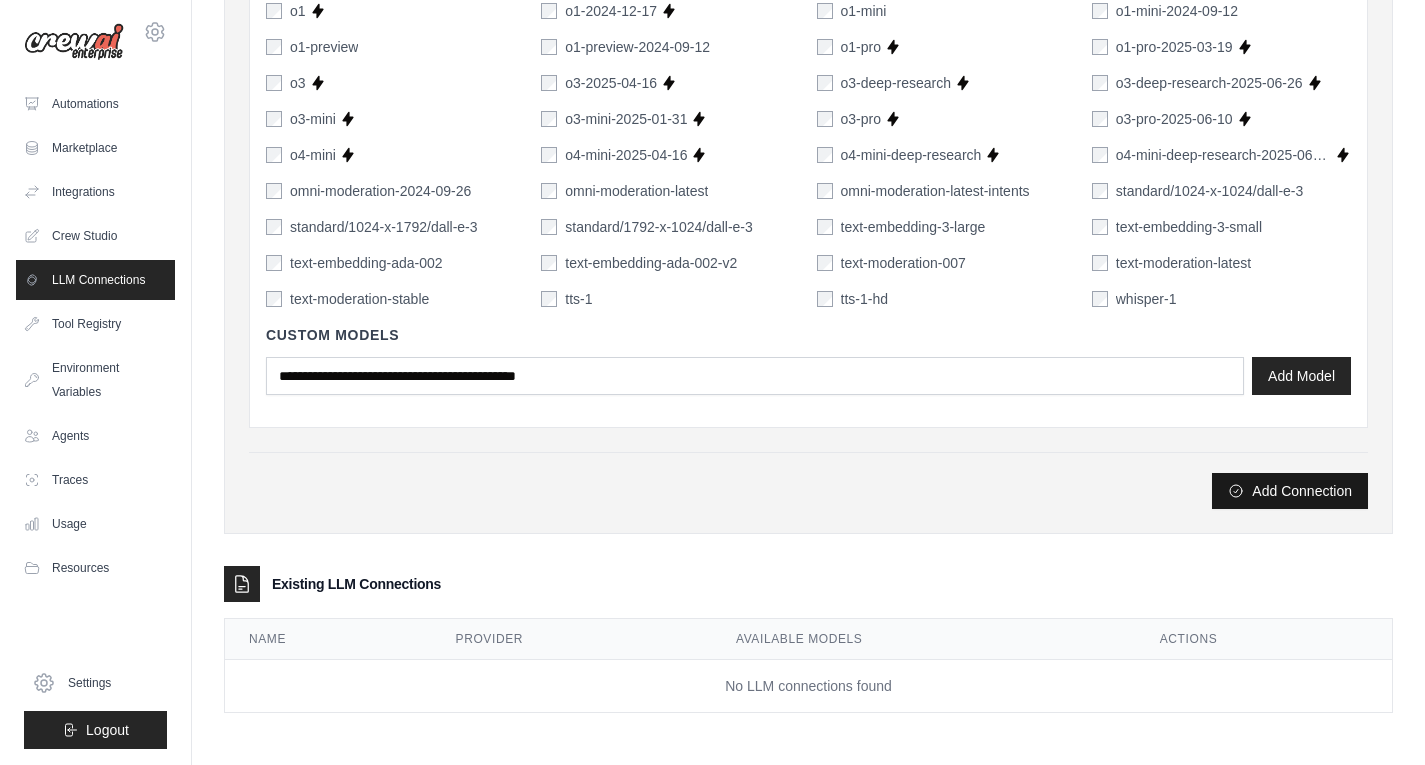 type on "**********" 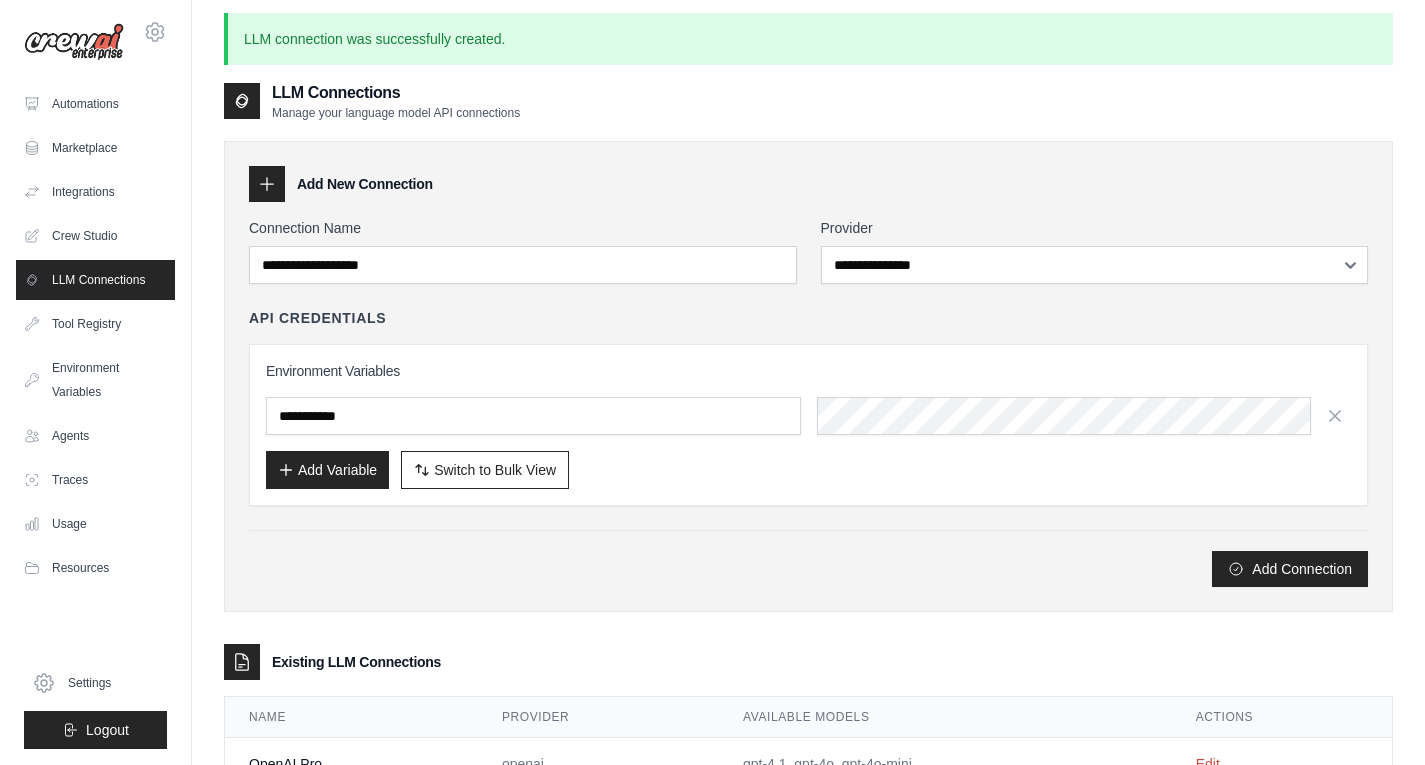 scroll, scrollTop: 0, scrollLeft: 0, axis: both 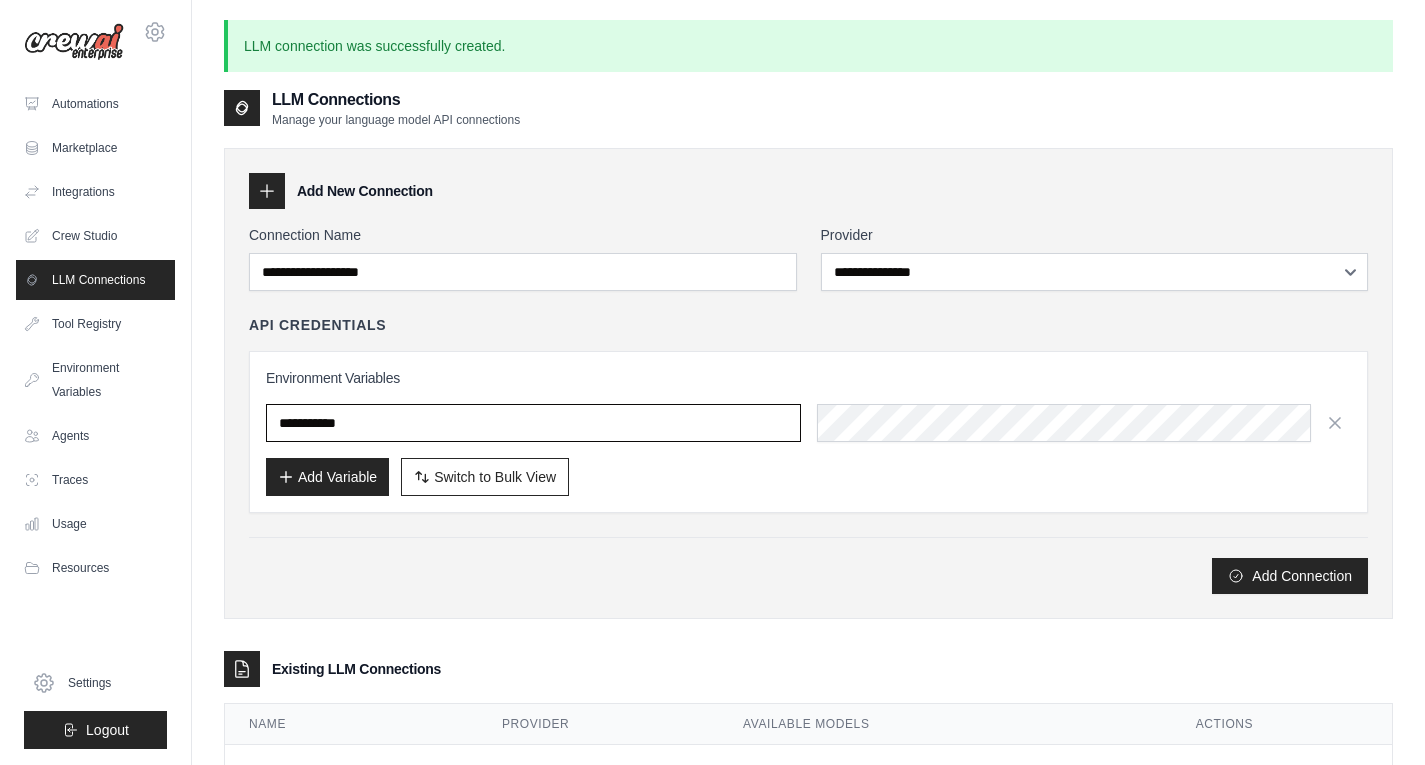click at bounding box center (533, 423) 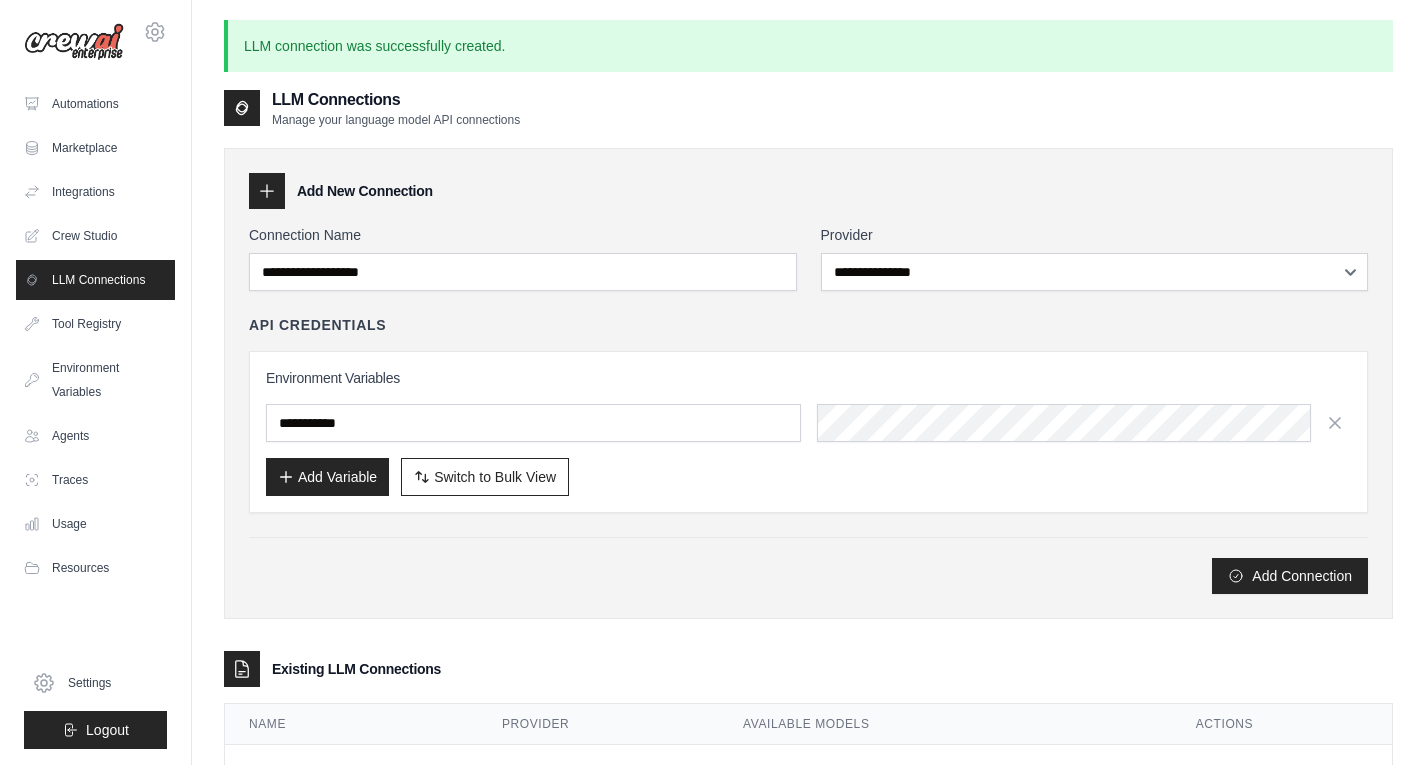 click on "Environment Variables" at bounding box center [808, 378] 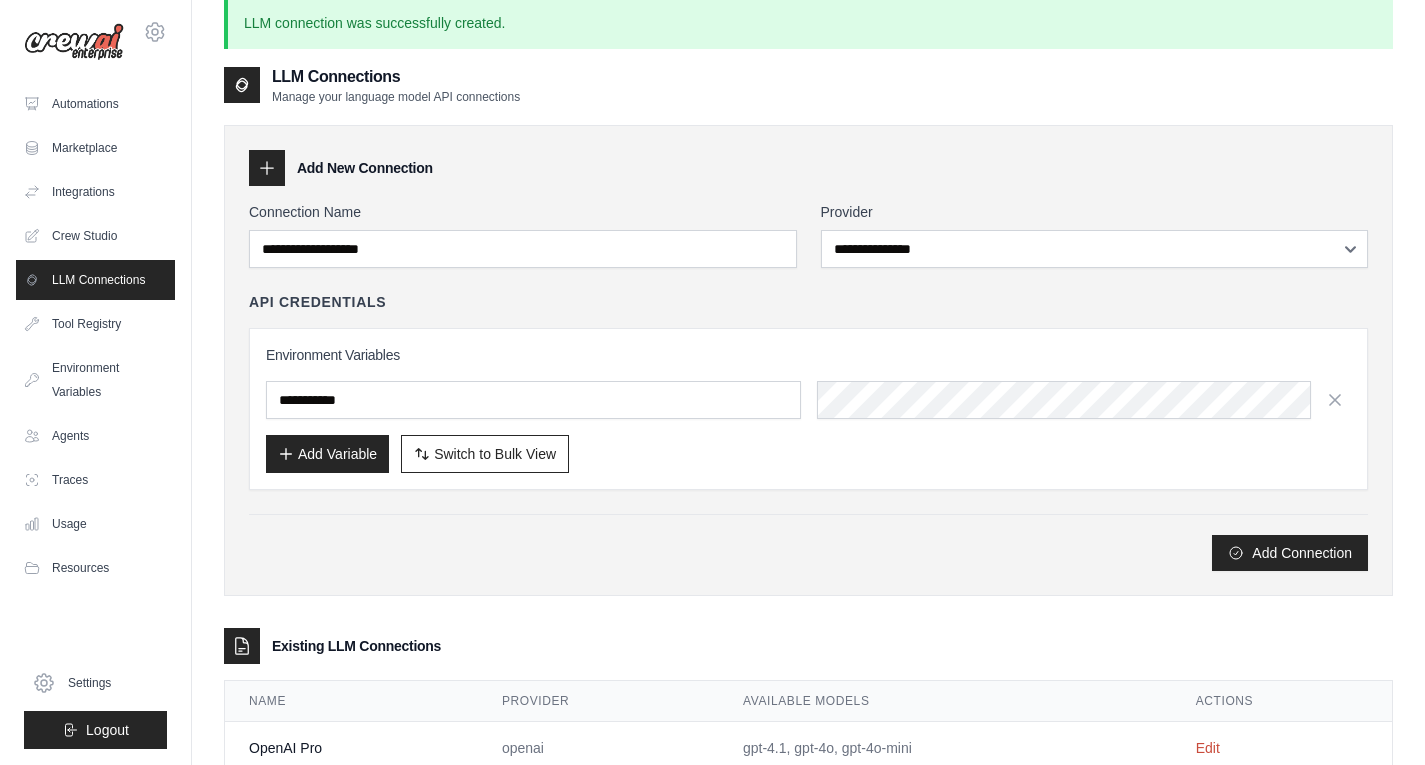 scroll, scrollTop: 0, scrollLeft: 0, axis: both 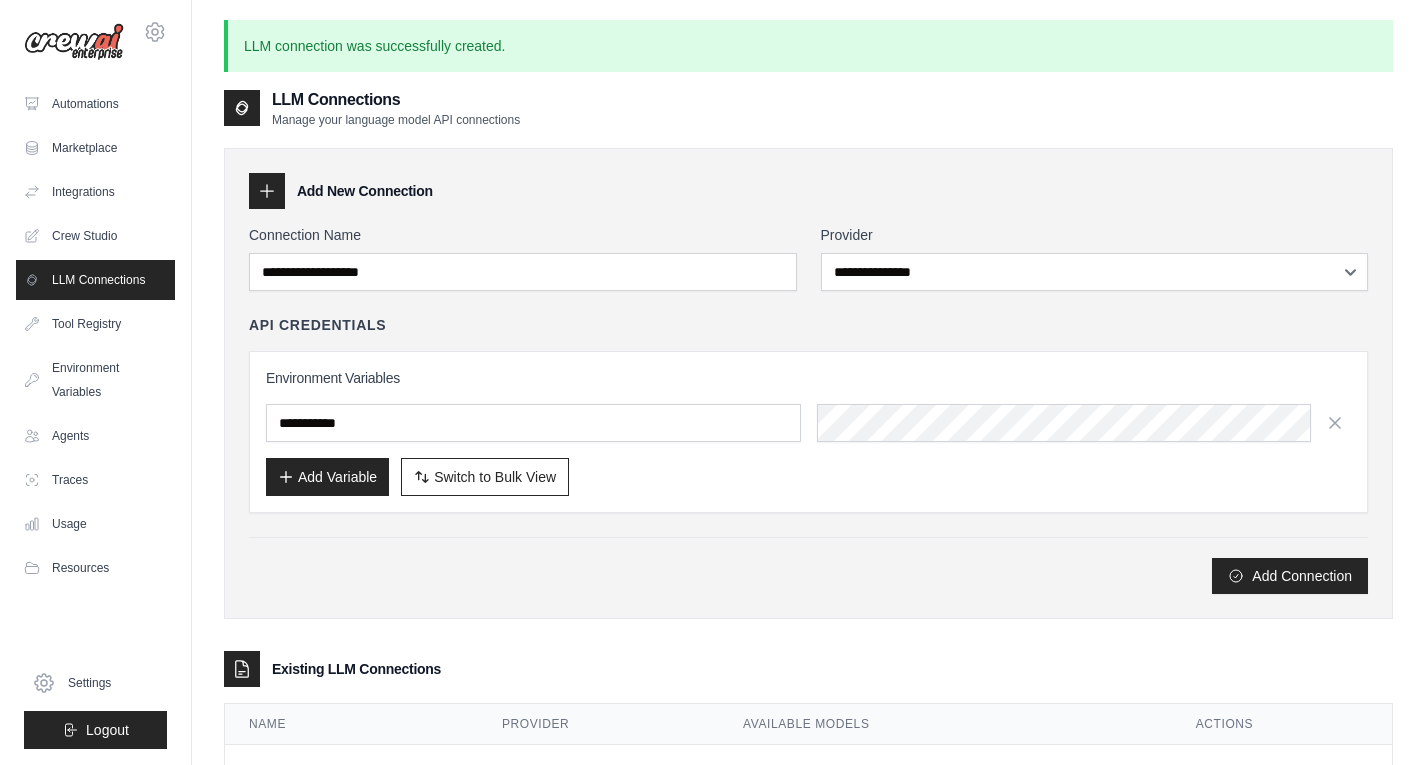 click on "LLM Connections" at bounding box center [95, 280] 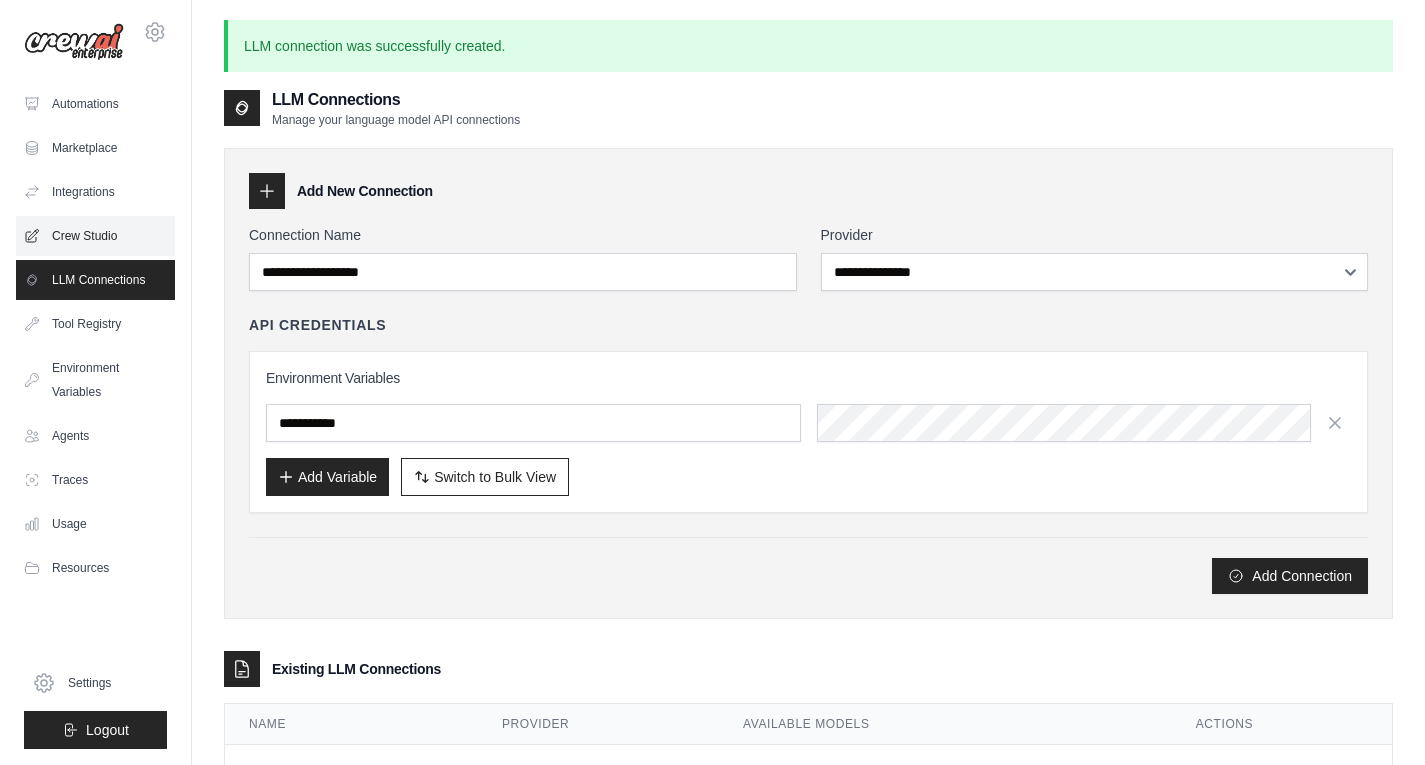 click on "Crew Studio" at bounding box center (95, 236) 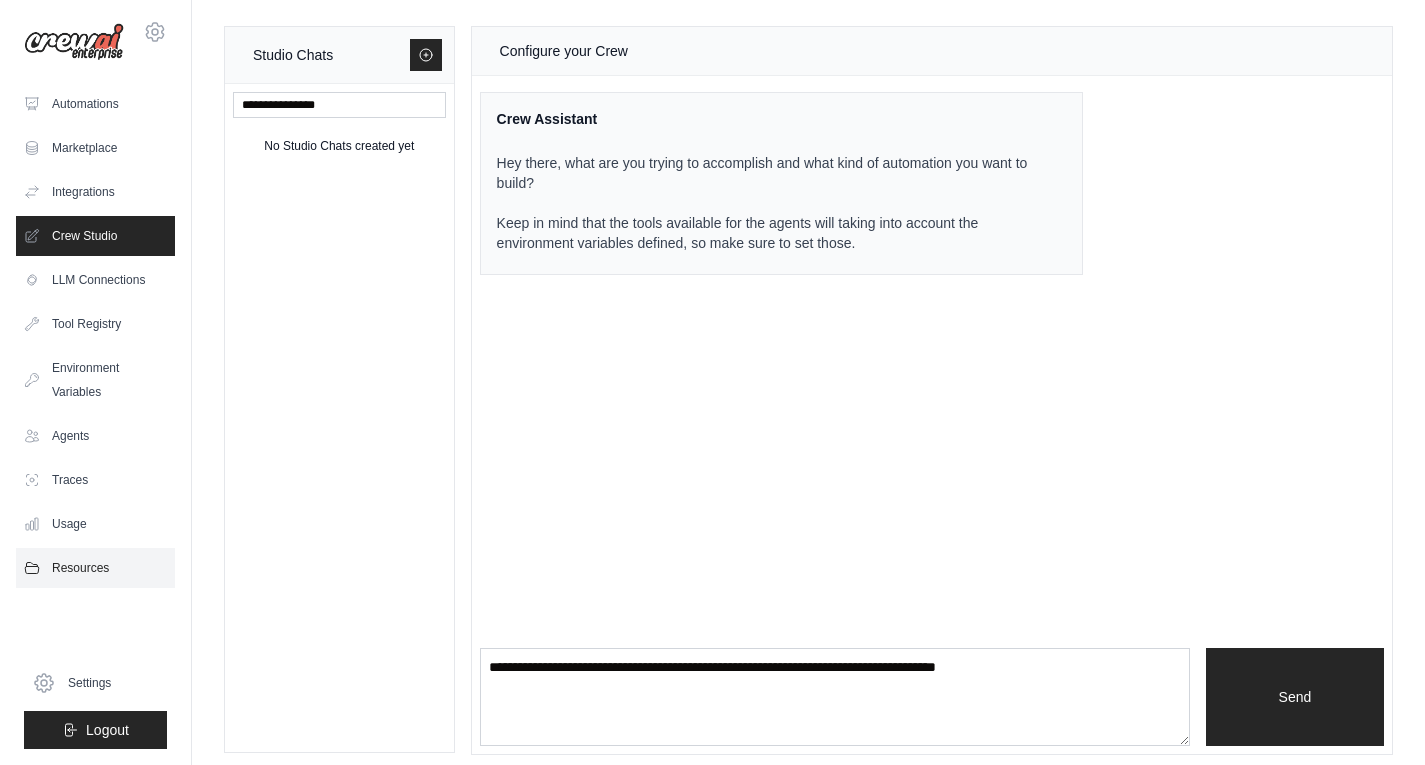 scroll, scrollTop: 0, scrollLeft: 0, axis: both 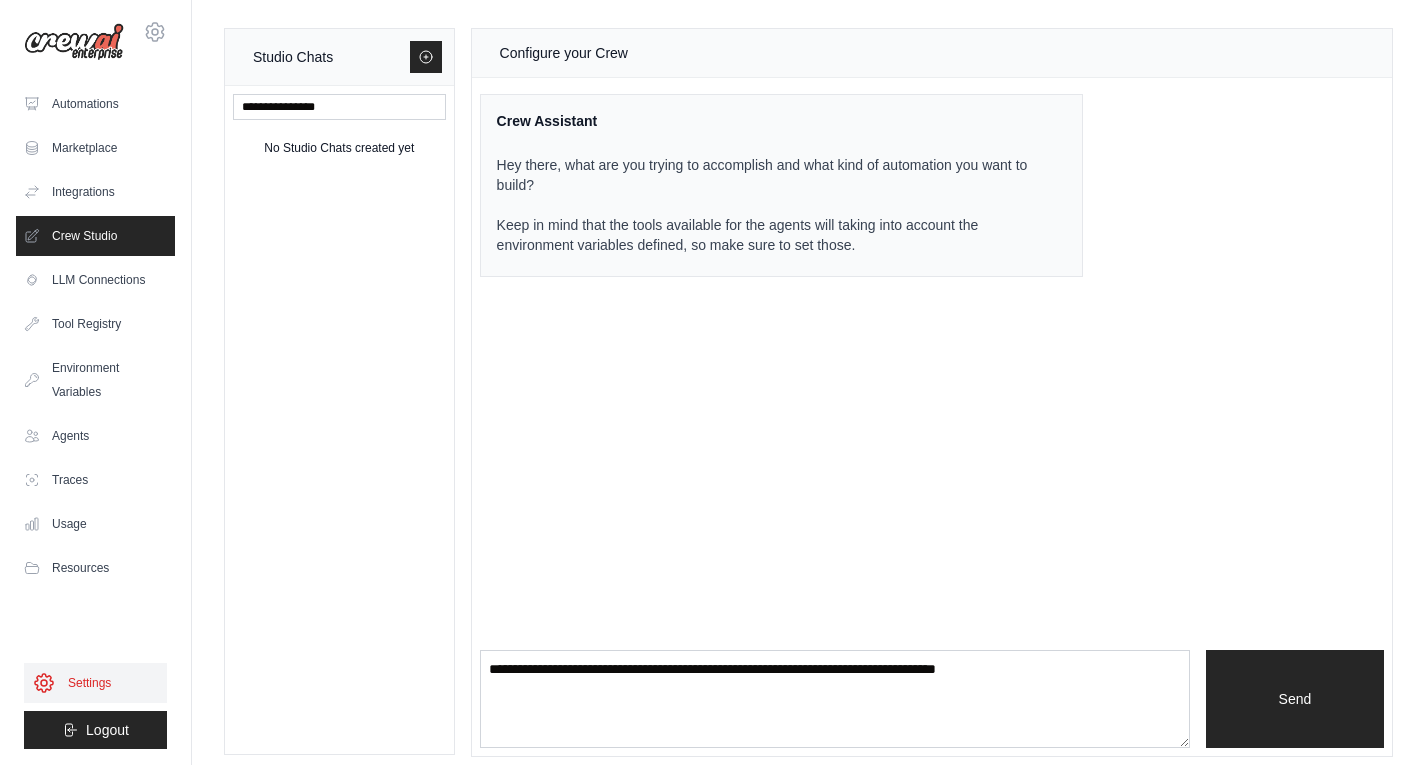 click on "Settings" at bounding box center (95, 683) 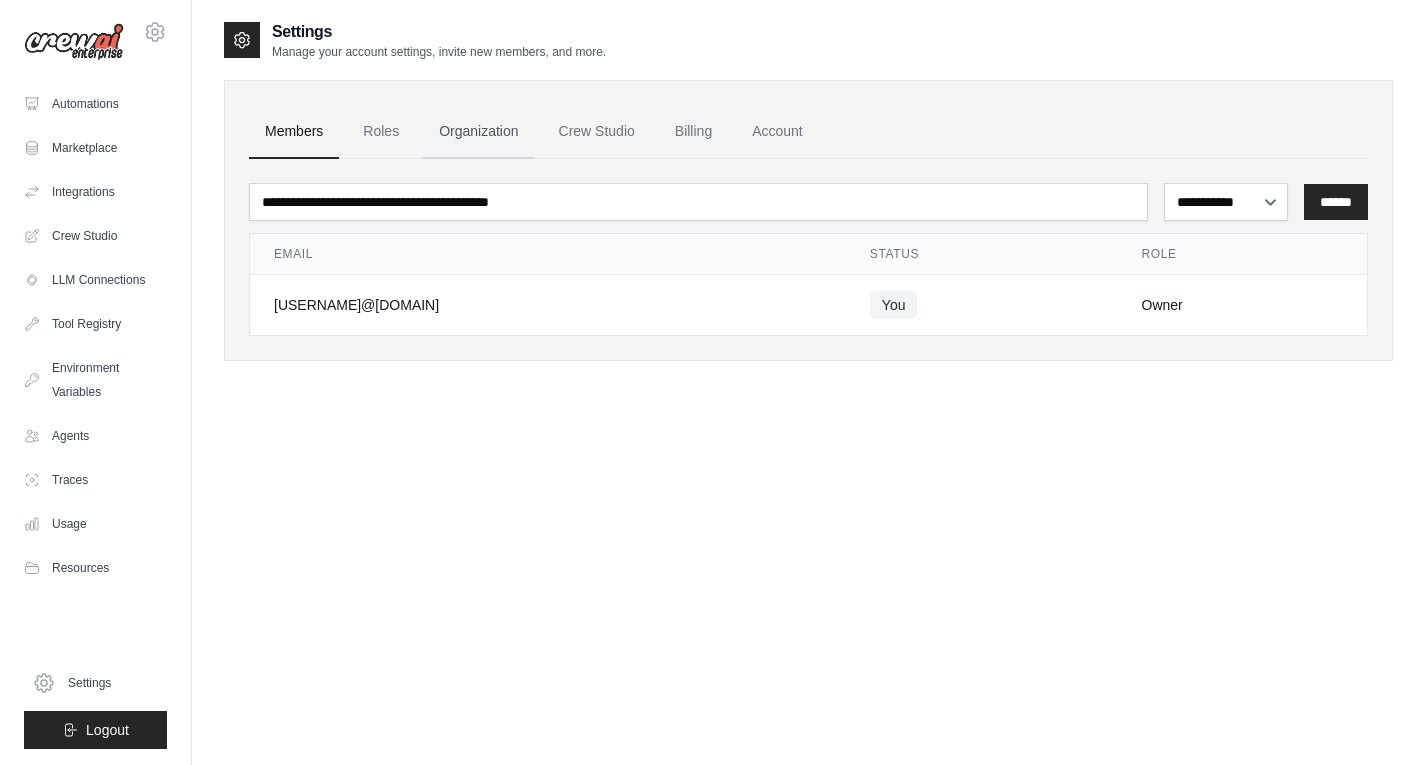 click on "Organization" at bounding box center (478, 132) 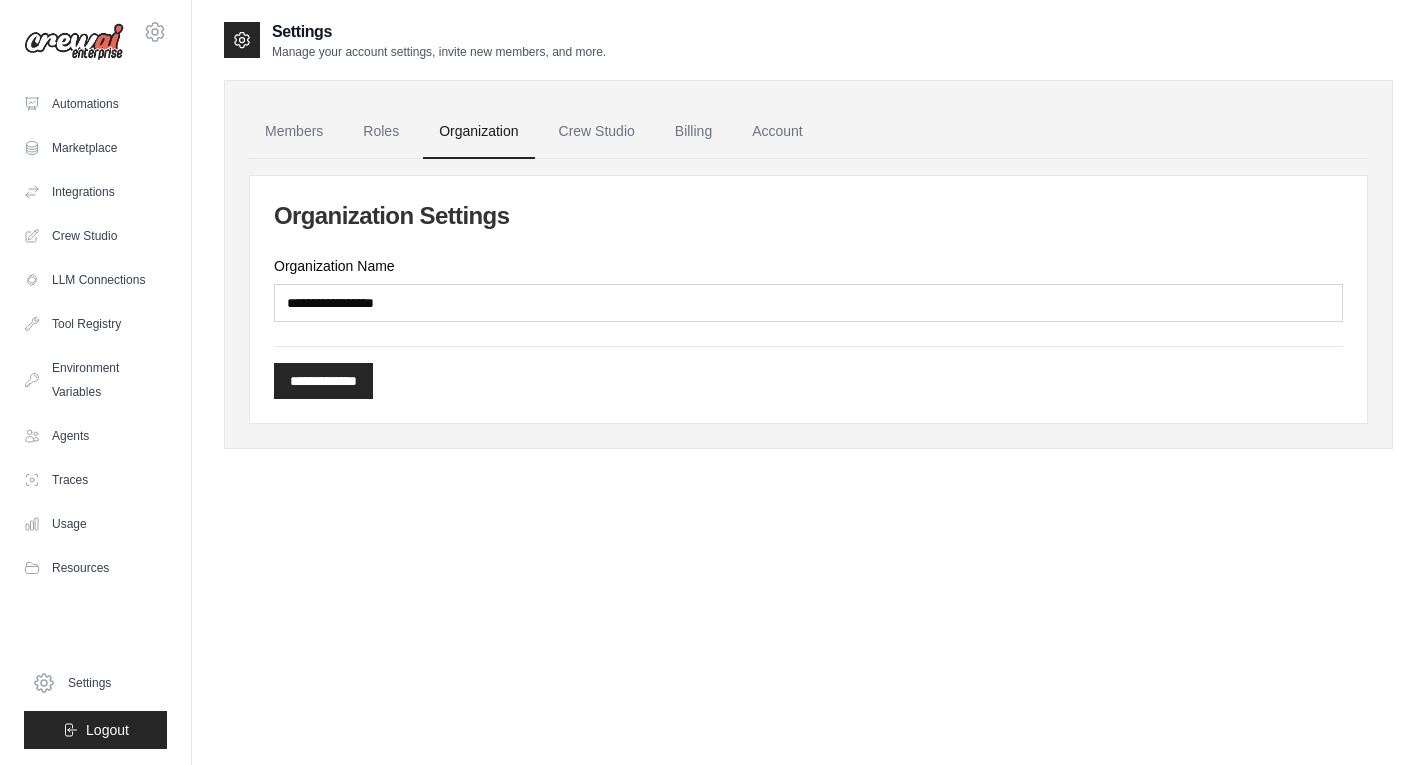 click on "Crew Studio" at bounding box center [597, 132] 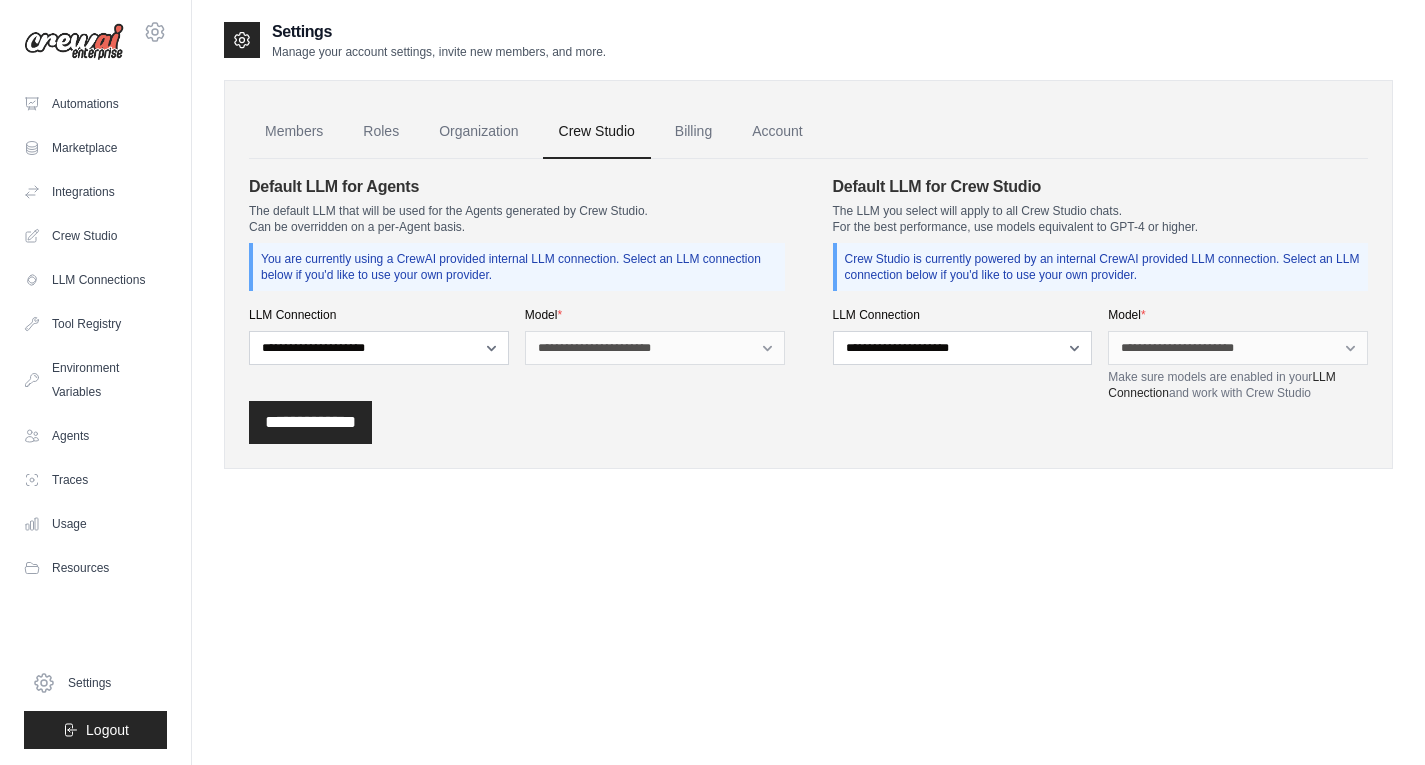 scroll, scrollTop: 0, scrollLeft: 0, axis: both 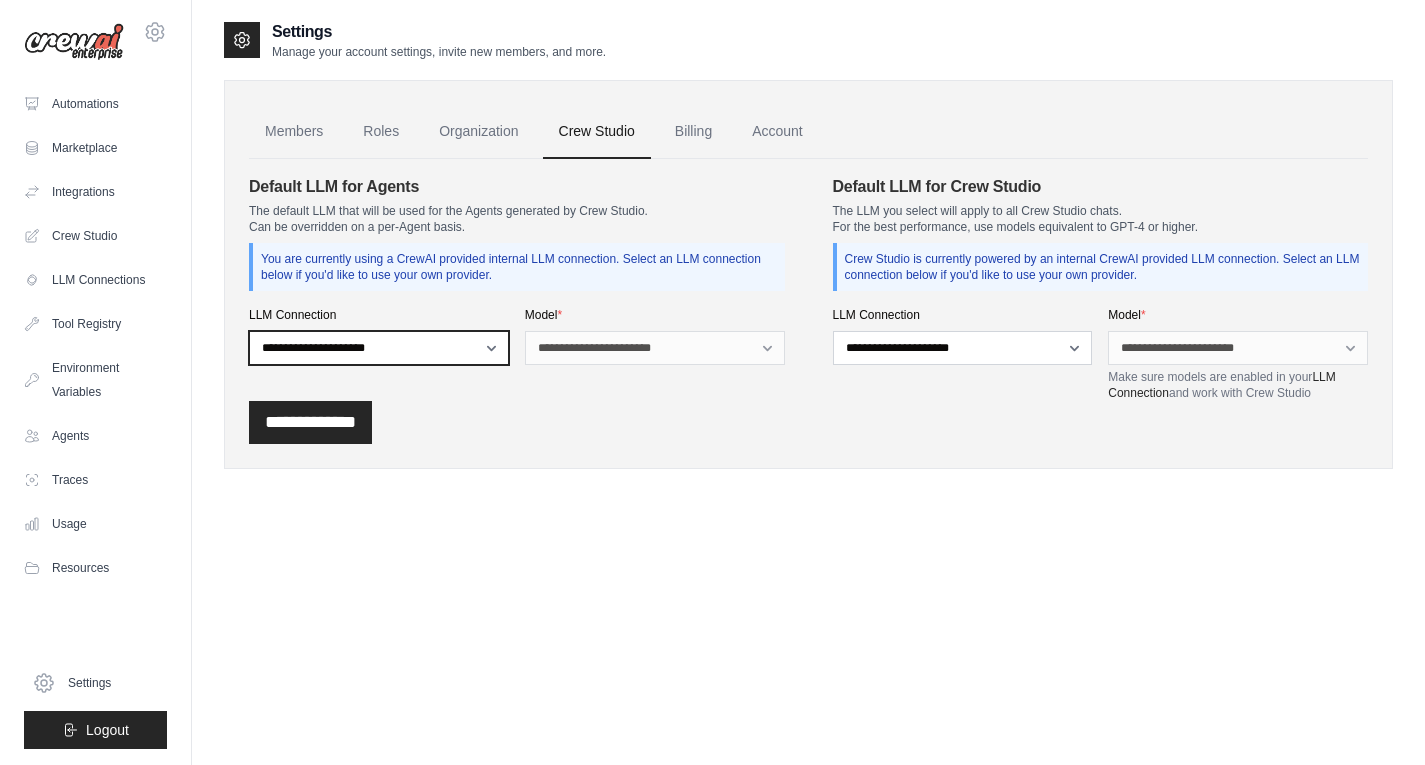 click on "**********" at bounding box center (379, 348) 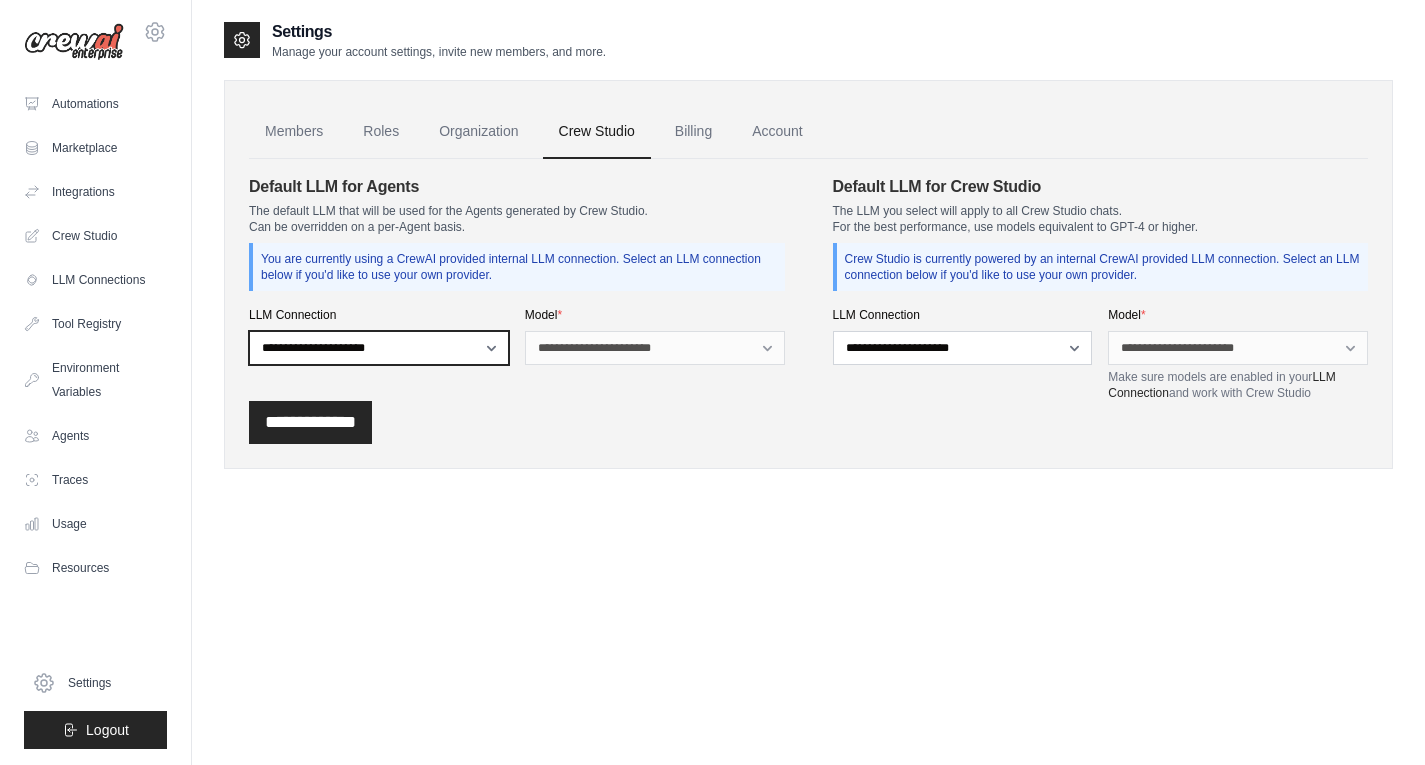 select on "******" 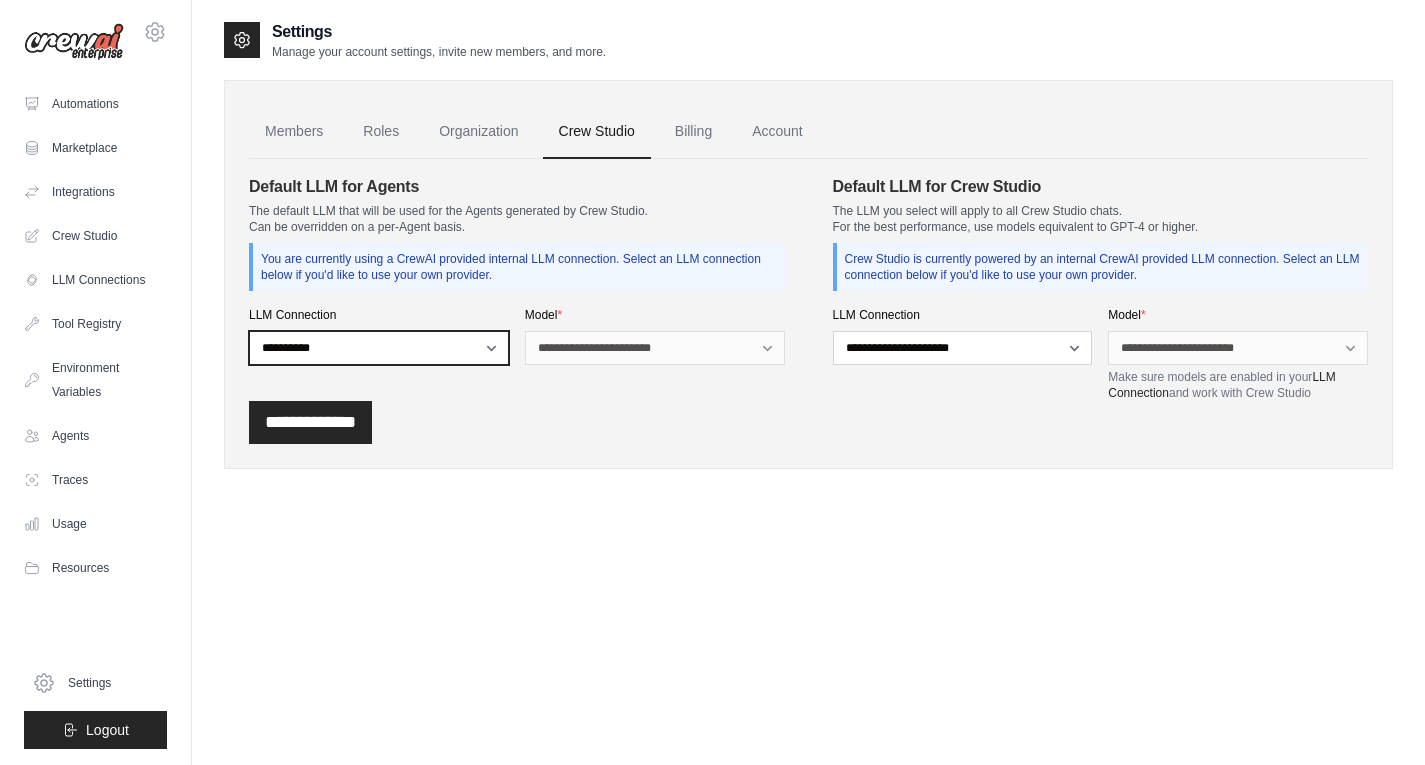 click on "**********" at bounding box center [379, 348] 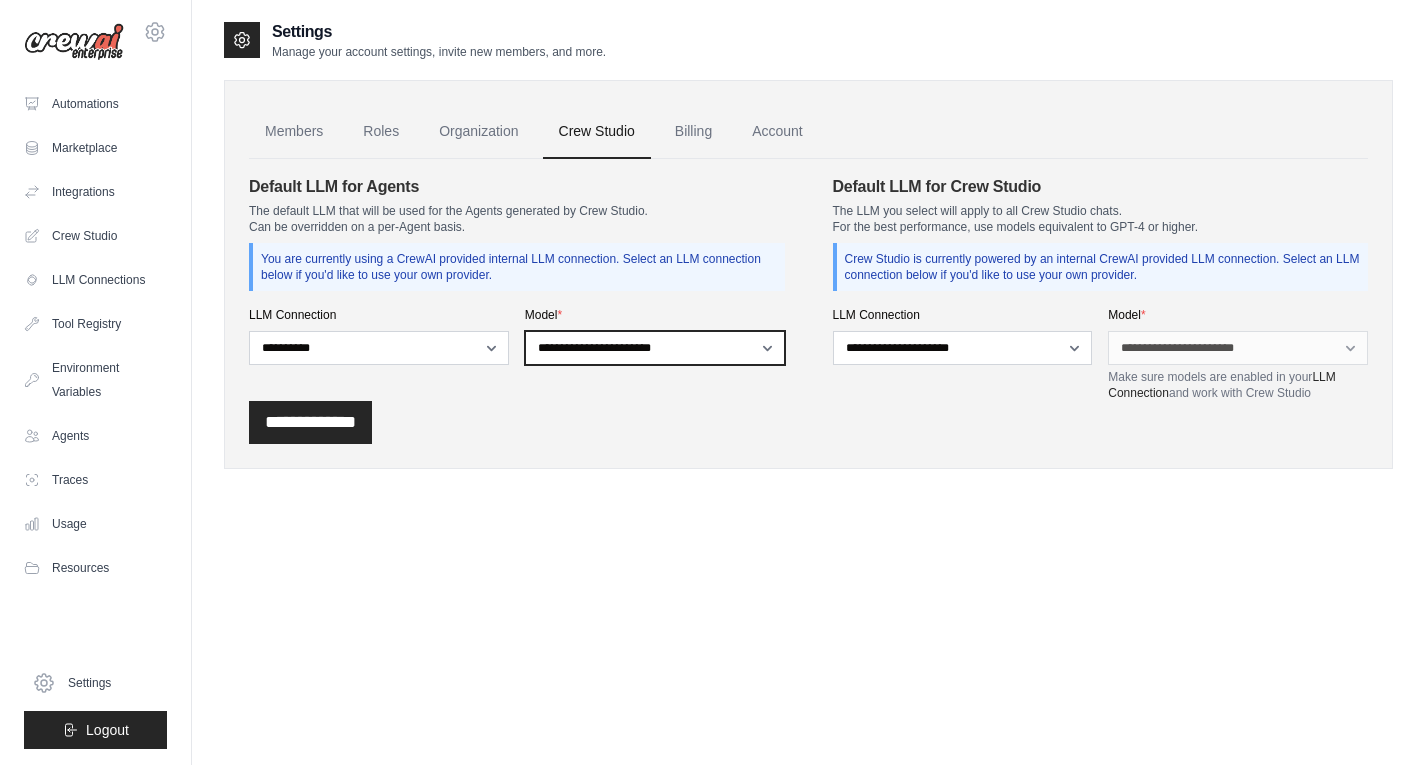 click on "**********" at bounding box center [655, 348] 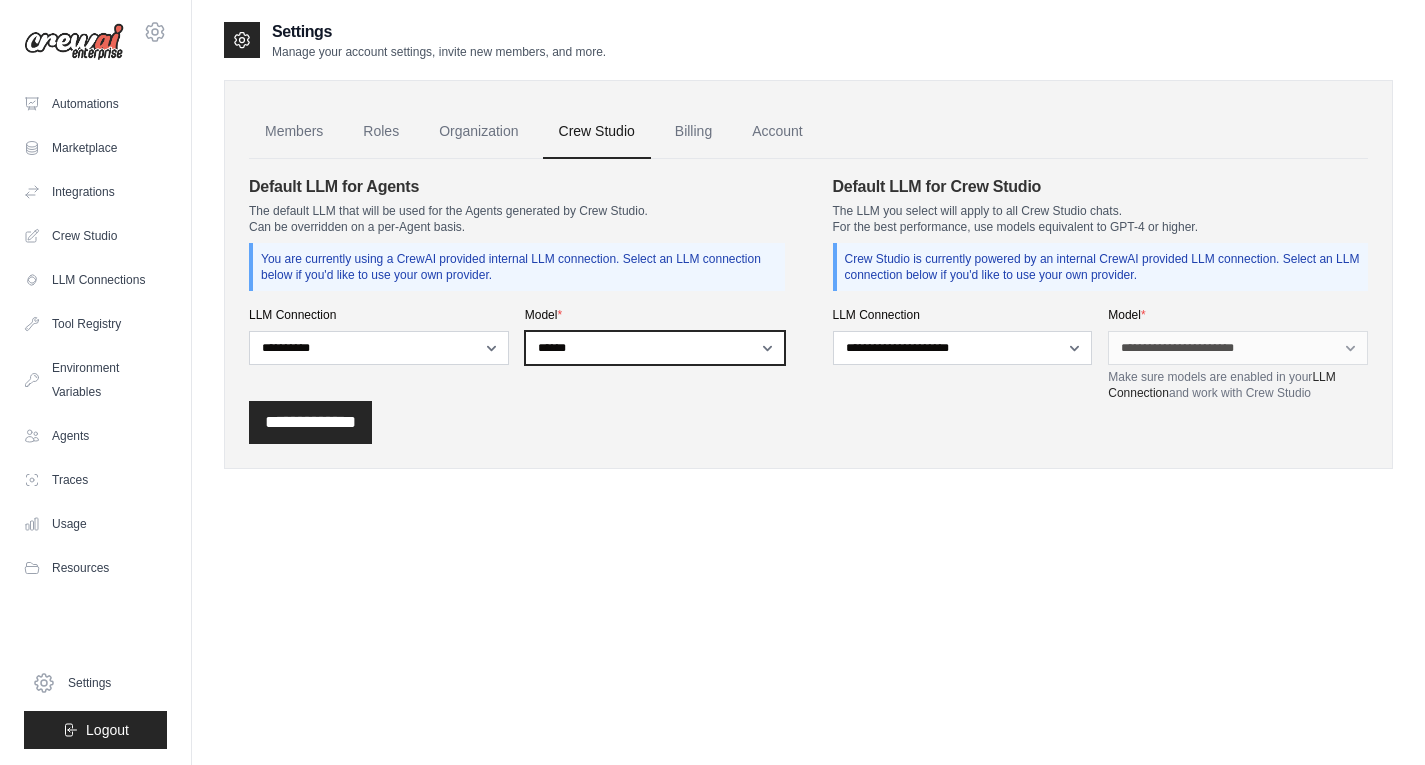 click on "**********" at bounding box center (655, 348) 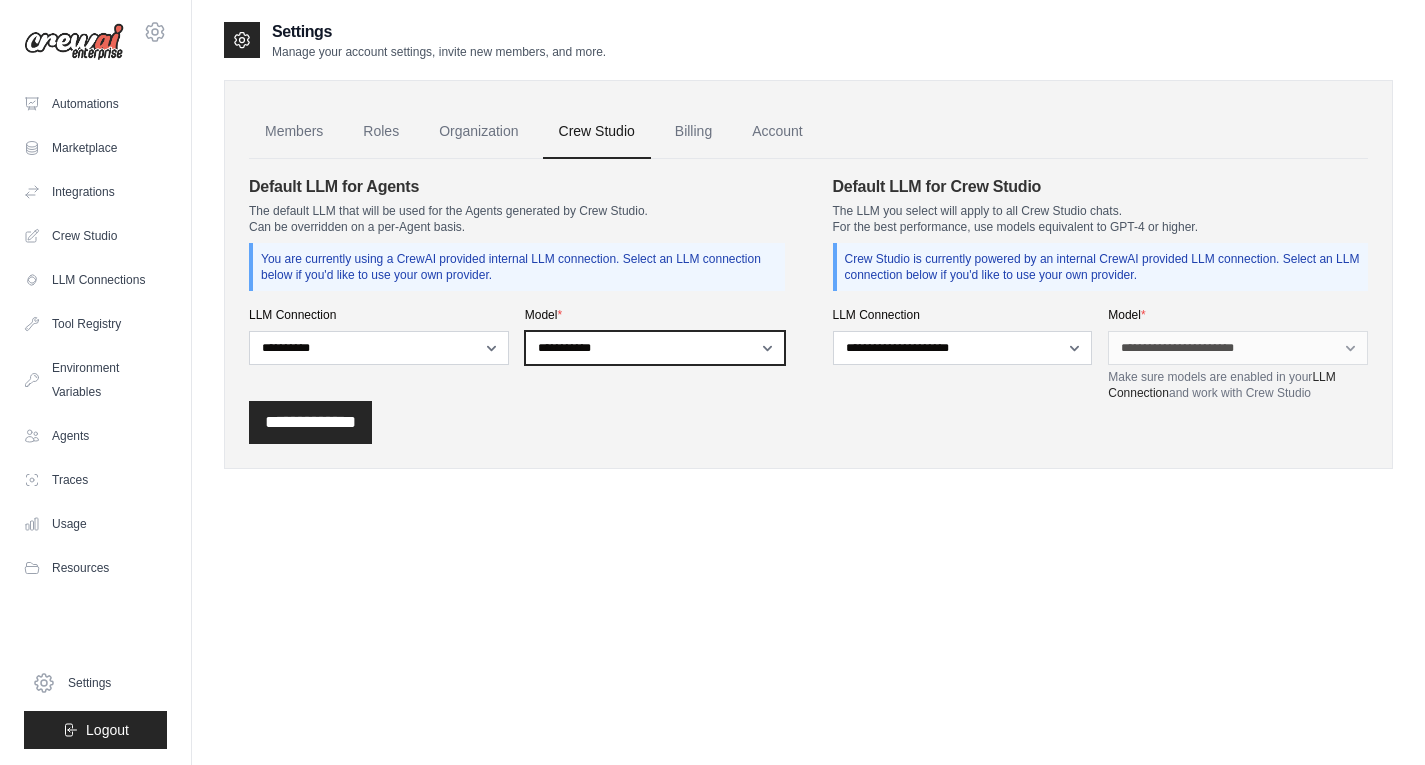 click on "**********" at bounding box center [655, 348] 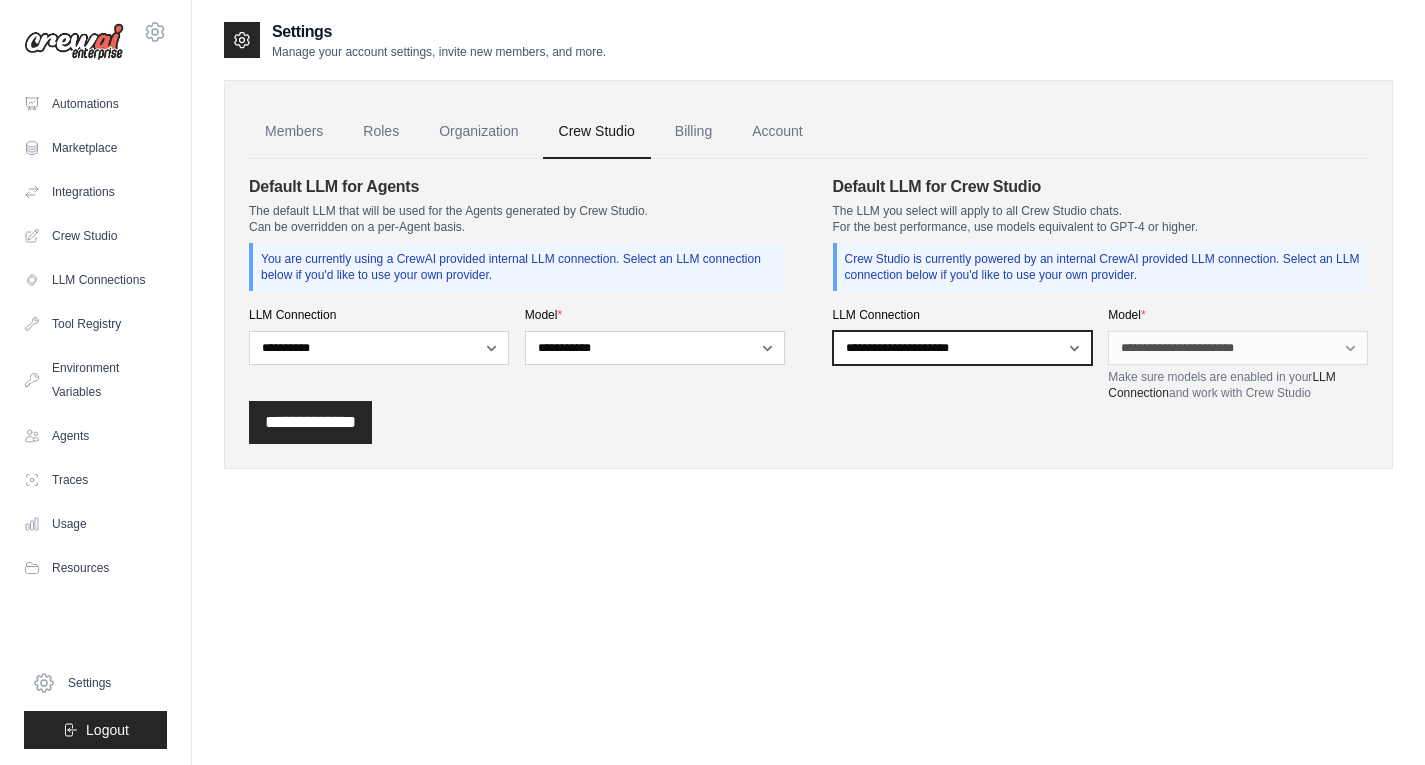 click on "**********" at bounding box center [963, 348] 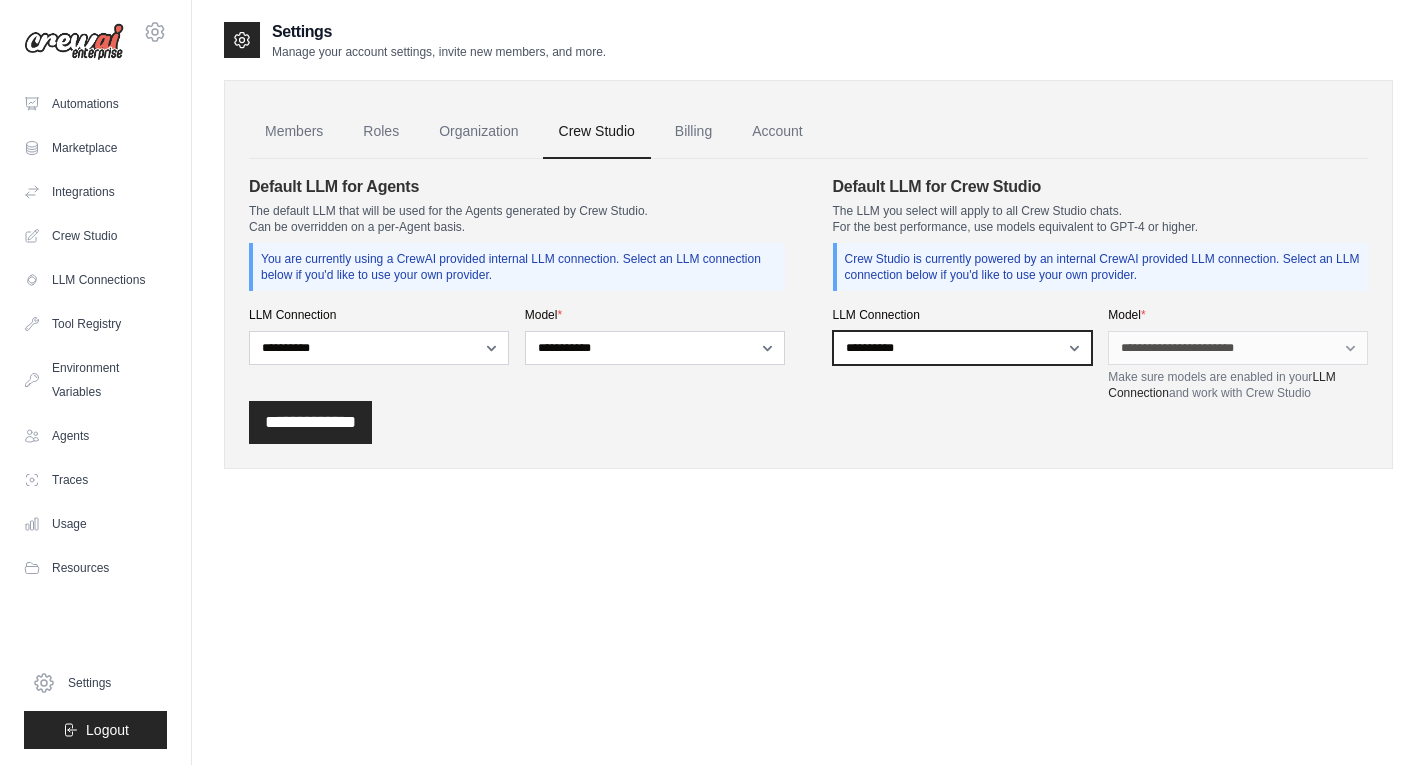 click on "**********" at bounding box center [963, 348] 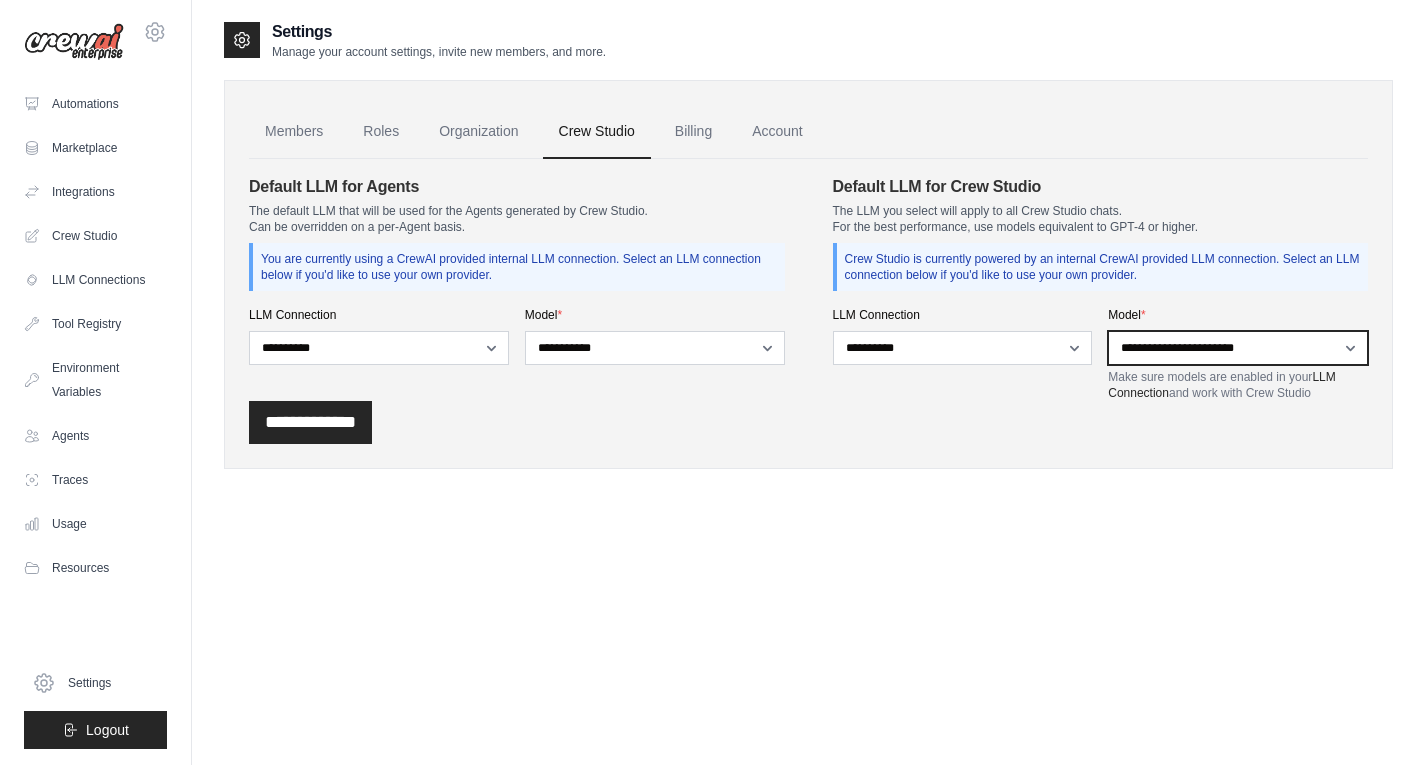 click on "**********" at bounding box center (1238, 348) 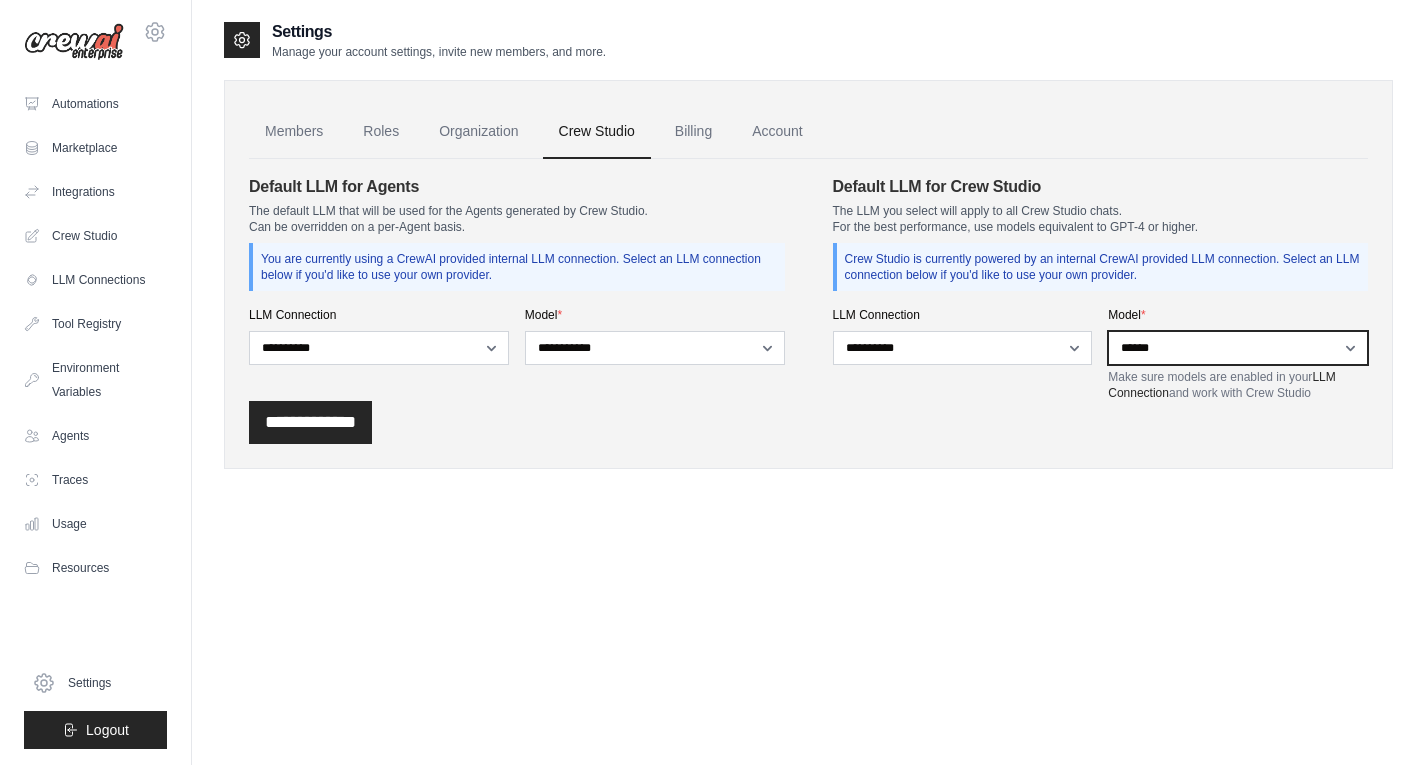 click on "**********" at bounding box center (1238, 348) 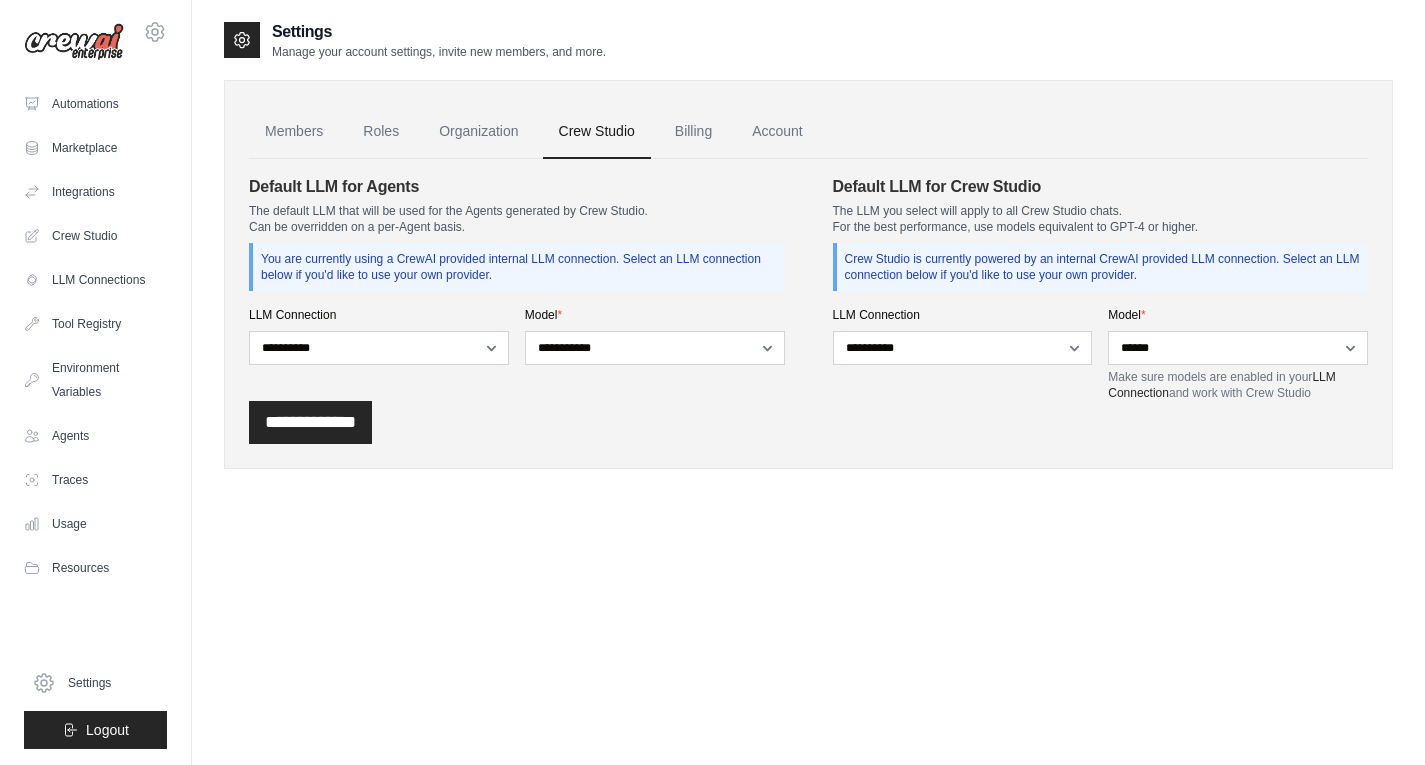 click on "Make sure models are enabled in your
LLM Connection
and work with Crew Studio" at bounding box center [1238, 385] 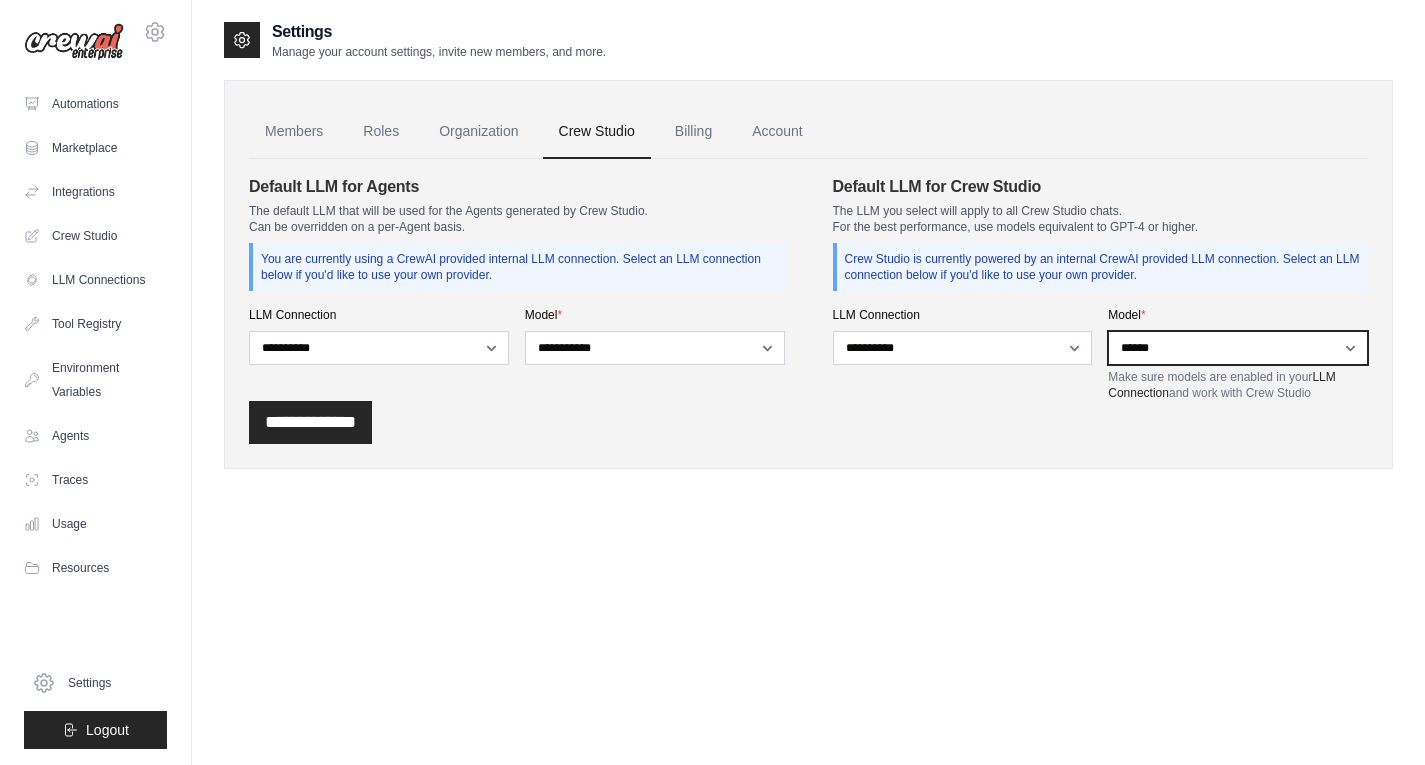drag, startPoint x: 1210, startPoint y: 331, endPoint x: 1206, endPoint y: 358, distance: 27.294687 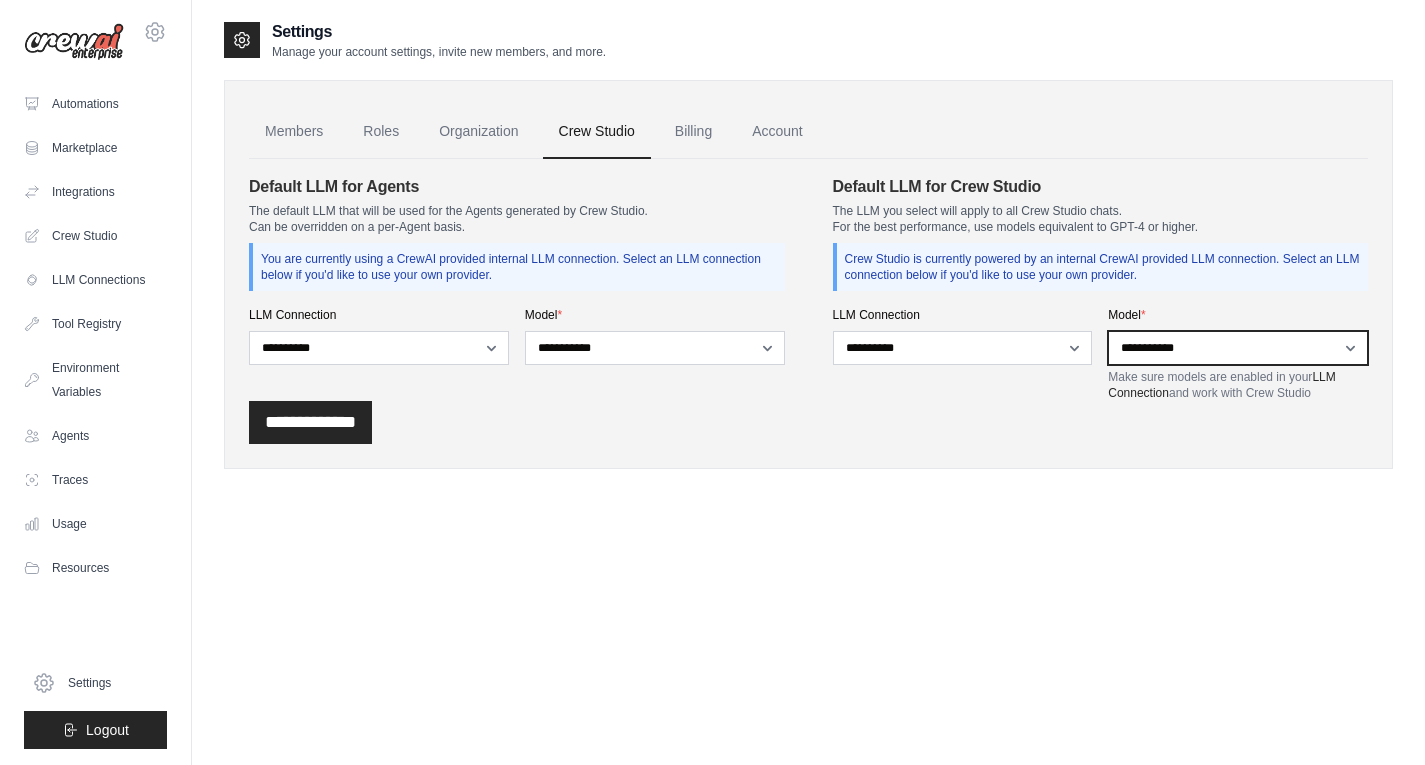 click on "**********" at bounding box center (1238, 348) 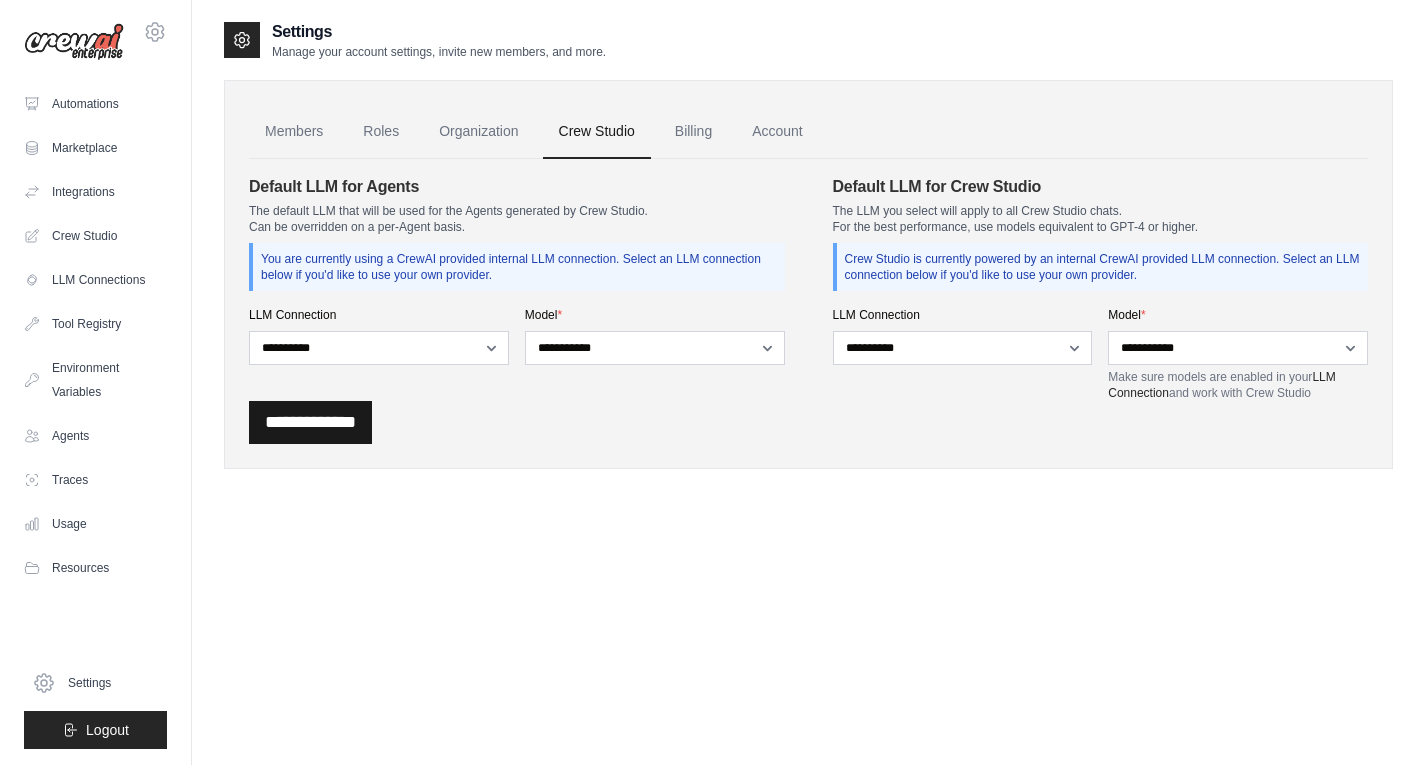 click on "**********" at bounding box center (310, 422) 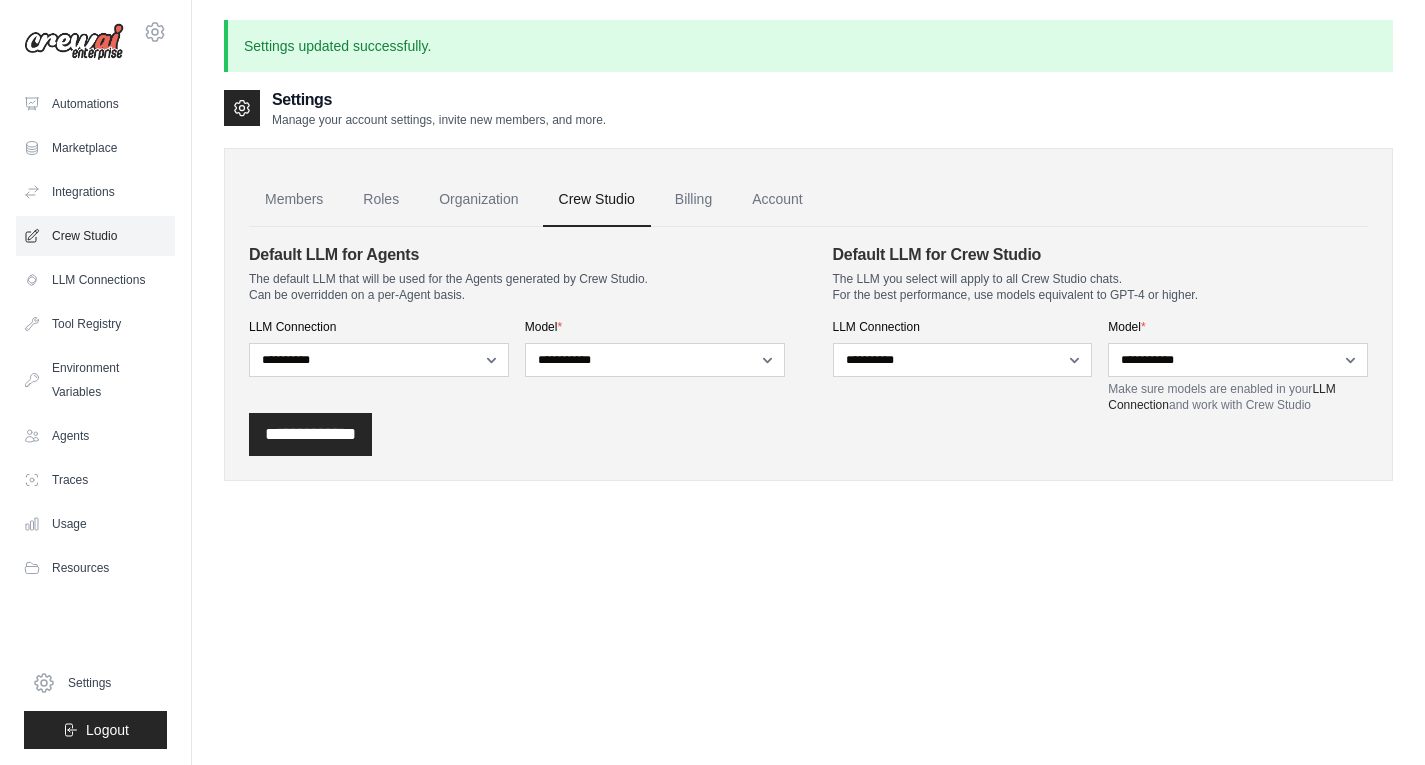 click on "Crew Studio" at bounding box center (95, 236) 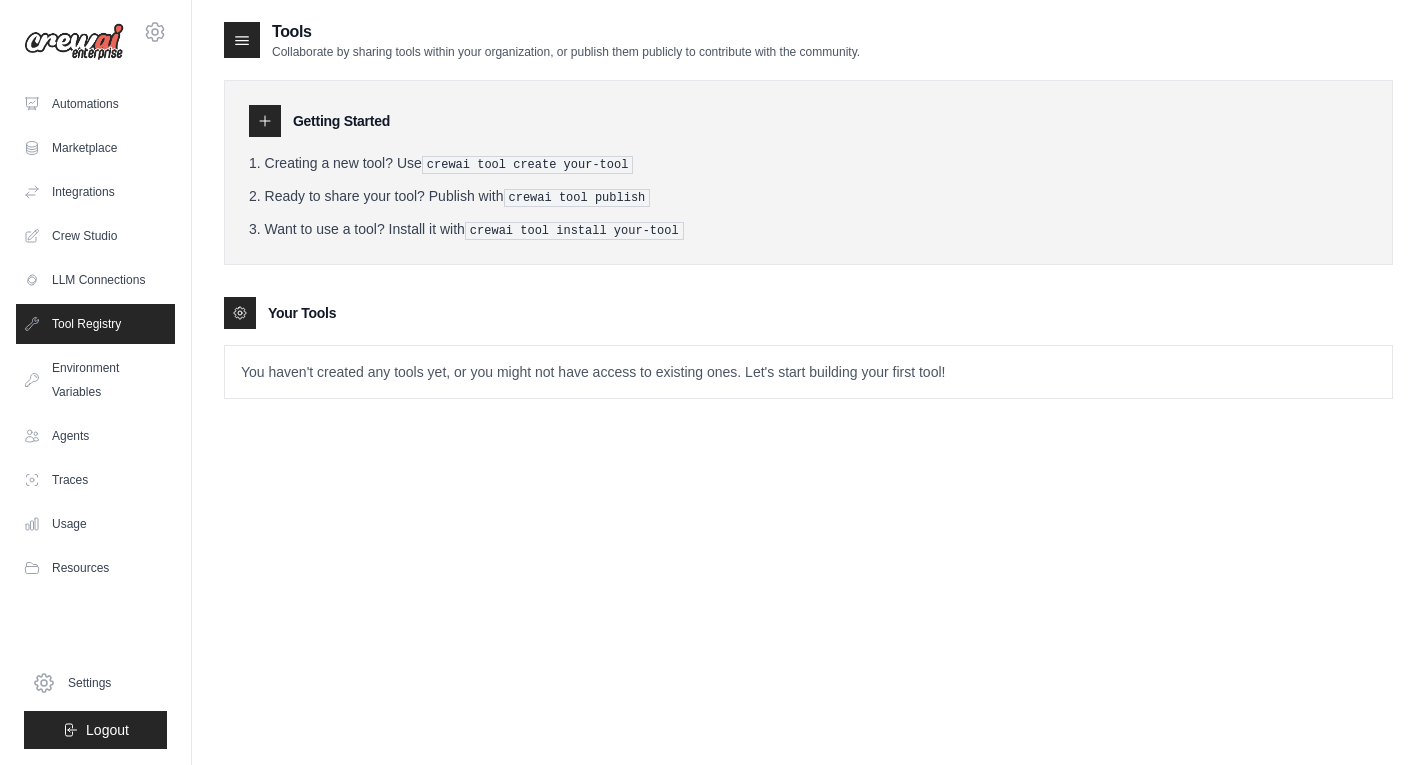 click on "crewai tool create your-tool" at bounding box center (528, 165) 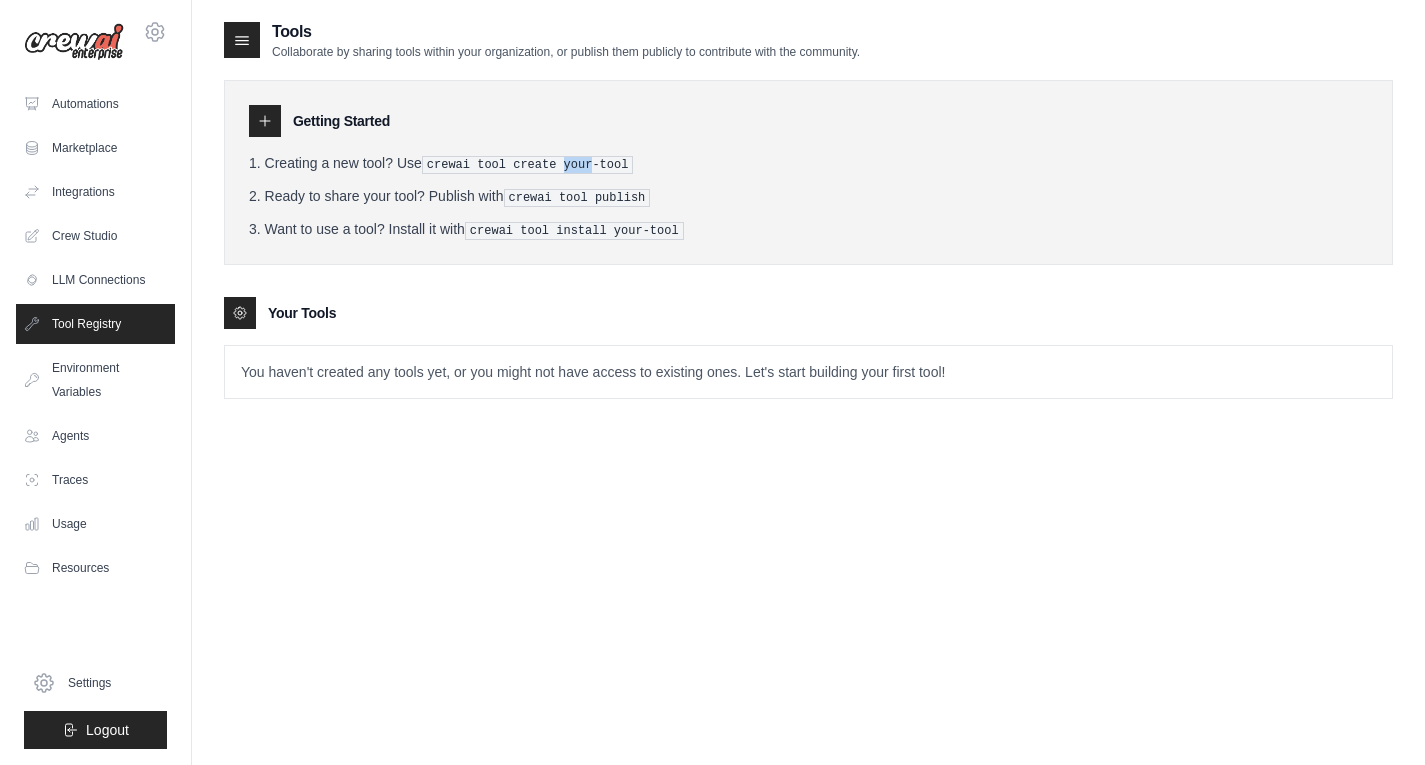click on "crewai tool create your-tool" at bounding box center (528, 165) 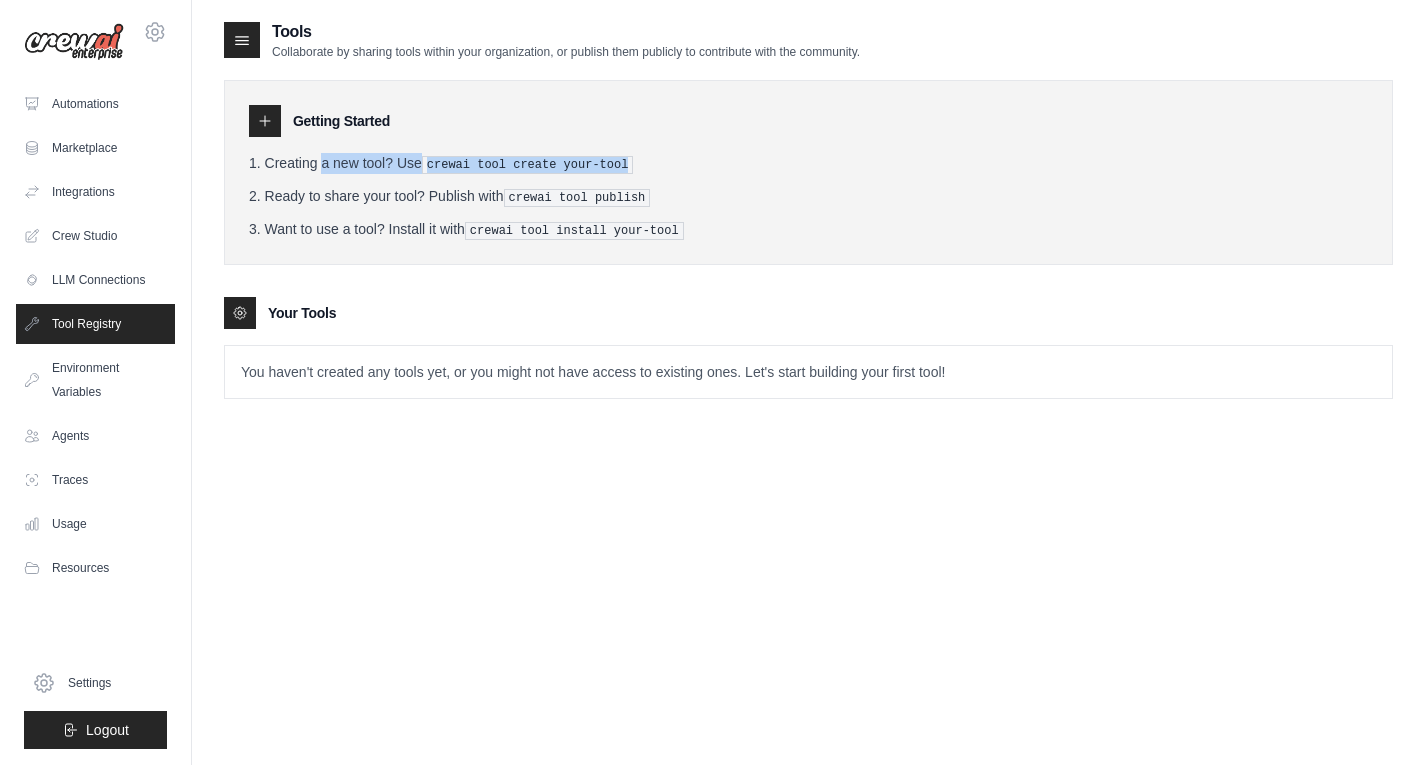 click on "crewai tool create your-tool" at bounding box center (528, 165) 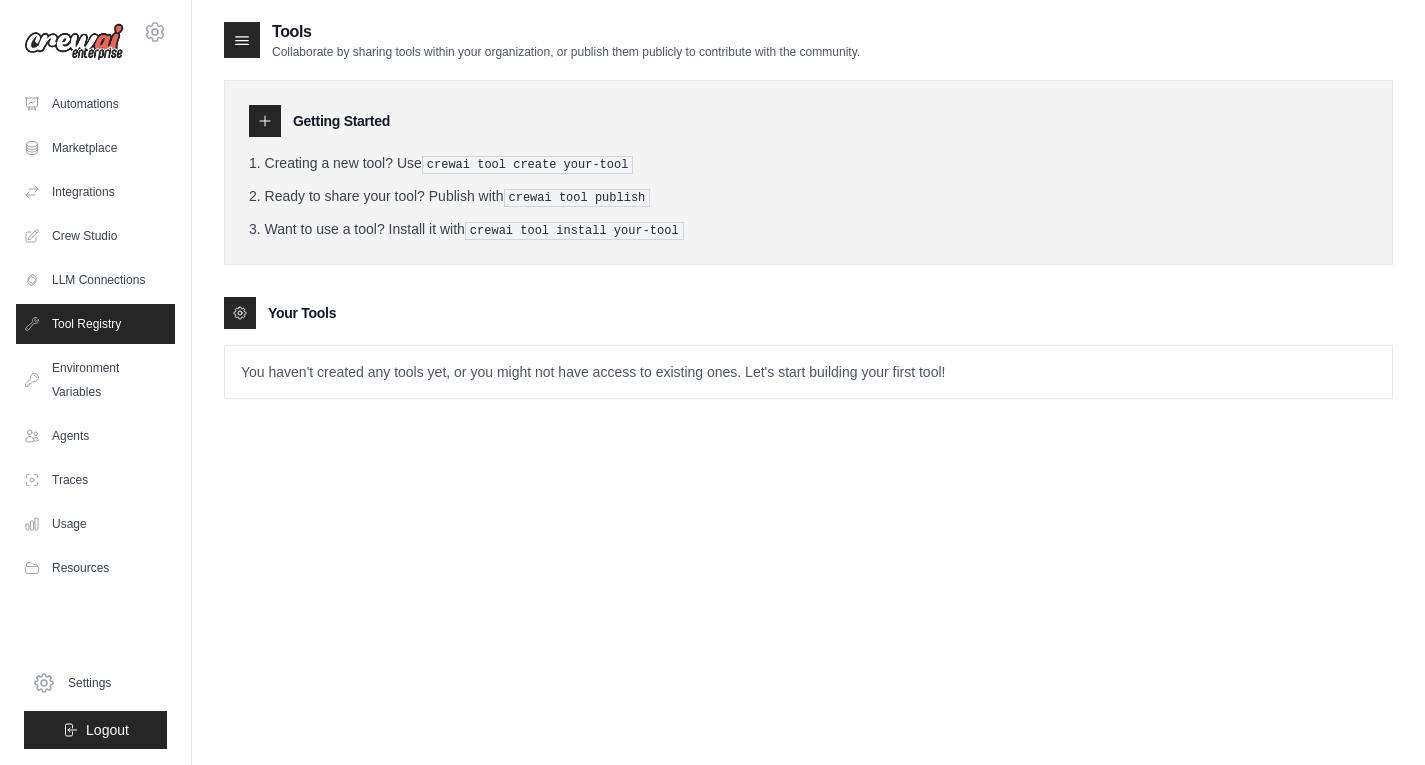 click on "Creating a new tool? Use
crewai tool create your-tool
Ready to share your tool? Publish with
crewai tool publish
Want to use a tool? Install it with
crewai tool install your-tool" at bounding box center [808, 196] 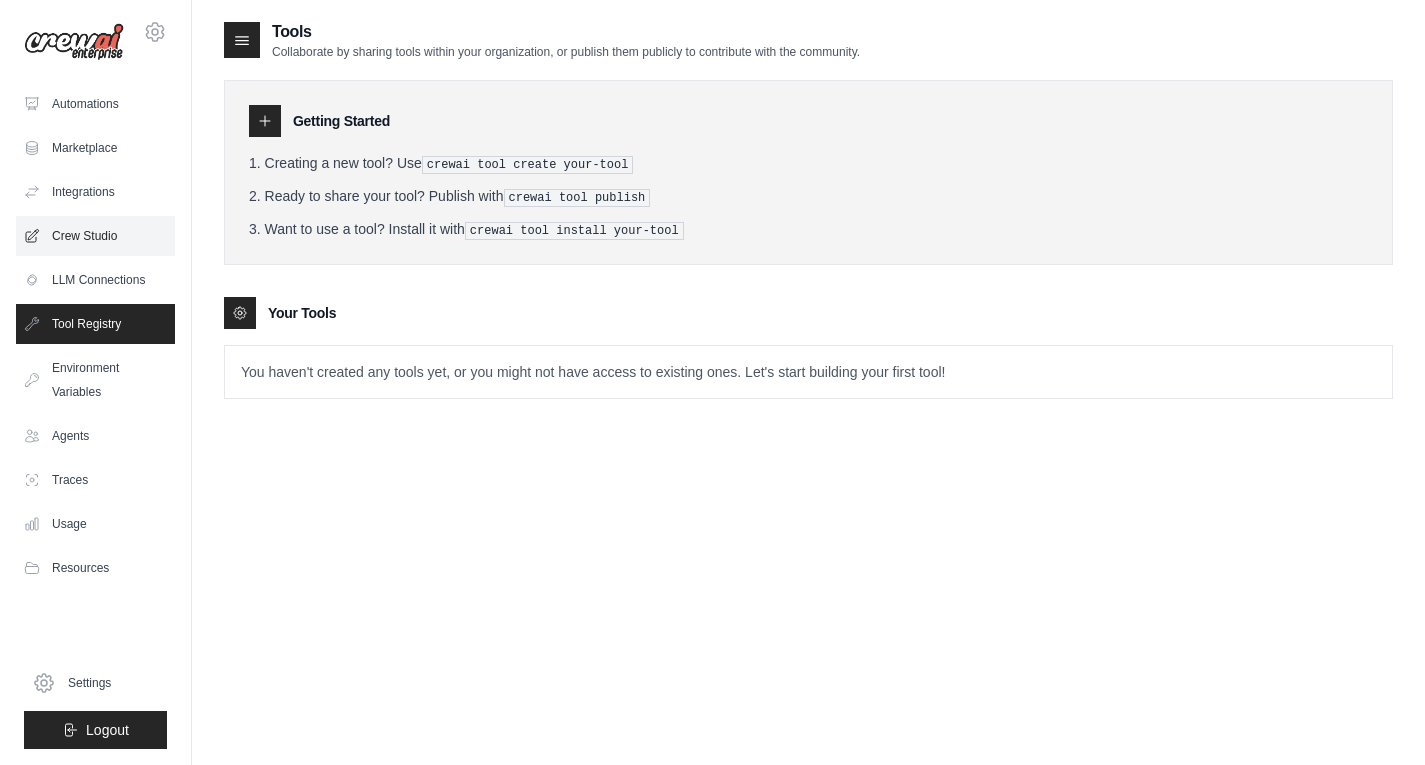 click on "Crew Studio" at bounding box center [95, 236] 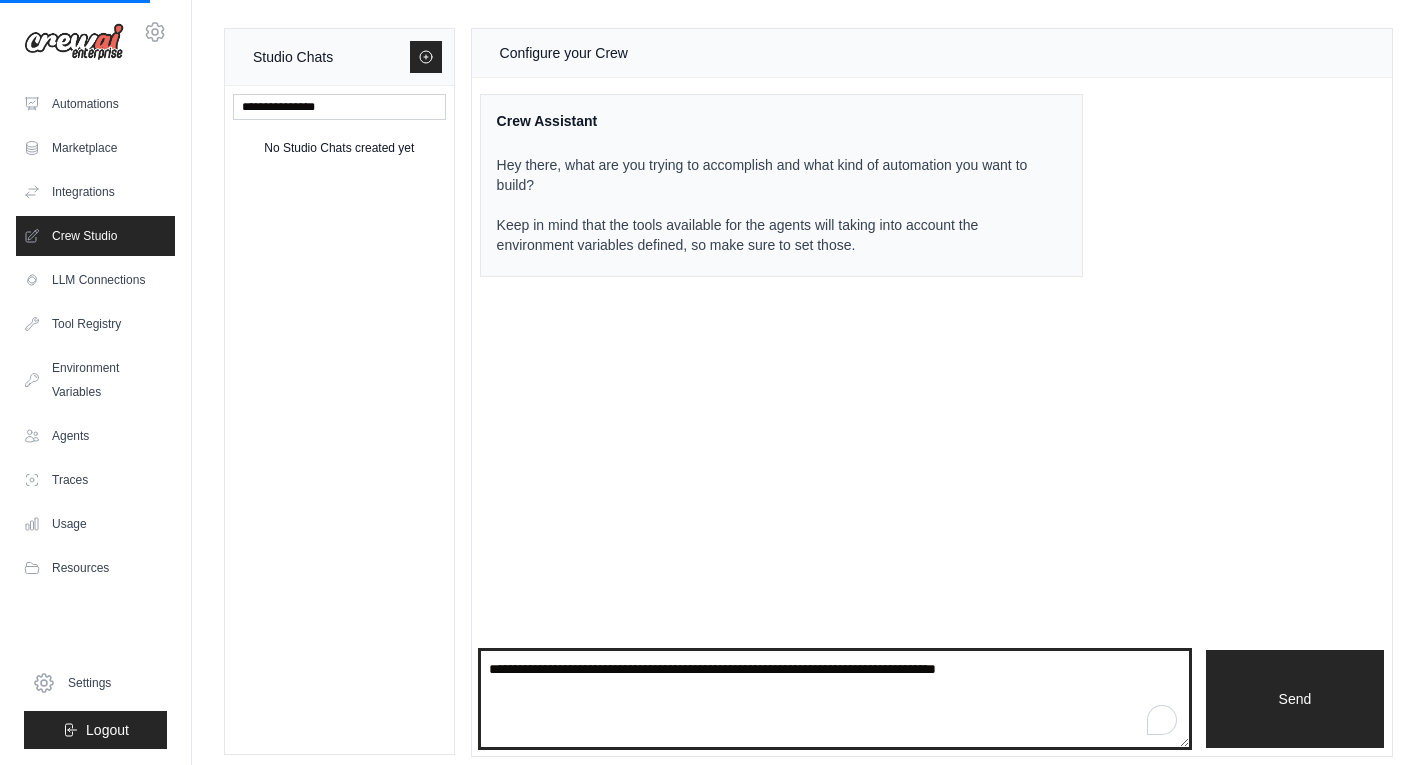 click at bounding box center (835, 699) 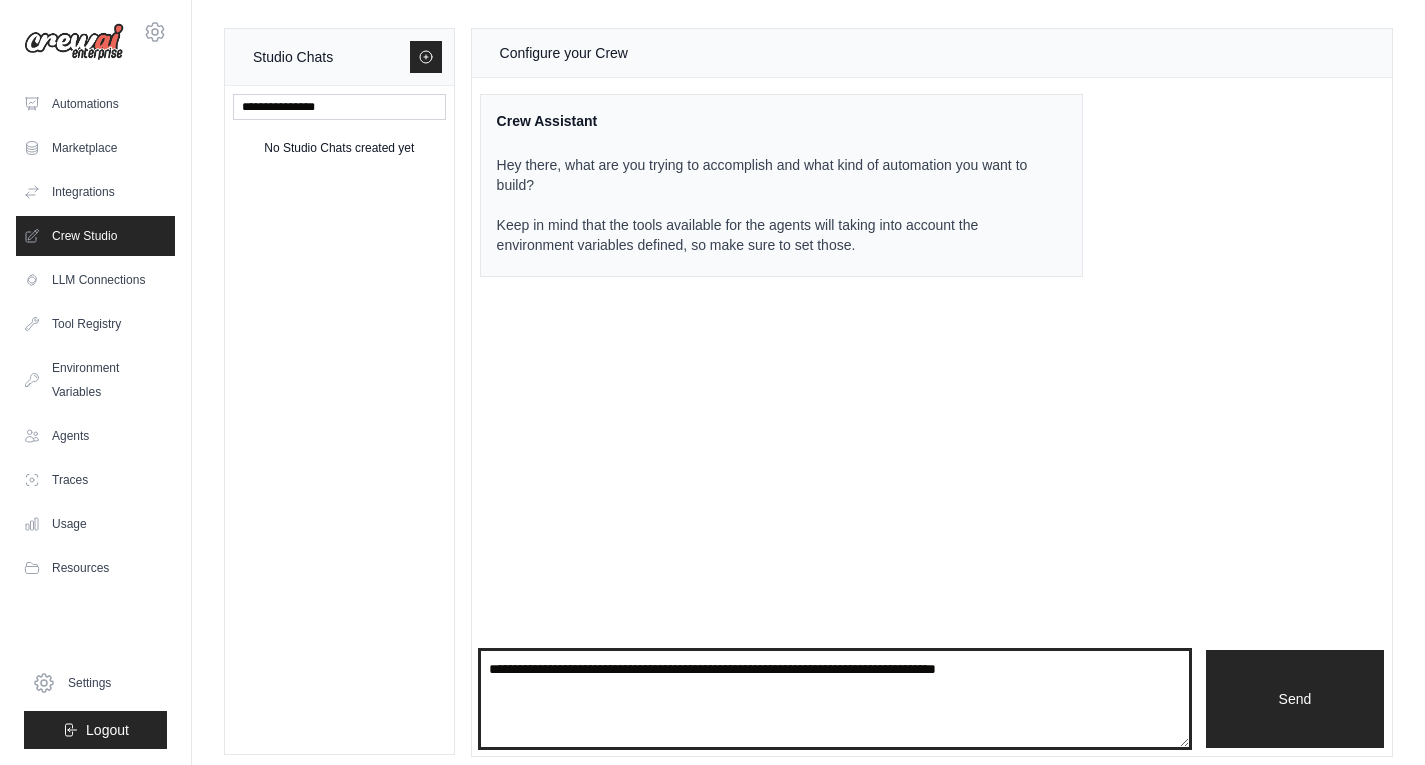 click at bounding box center (835, 699) 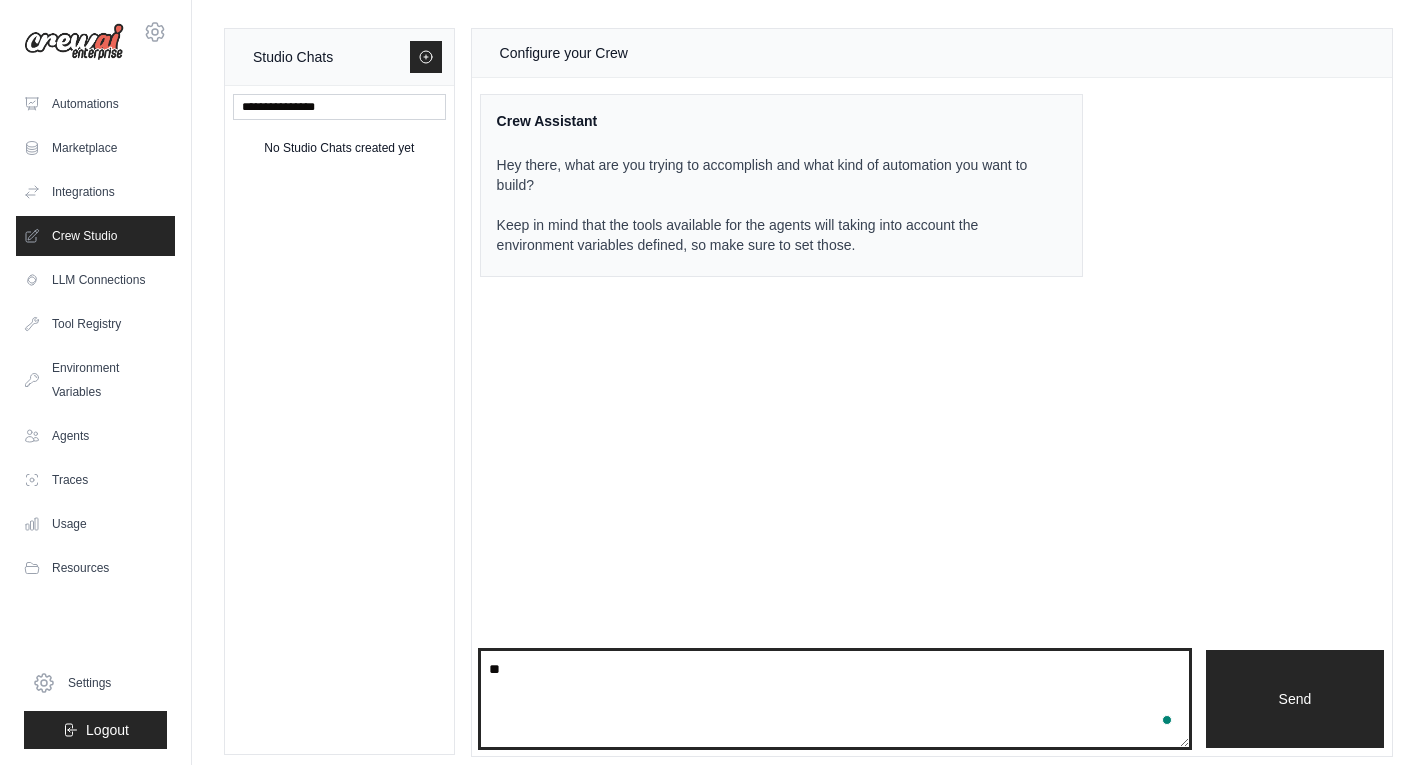 type on "*" 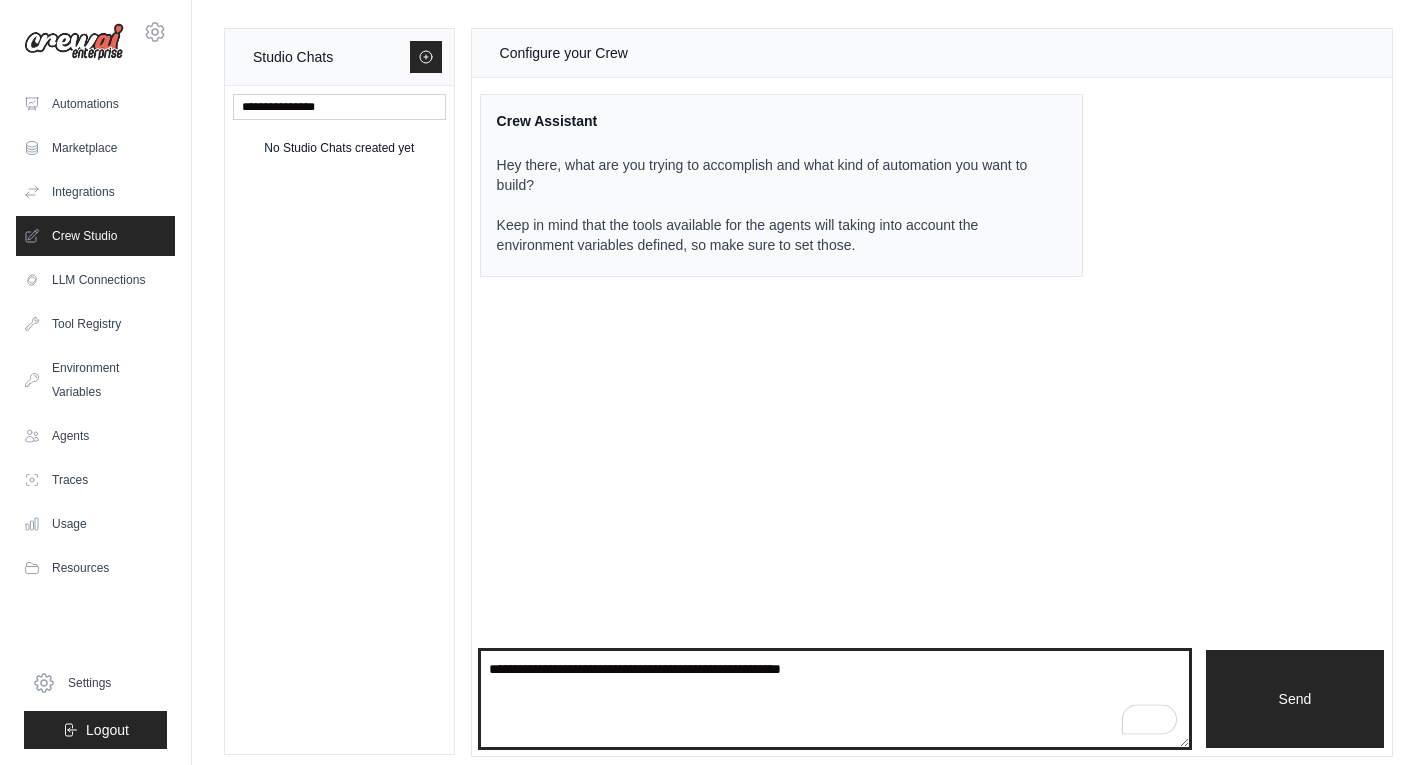click on "**********" at bounding box center (835, 699) 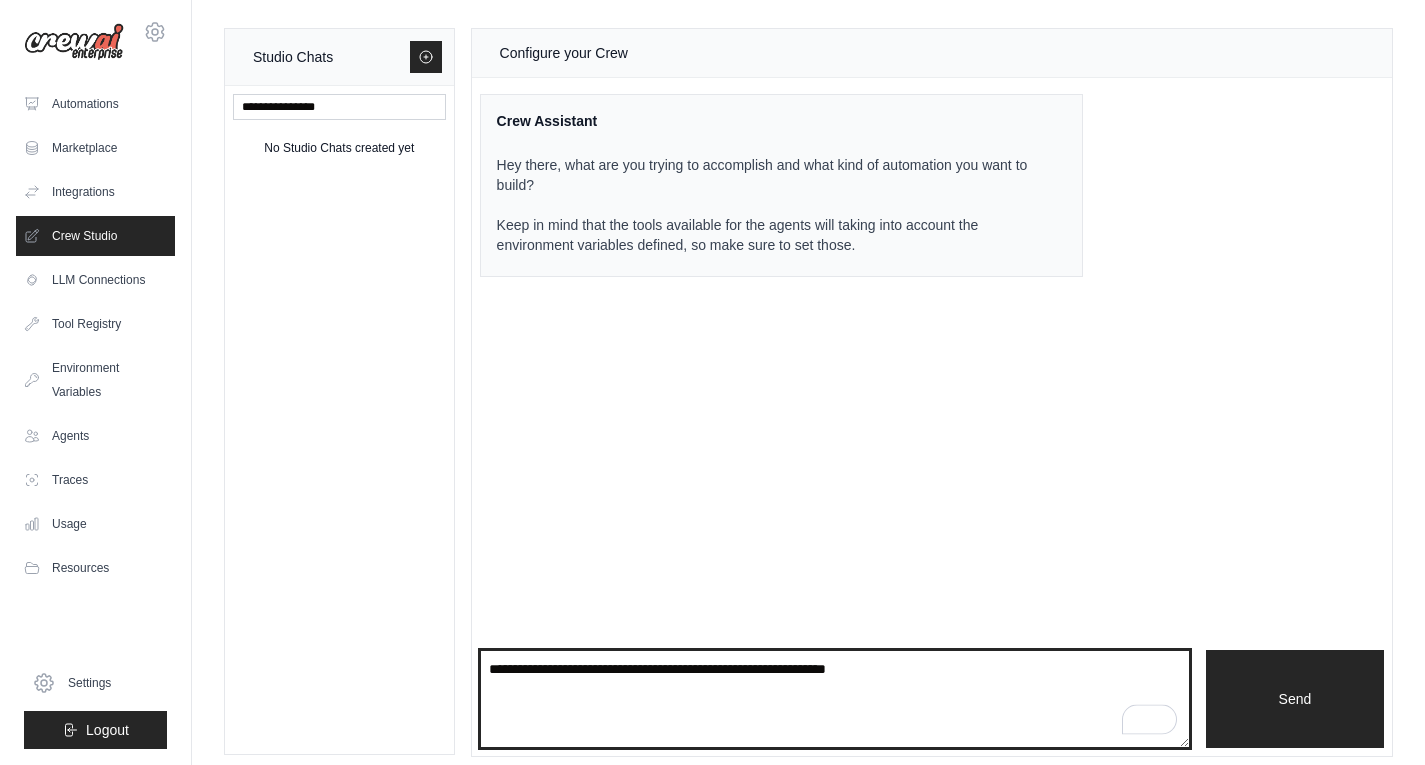 drag, startPoint x: 778, startPoint y: 668, endPoint x: 1035, endPoint y: 669, distance: 257.00195 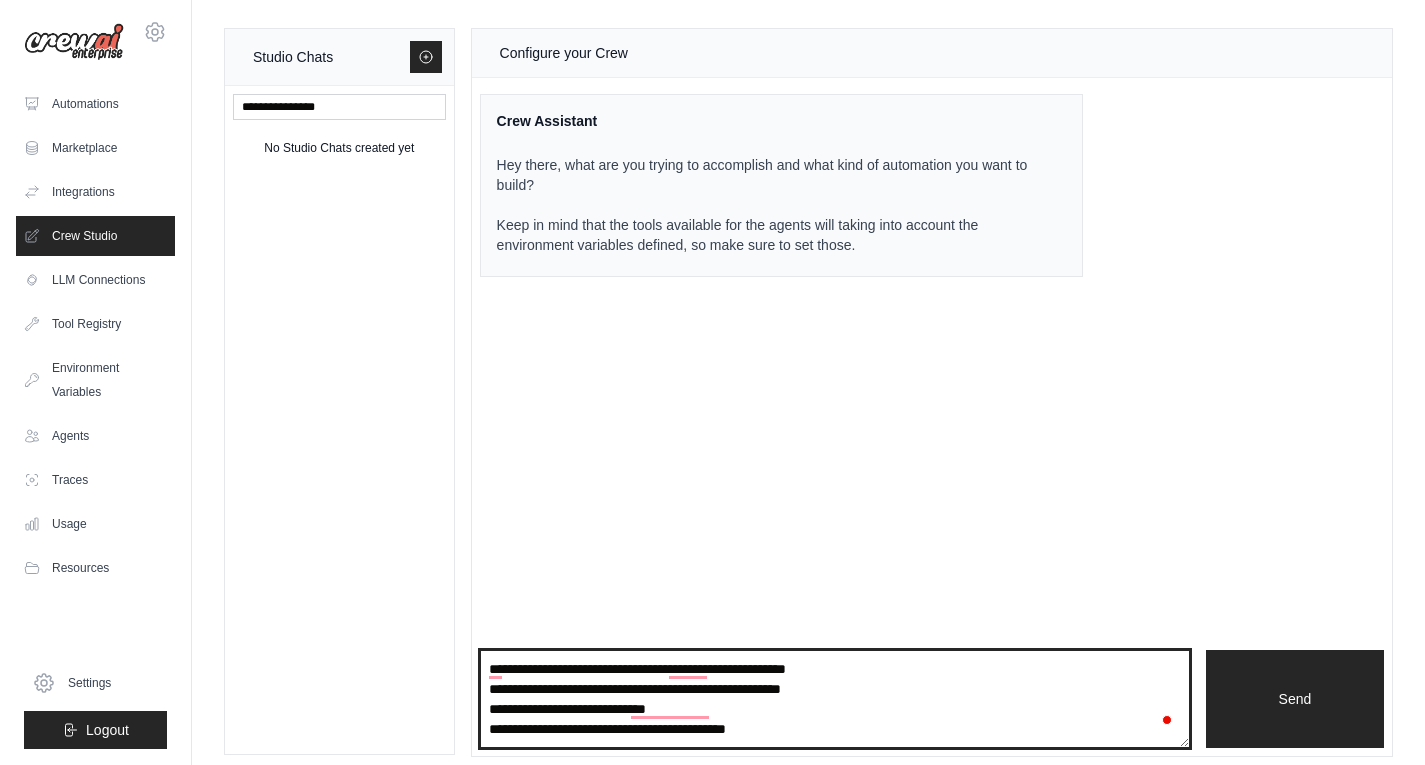 scroll, scrollTop: 11, scrollLeft: 0, axis: vertical 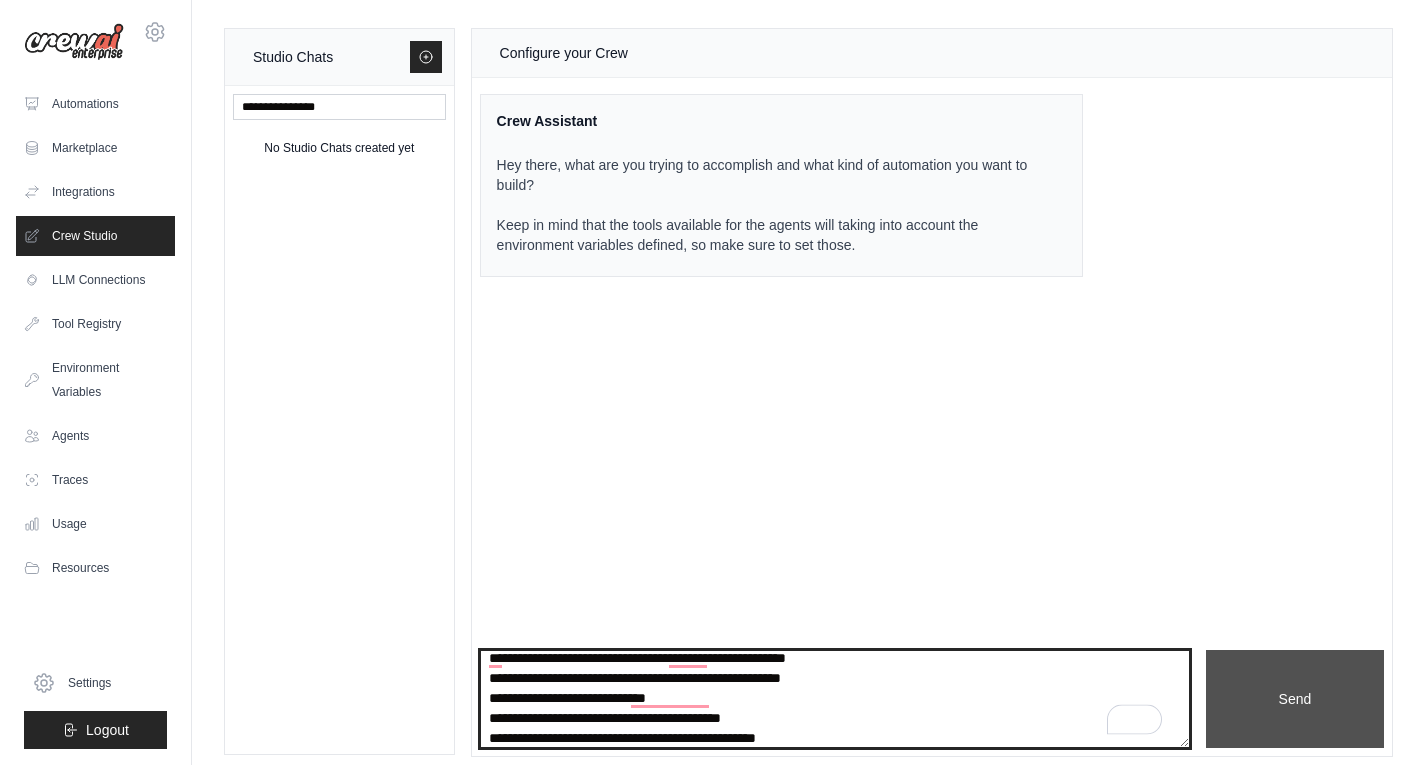 type on "**********" 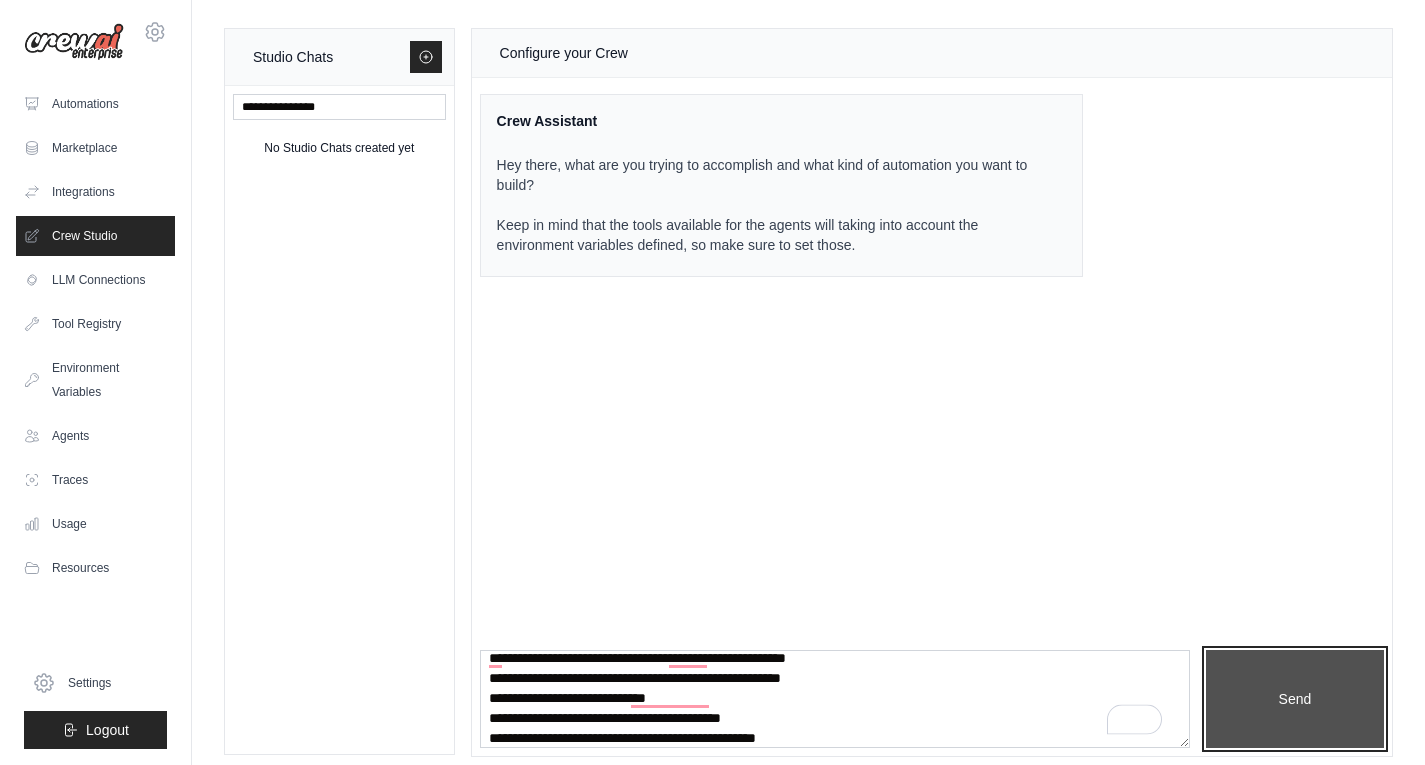 click on "Send" at bounding box center [1295, 699] 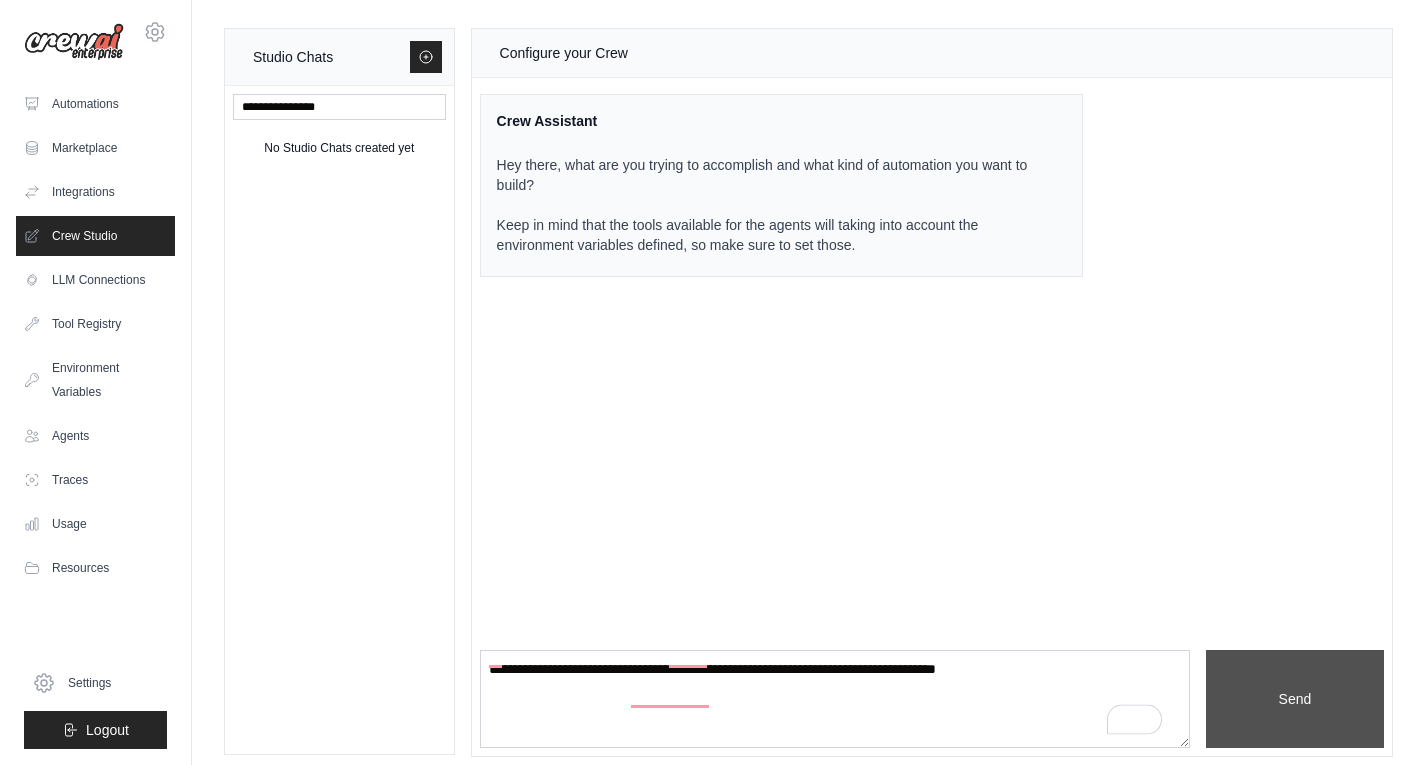scroll, scrollTop: 0, scrollLeft: 0, axis: both 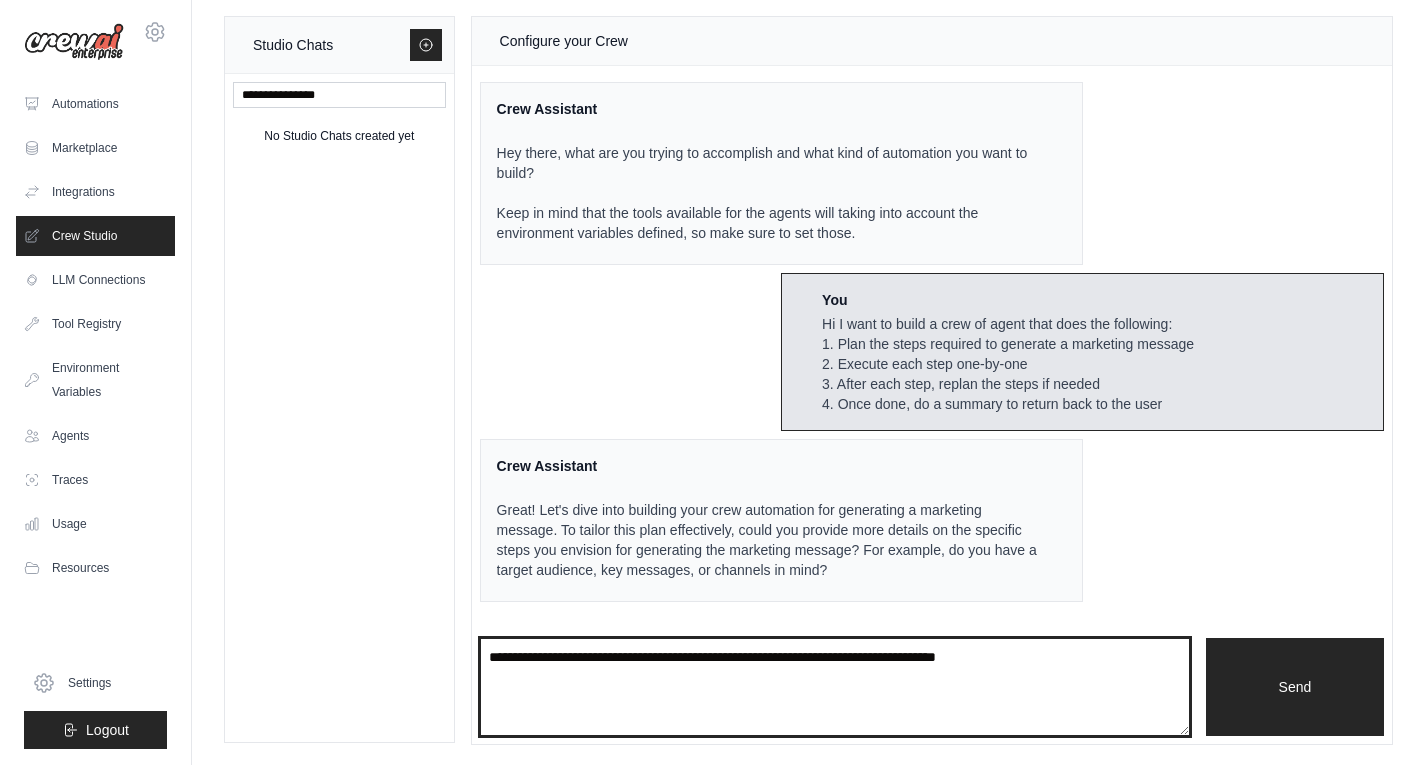 click at bounding box center (835, 687) 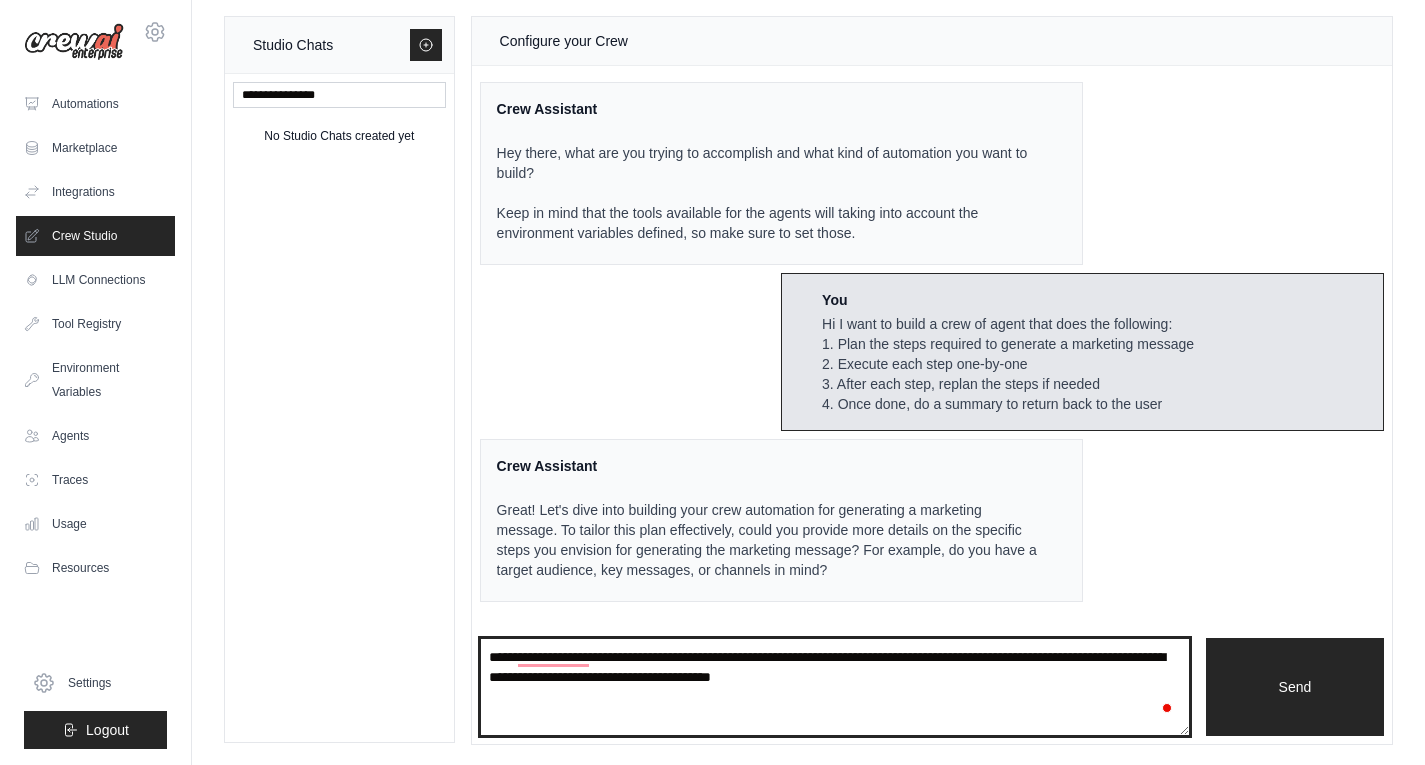 type on "**********" 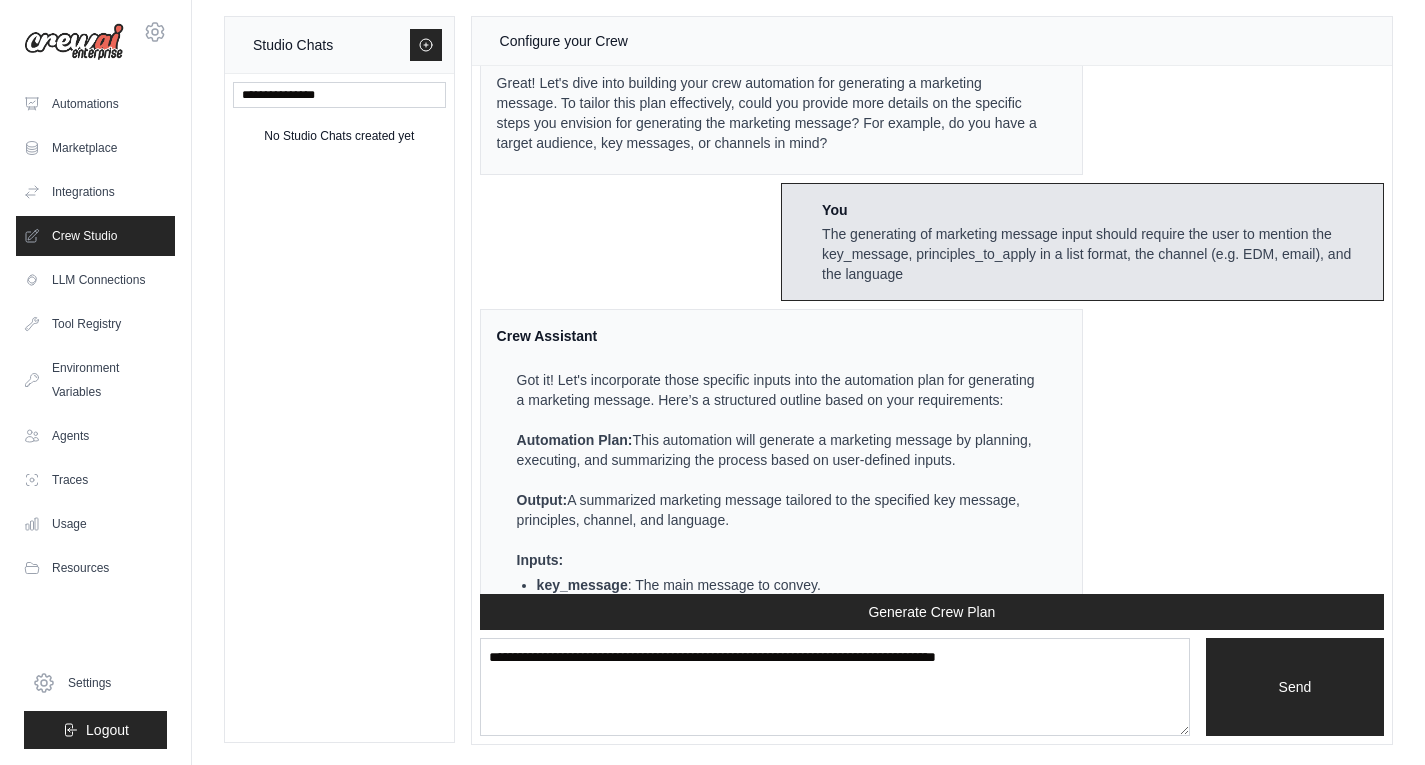 scroll, scrollTop: 794, scrollLeft: 0, axis: vertical 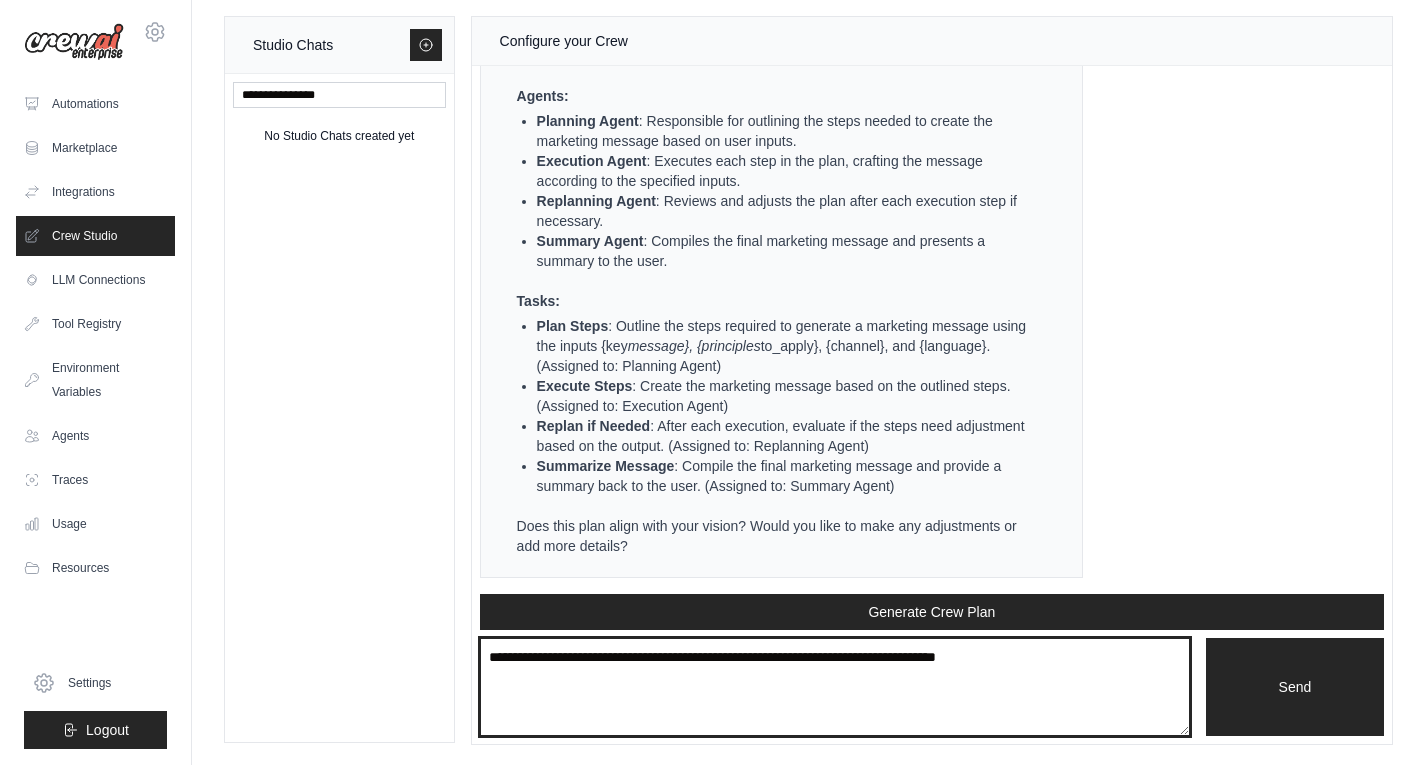 click at bounding box center [835, 687] 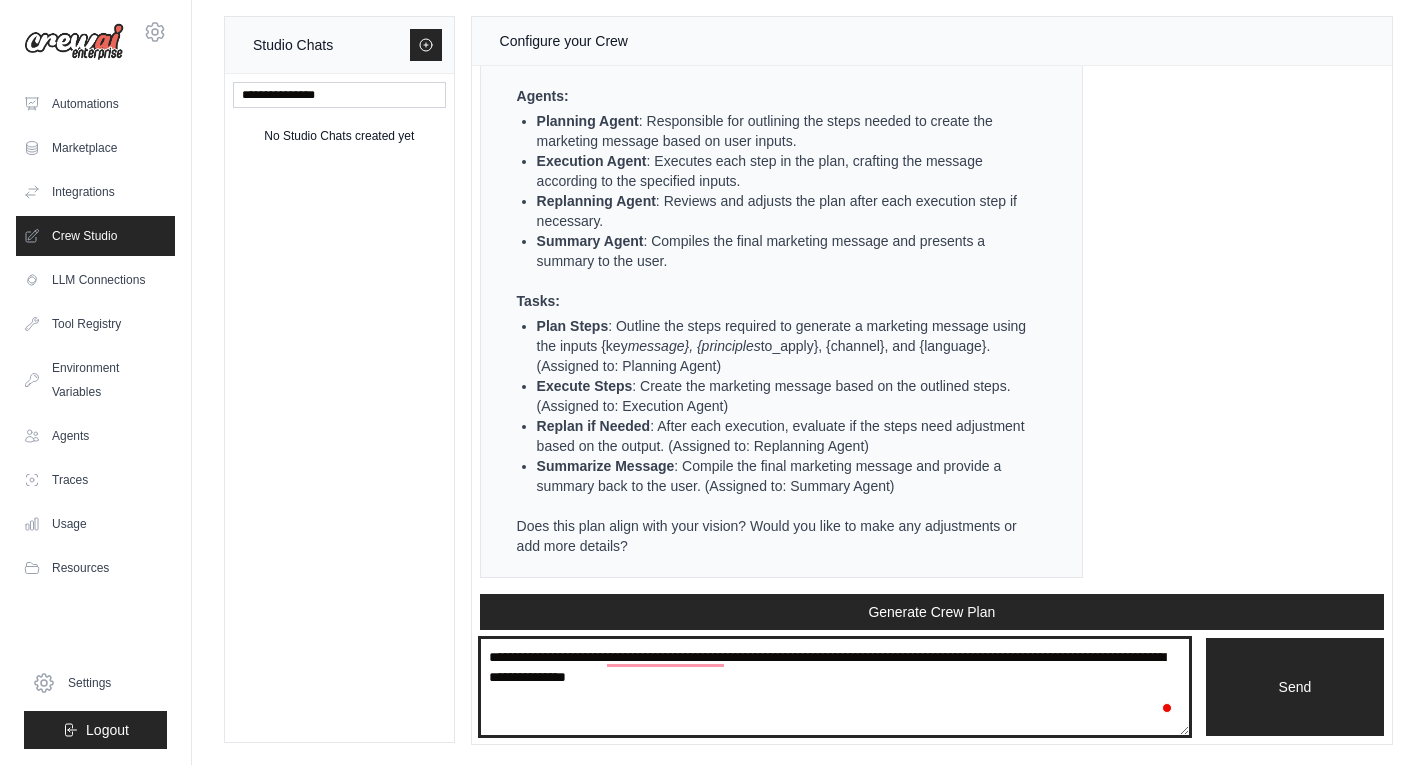 type on "**********" 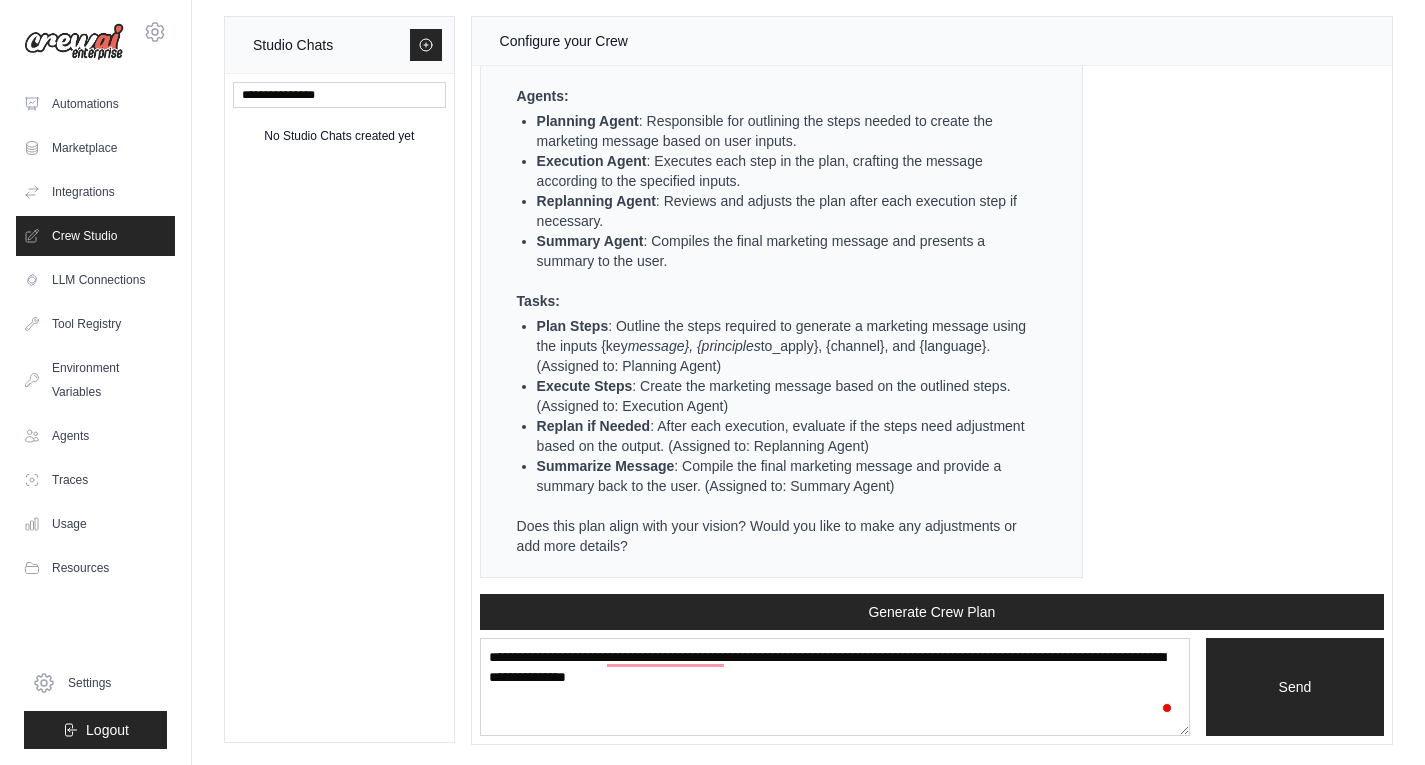 type 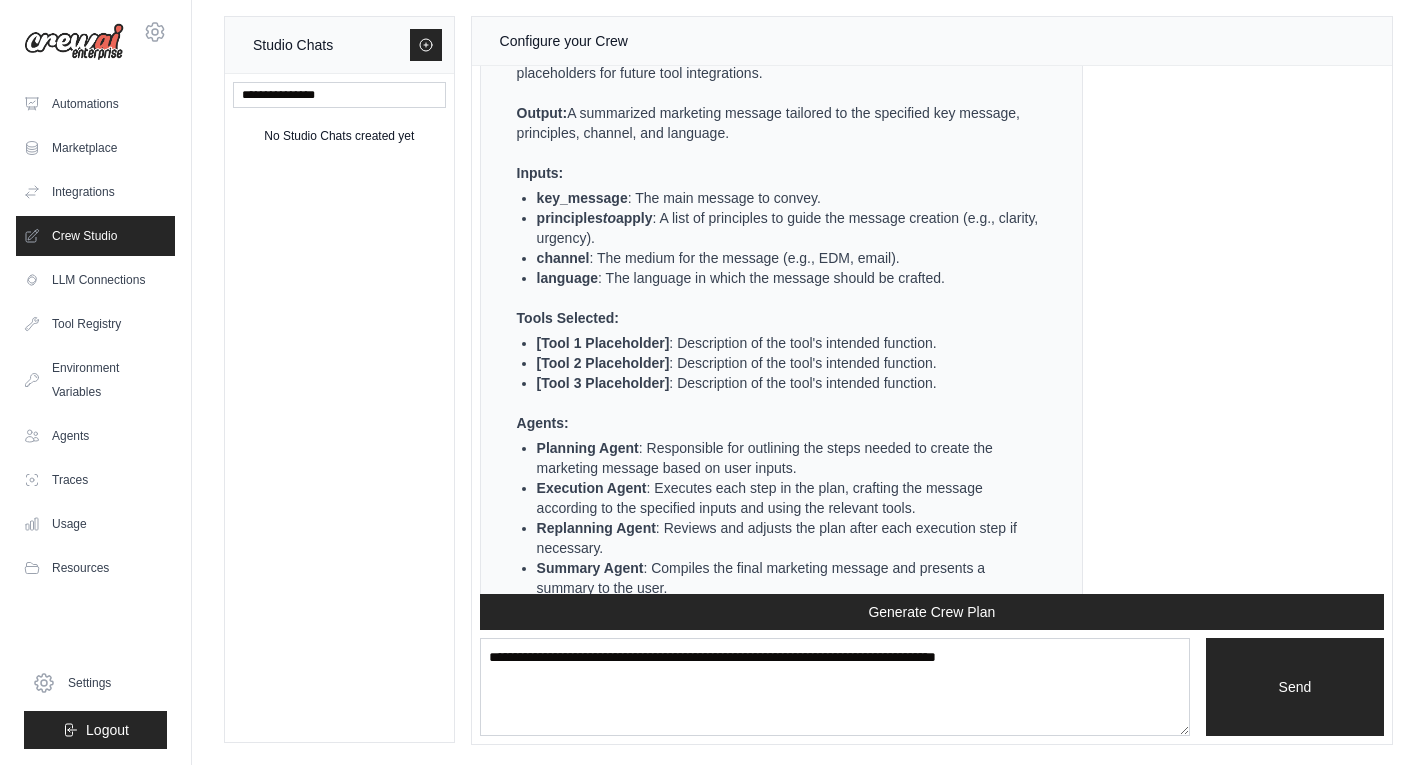 scroll, scrollTop: 2338, scrollLeft: 0, axis: vertical 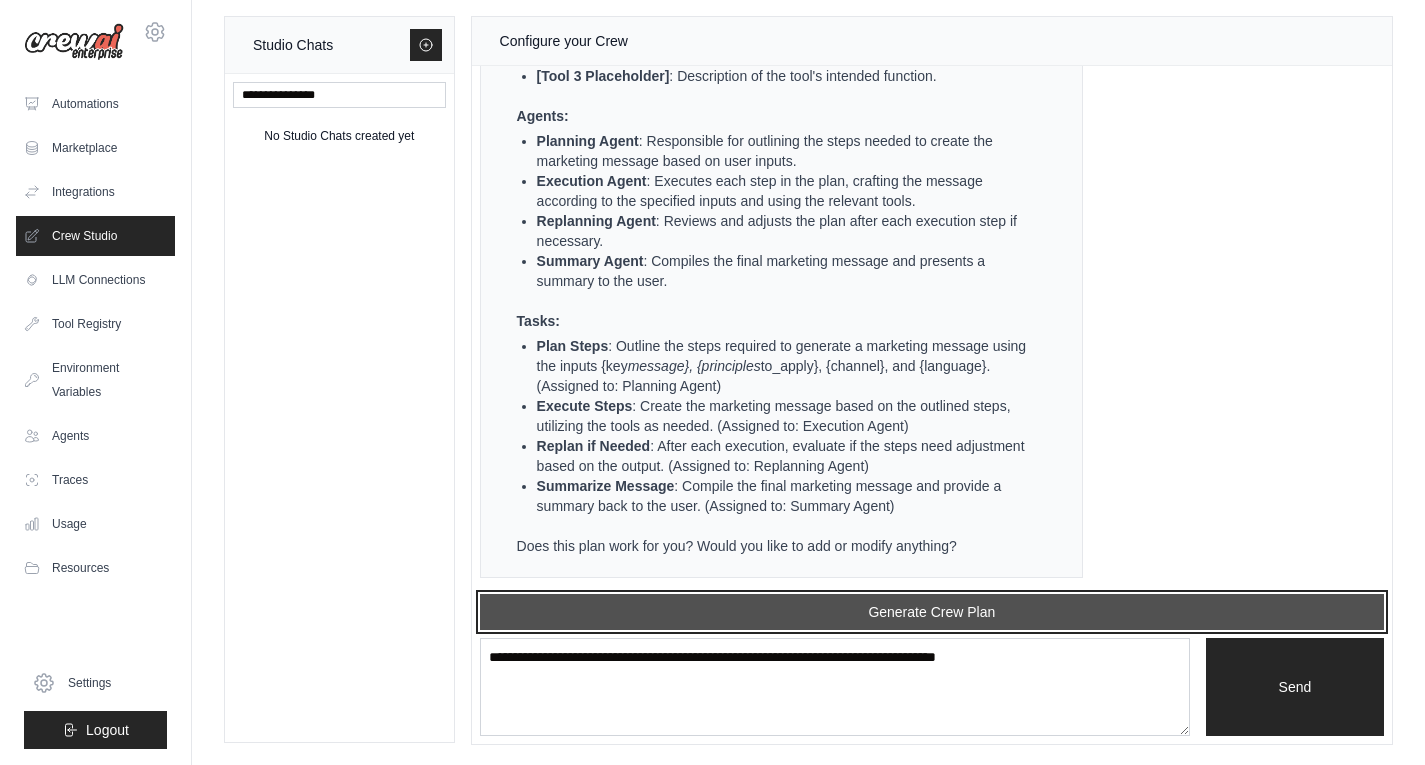 click on "Generate Crew Plan" at bounding box center [932, 612] 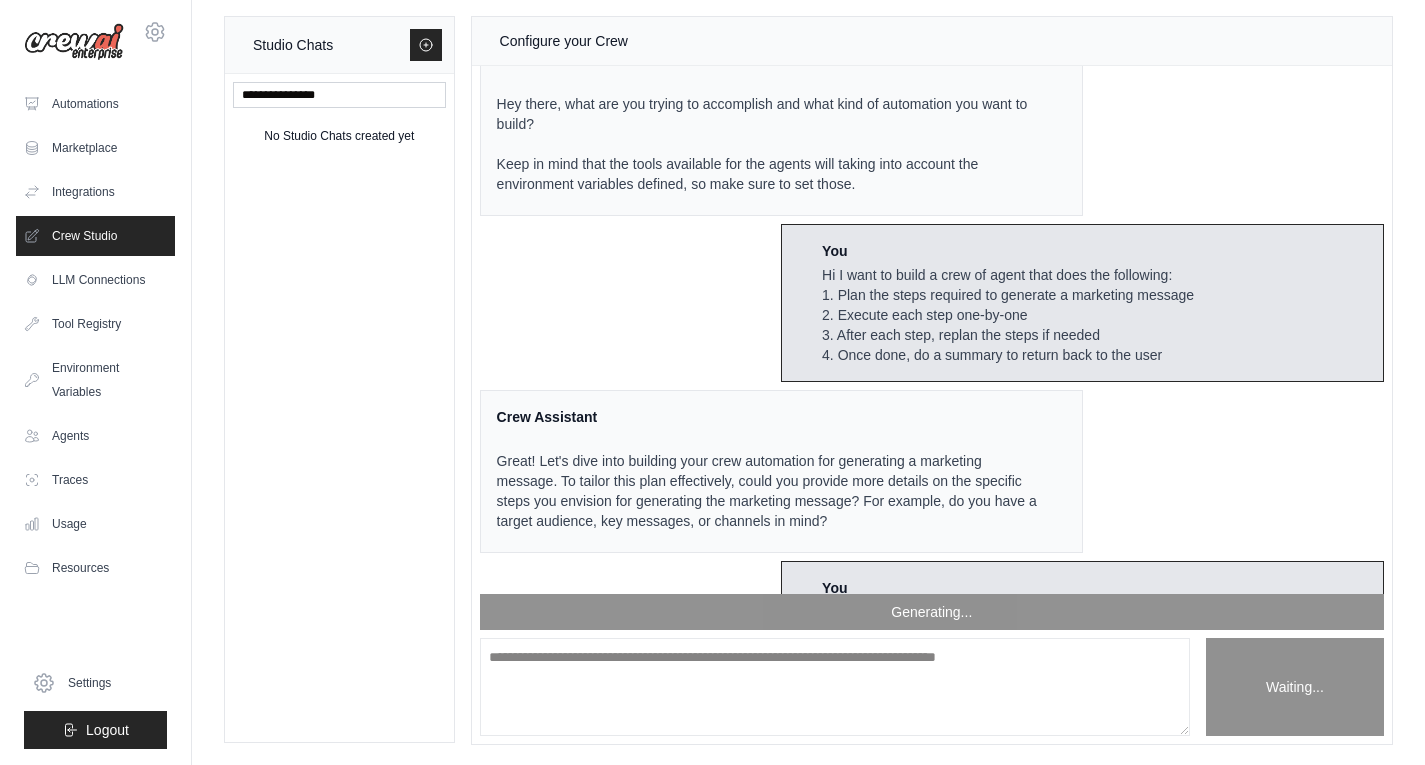 scroll, scrollTop: 0, scrollLeft: 0, axis: both 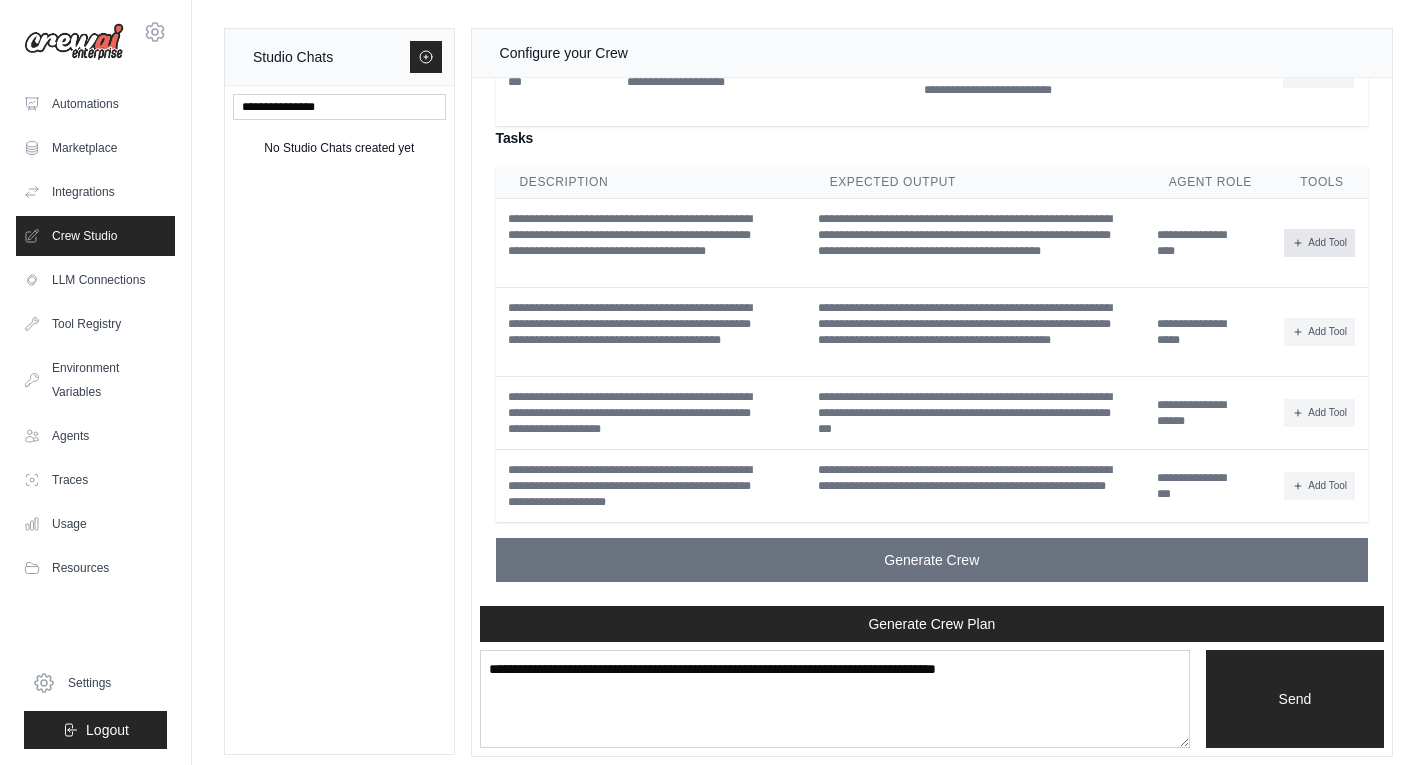 click on "Add Tool" at bounding box center (1319, 243) 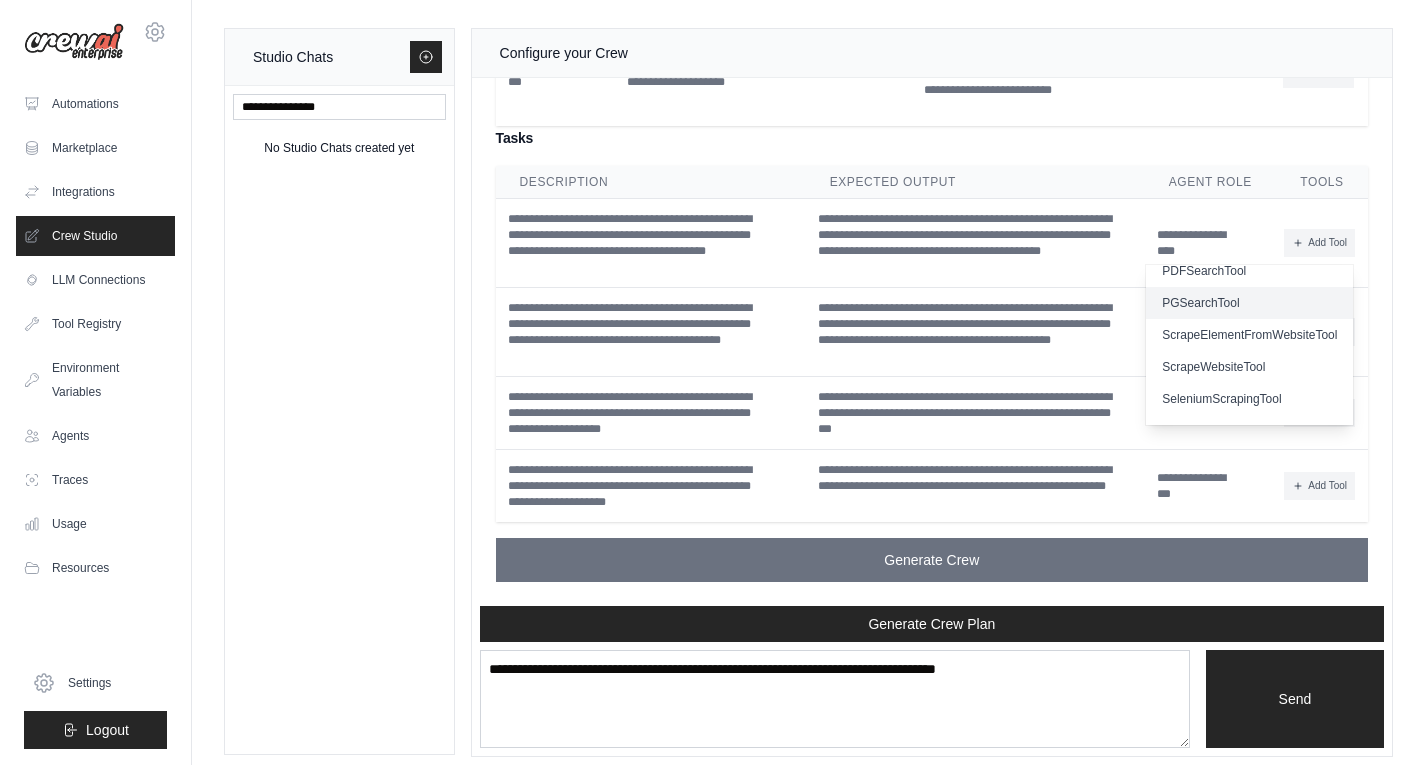 scroll, scrollTop: 616, scrollLeft: 0, axis: vertical 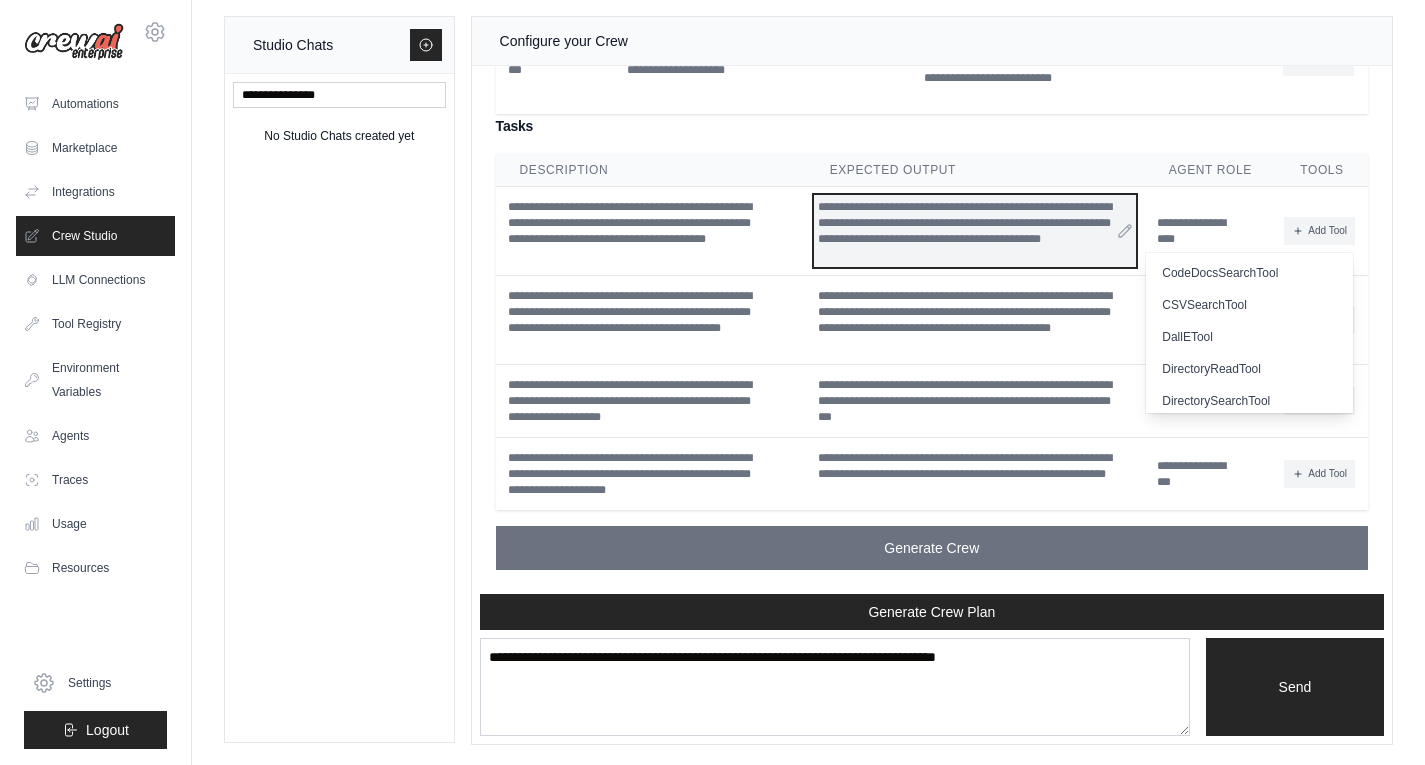 click on "**********" at bounding box center [975, 231] 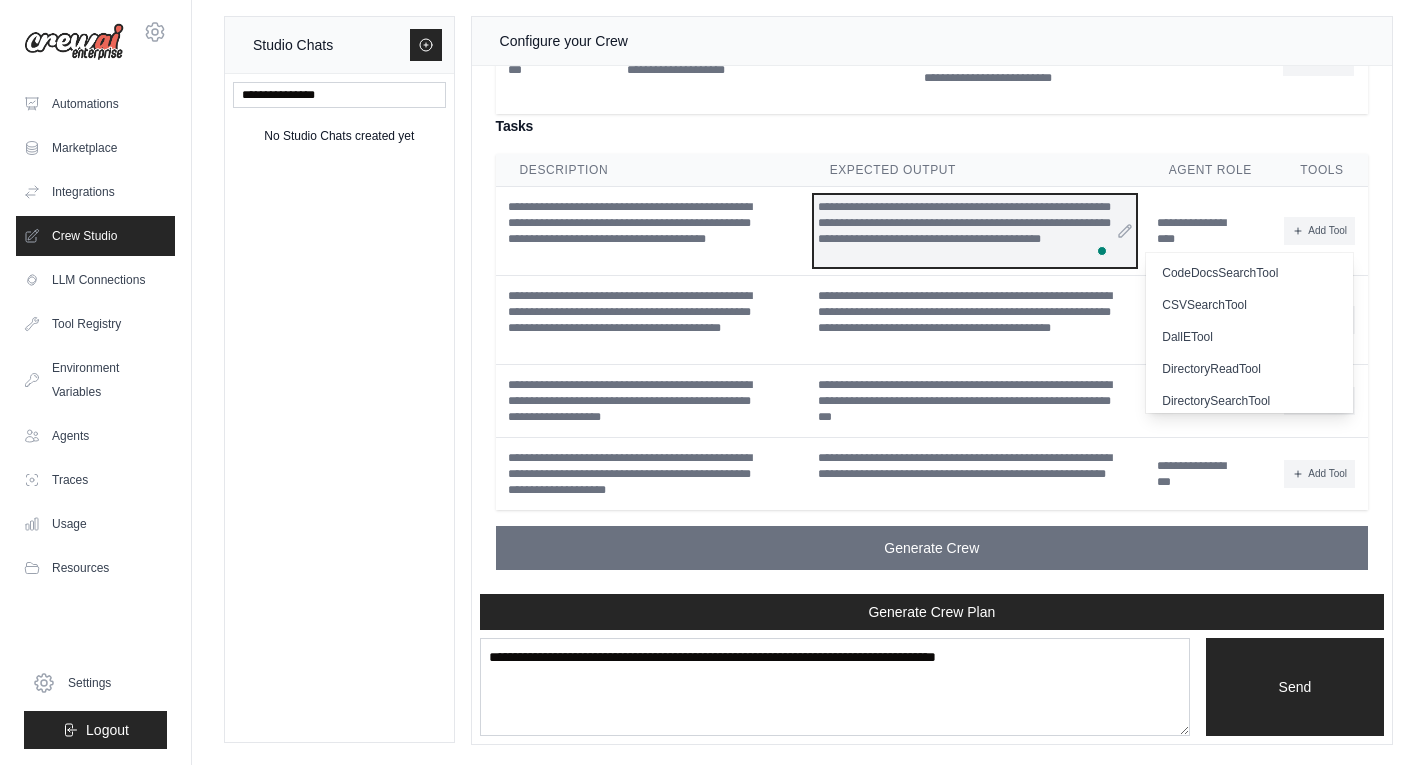 click on "**********" at bounding box center (975, 231) 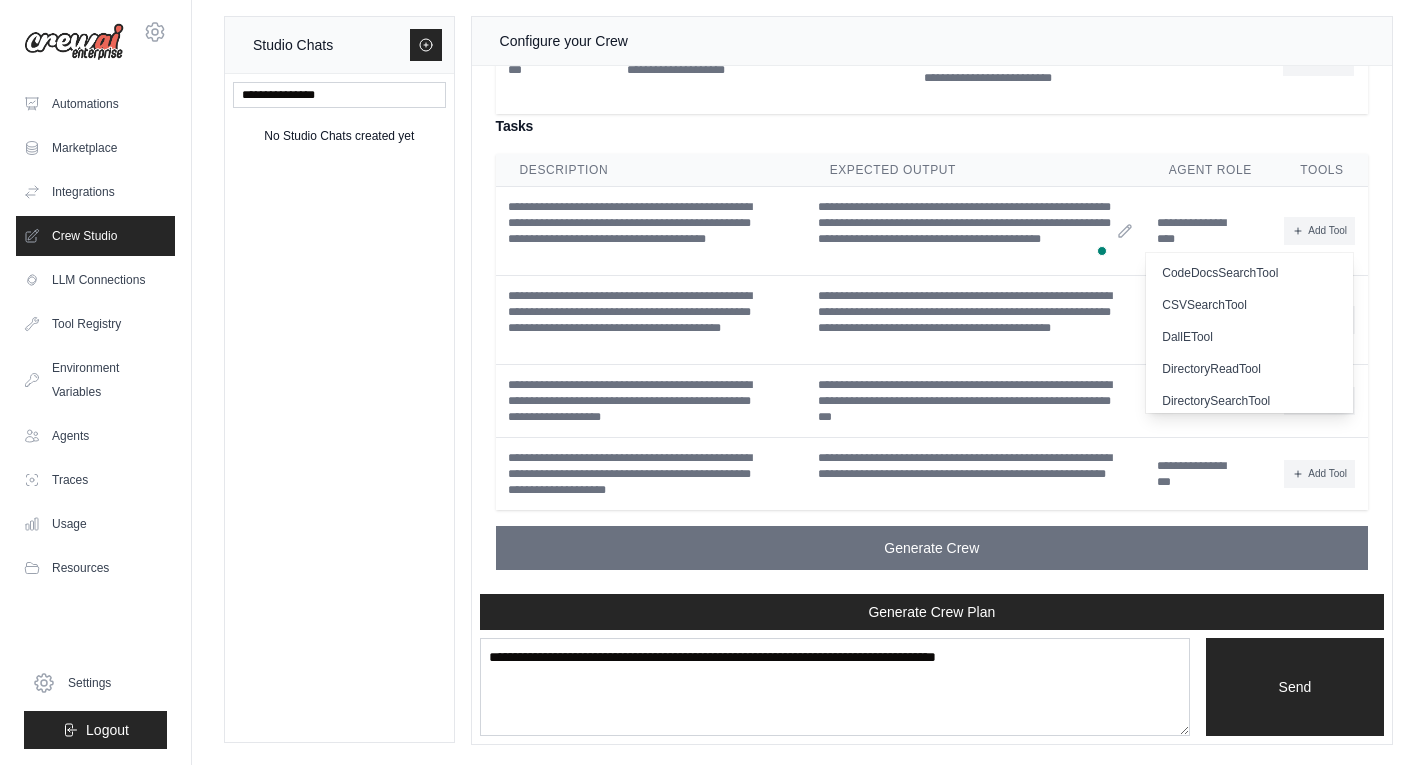 click 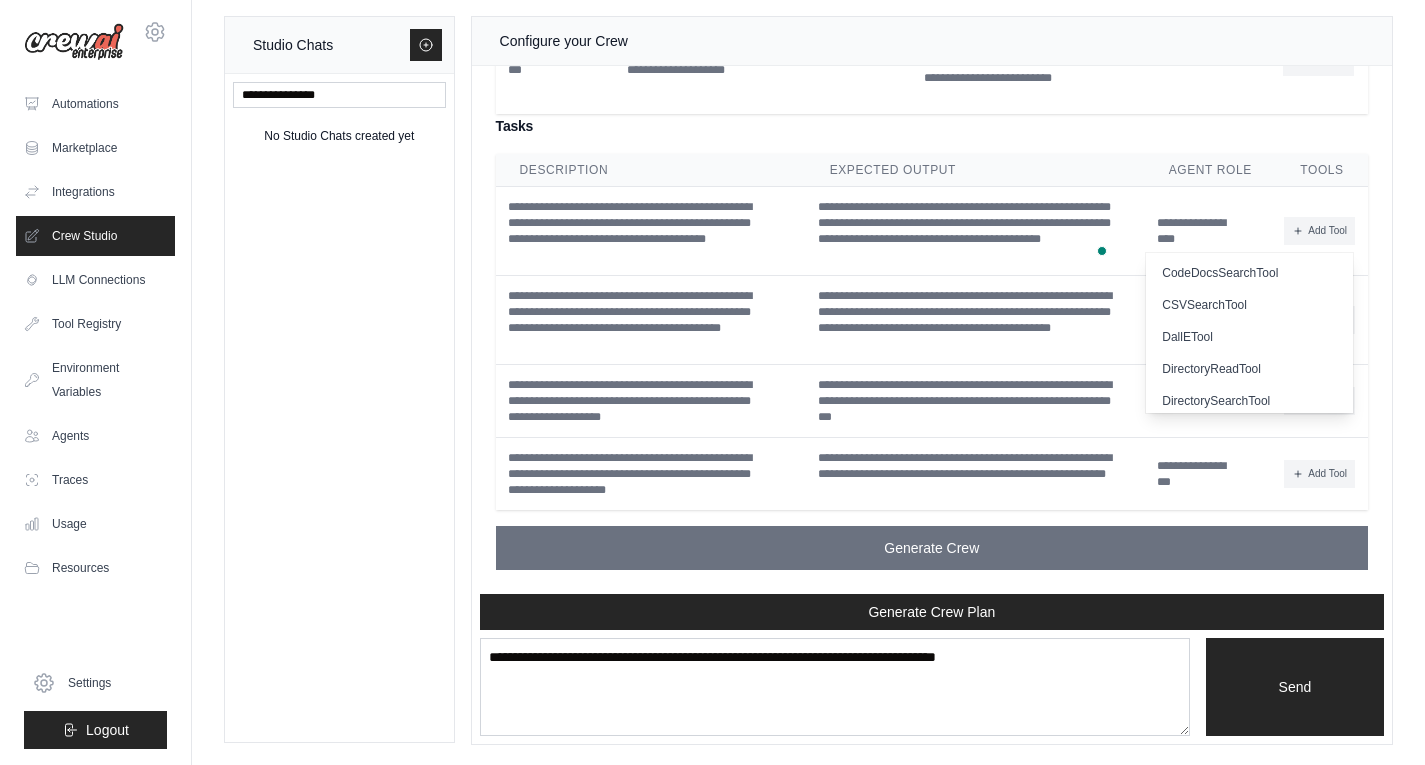 click on "Tasks" at bounding box center (932, 126) 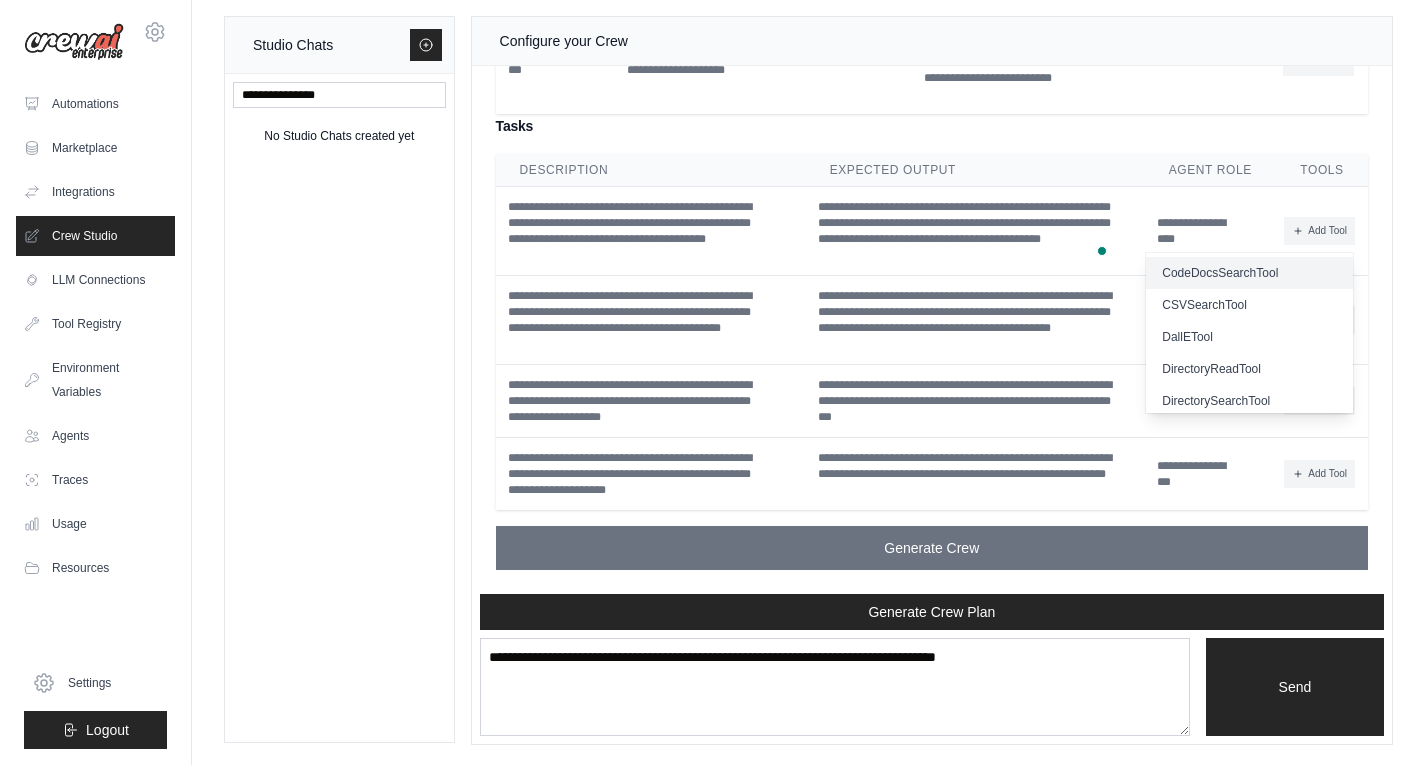 scroll, scrollTop: 3450, scrollLeft: 0, axis: vertical 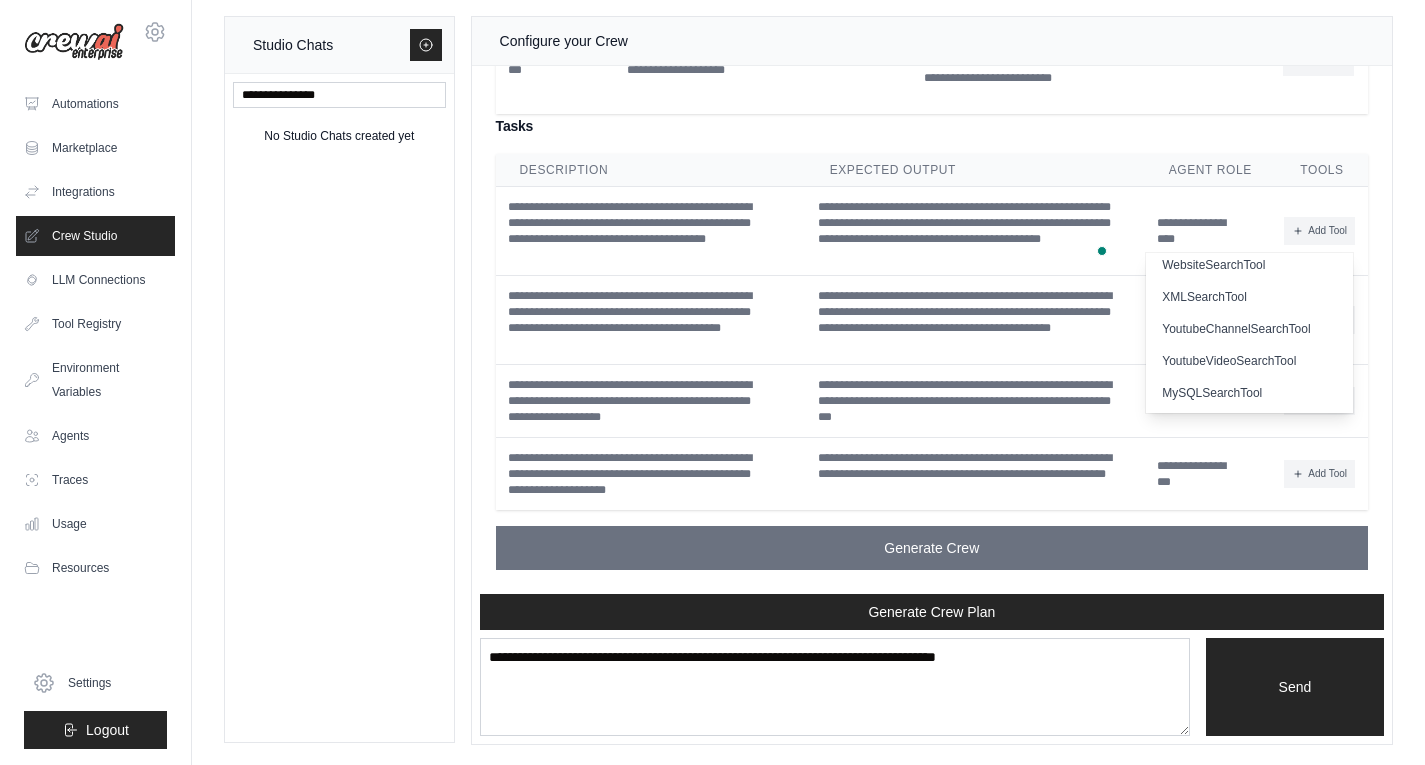 click on "**********" at bounding box center (975, 320) 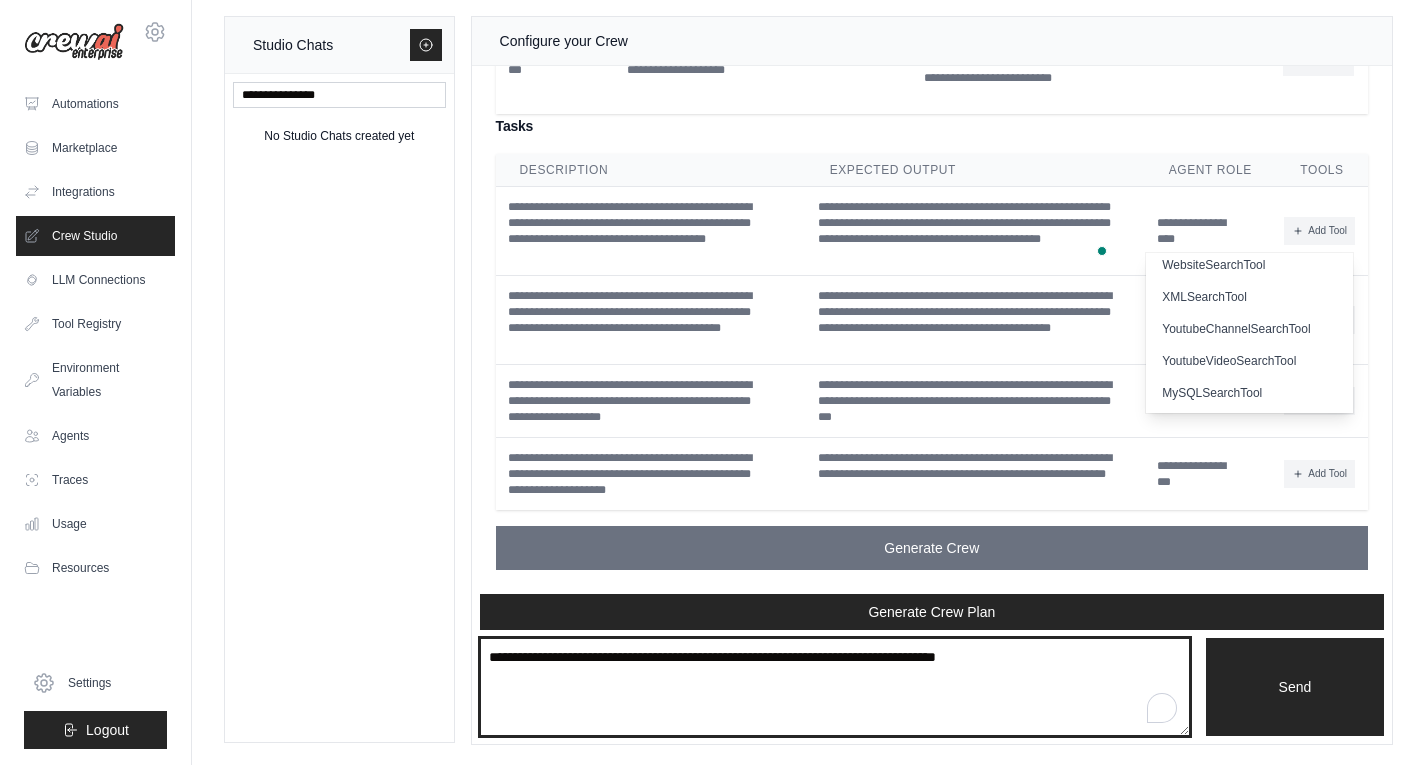 click at bounding box center (835, 687) 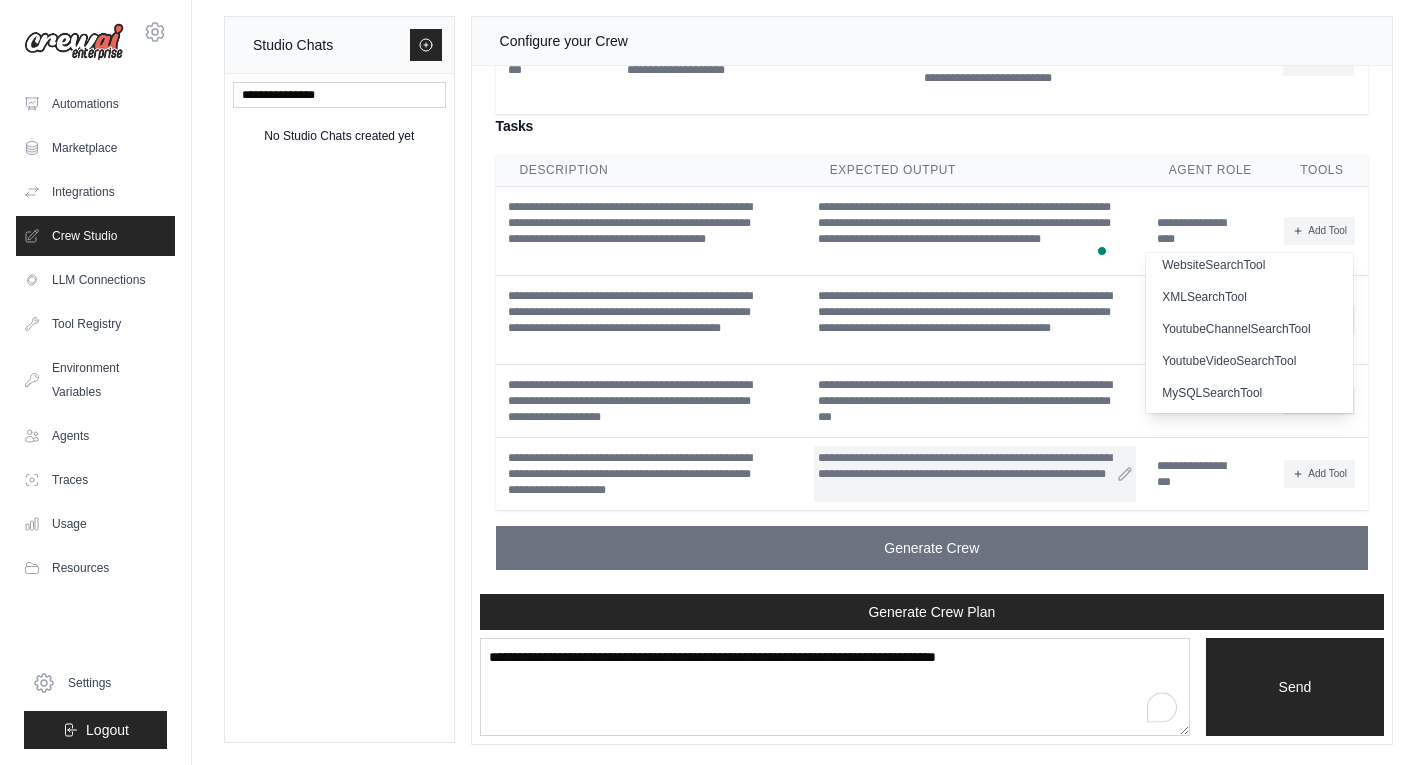 drag, startPoint x: 986, startPoint y: 538, endPoint x: 997, endPoint y: 449, distance: 89.6772 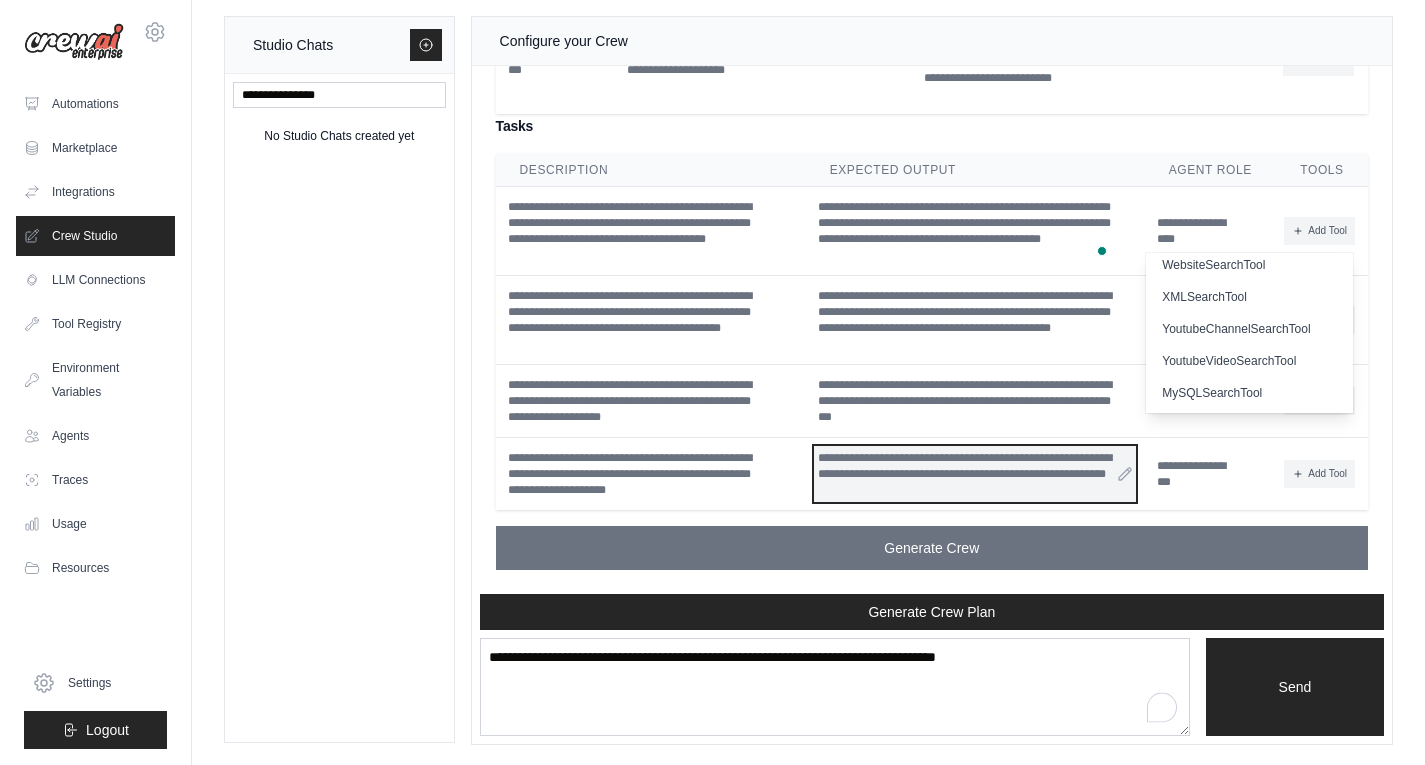 click on "**********" at bounding box center (975, 474) 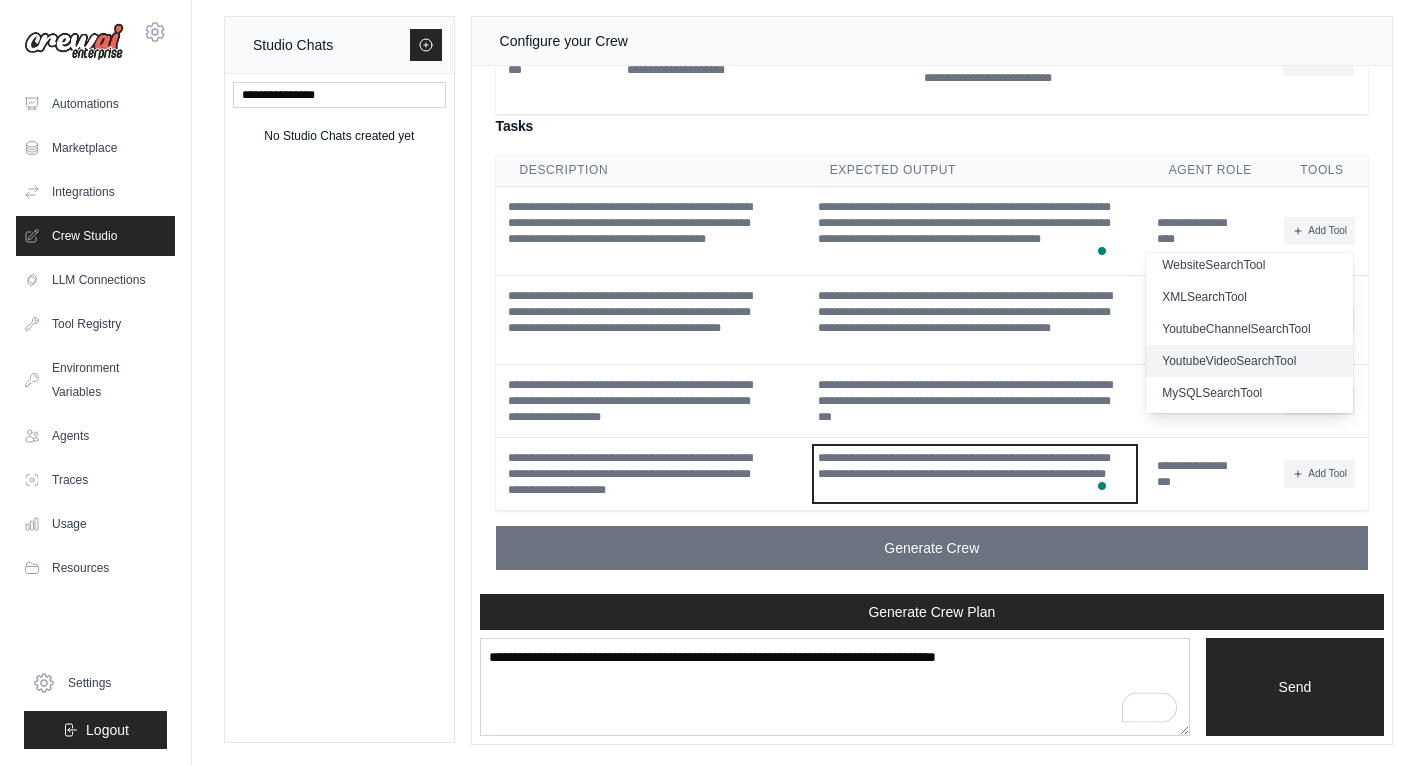 scroll, scrollTop: 0, scrollLeft: 0, axis: both 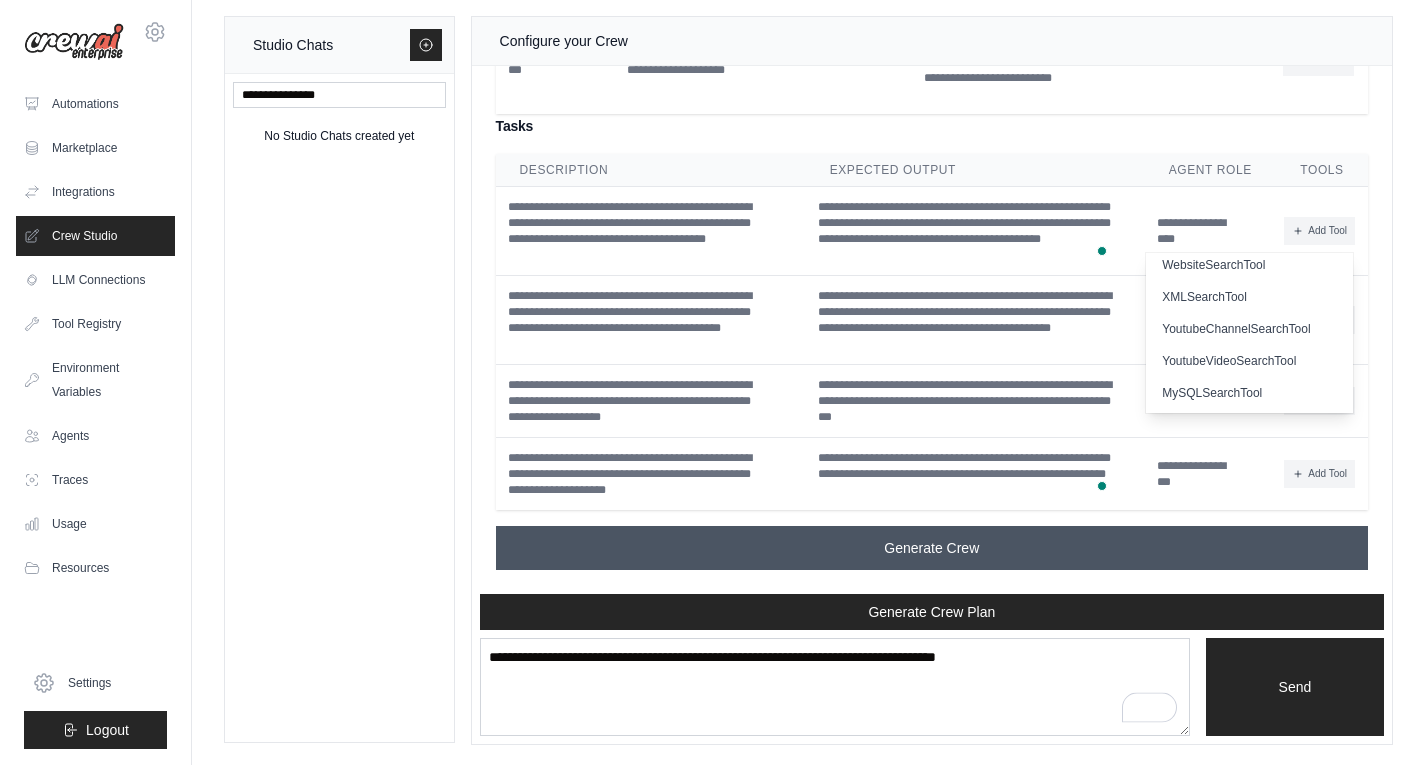 click on "Generate Crew" at bounding box center [931, 548] 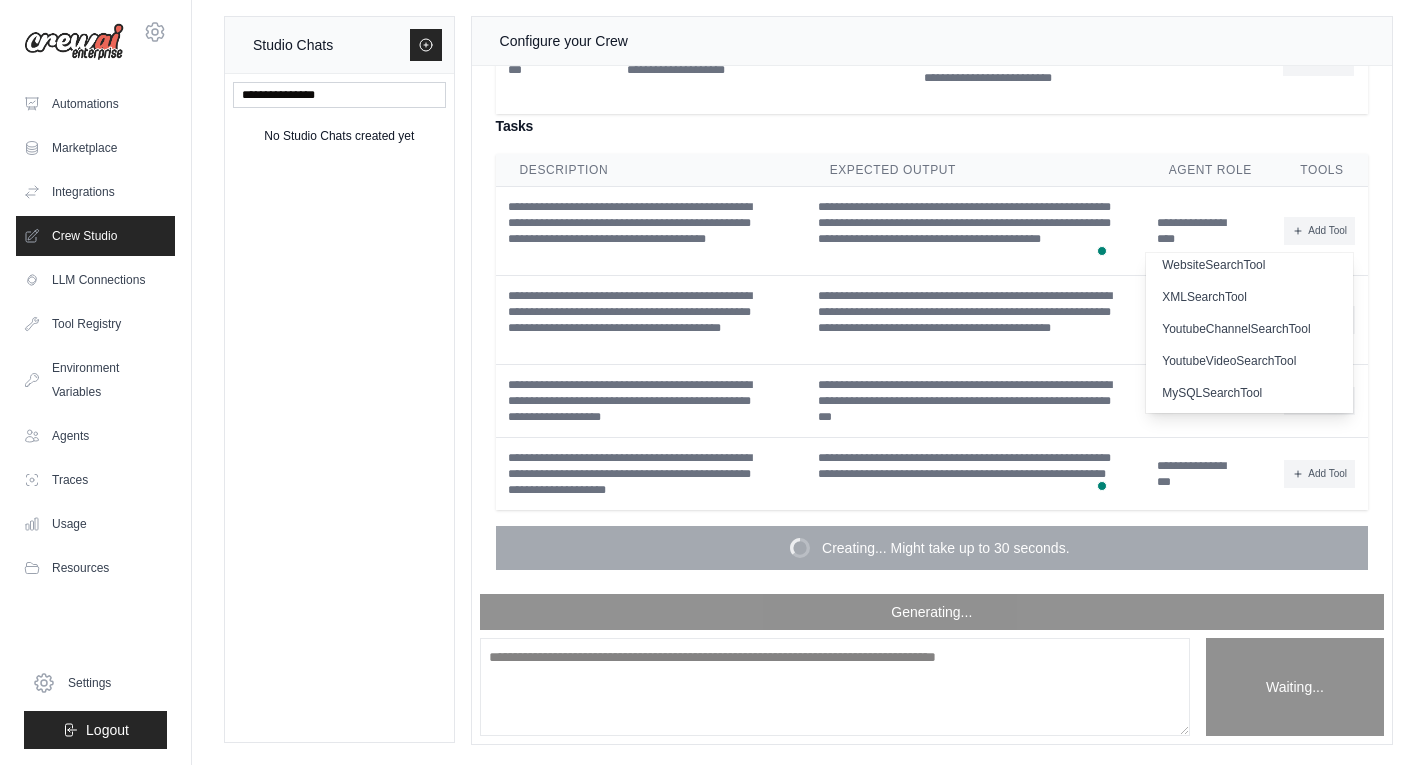 click on "**********" at bounding box center [932, 38] 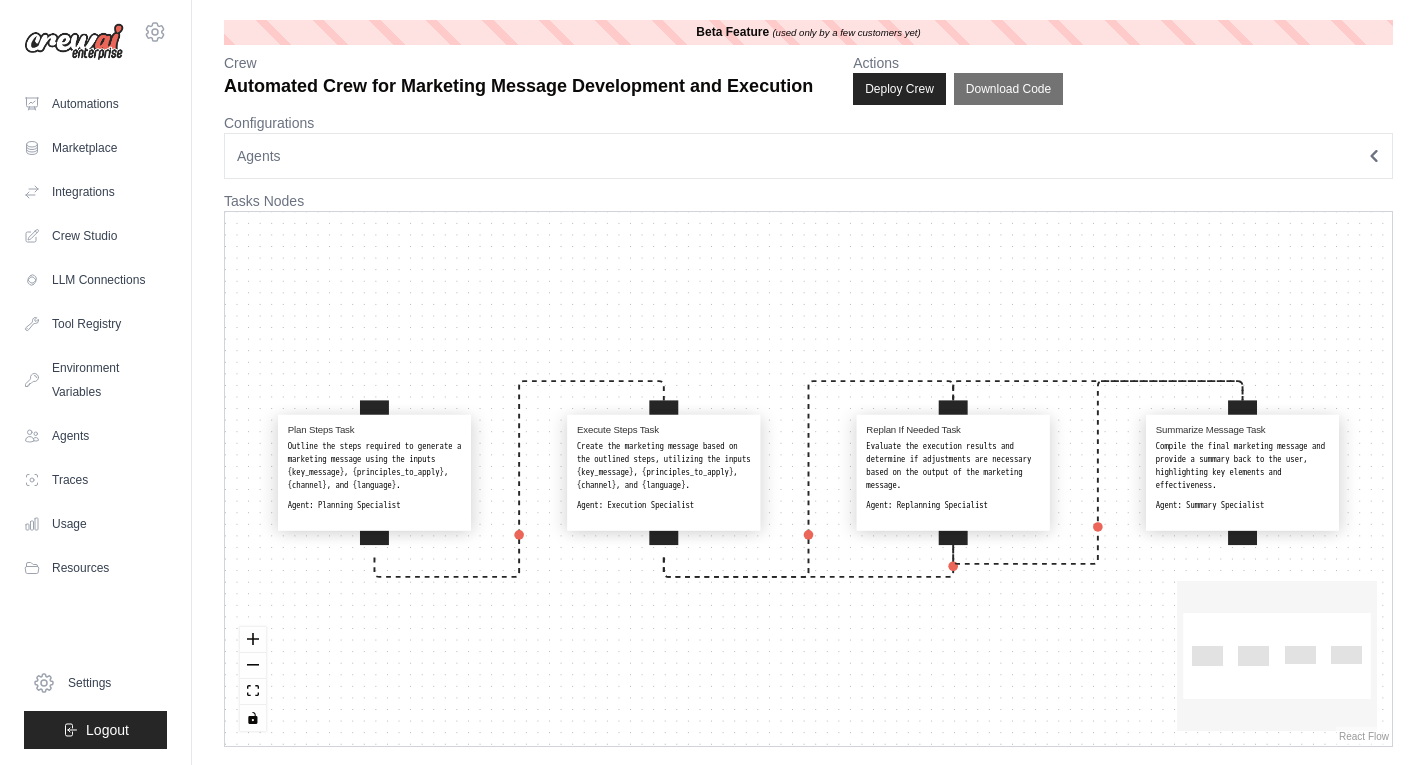 scroll, scrollTop: 0, scrollLeft: 0, axis: both 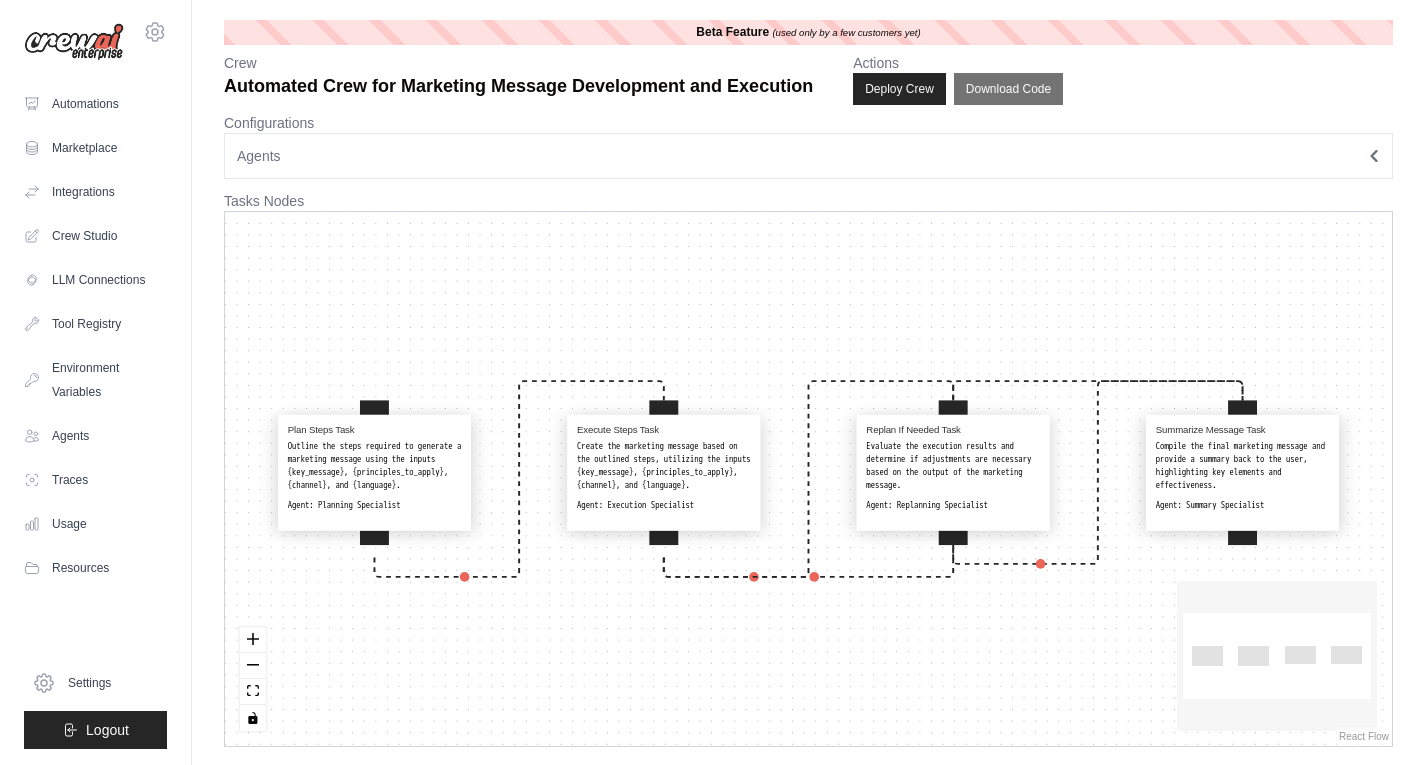 click on "Agents" at bounding box center [808, 156] 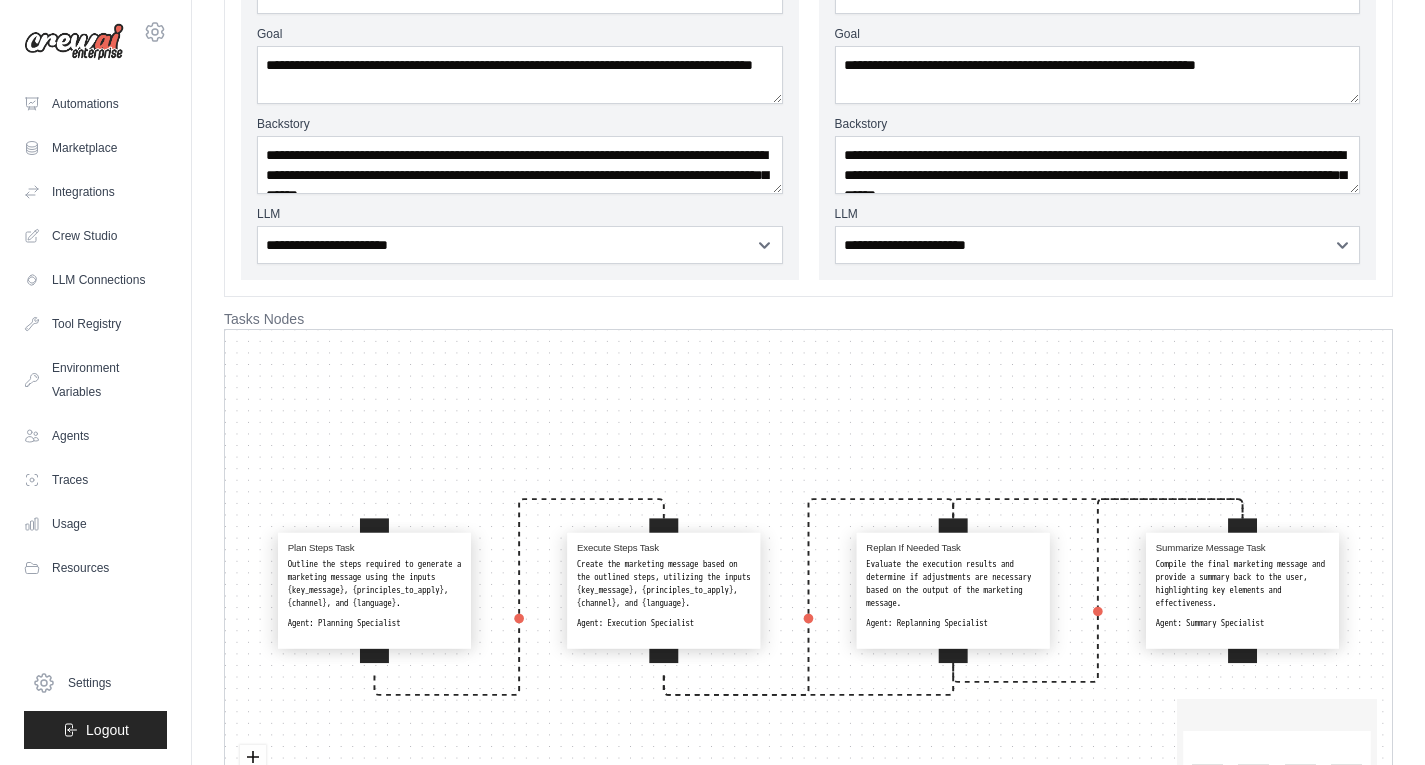 scroll, scrollTop: 790, scrollLeft: 0, axis: vertical 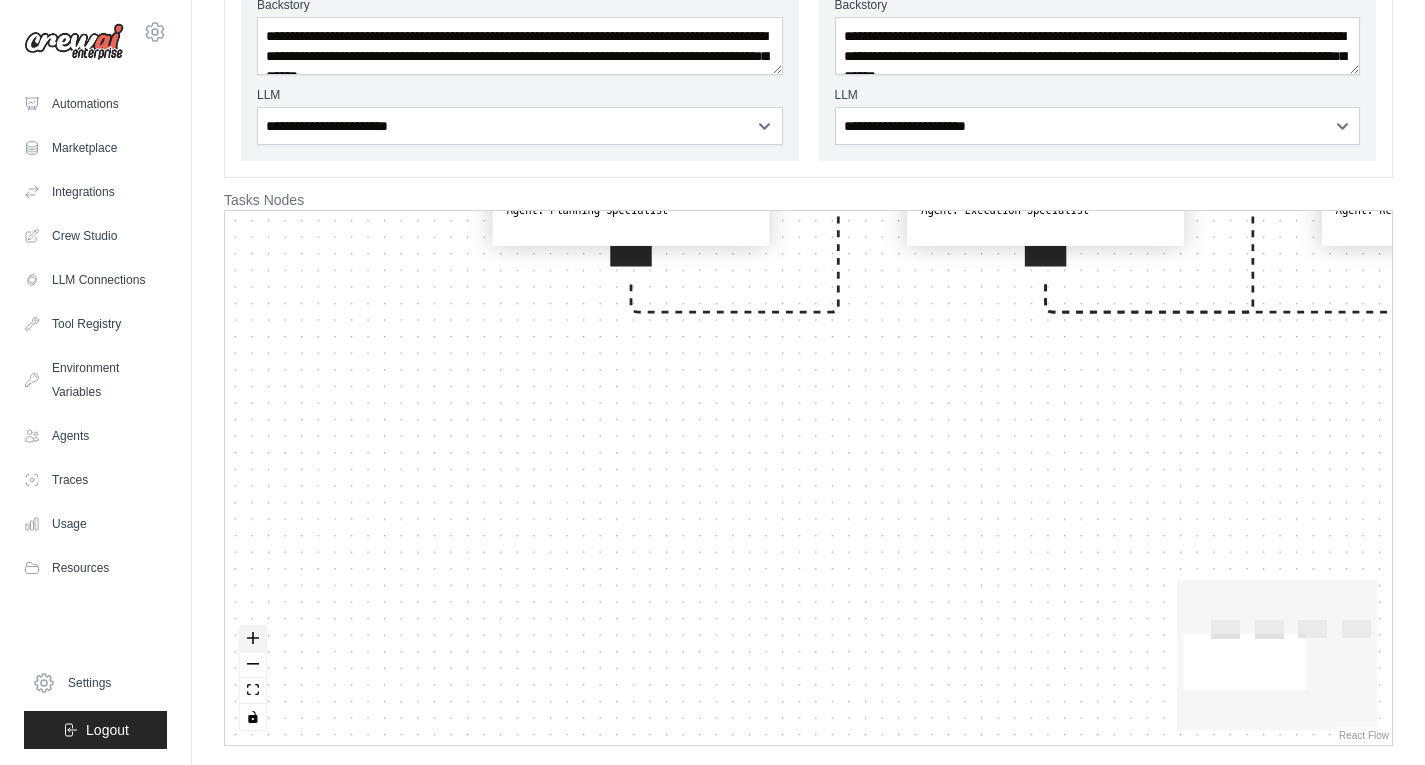 click 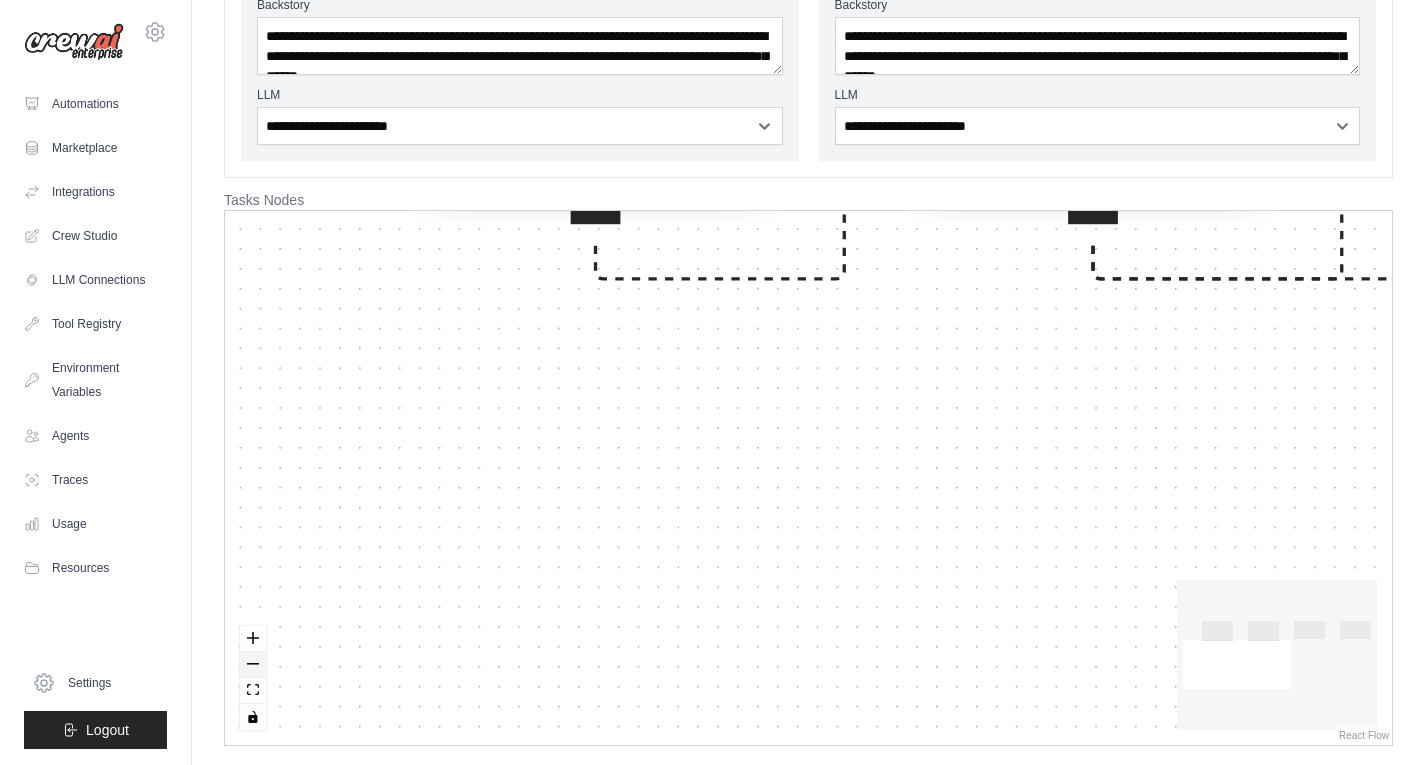 click at bounding box center (253, 665) 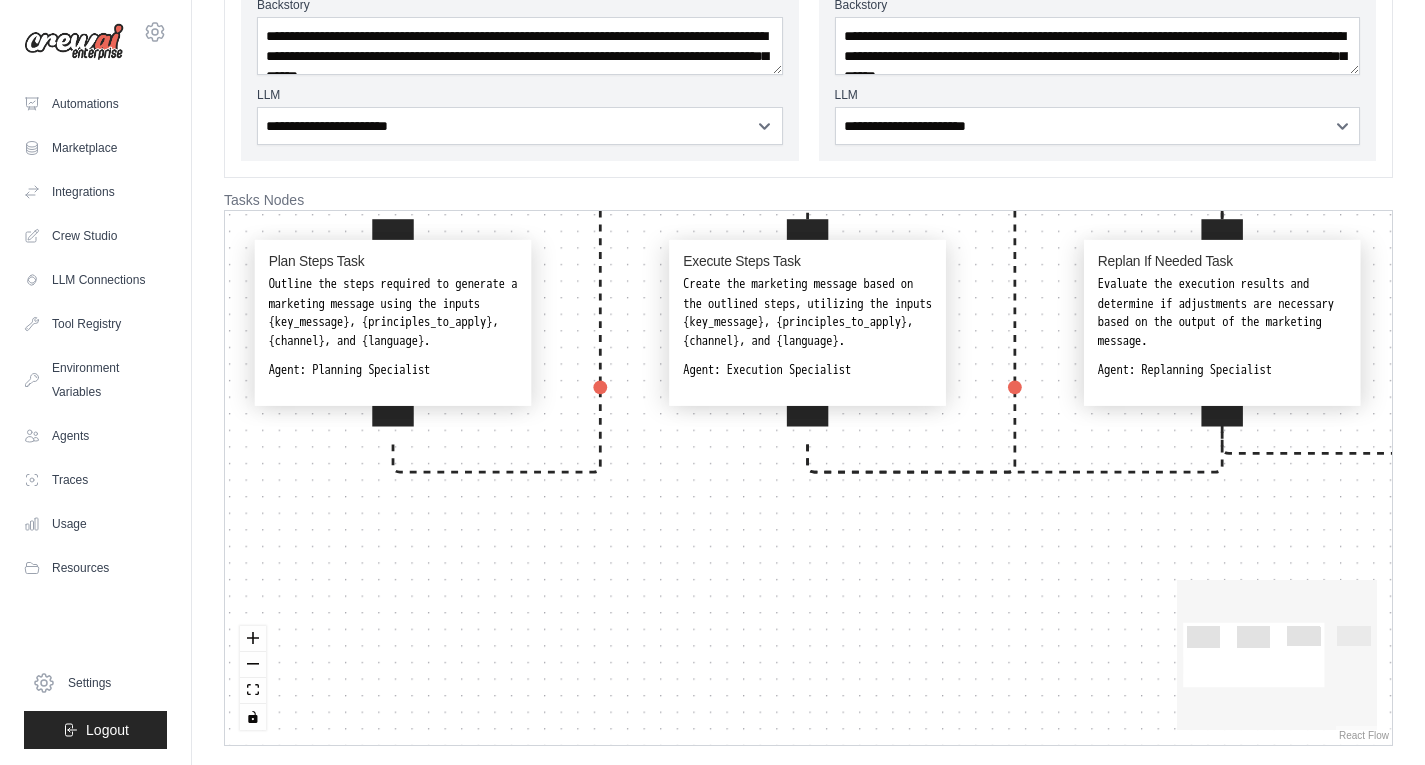 drag, startPoint x: 569, startPoint y: 583, endPoint x: 413, endPoint y: 668, distance: 177.65416 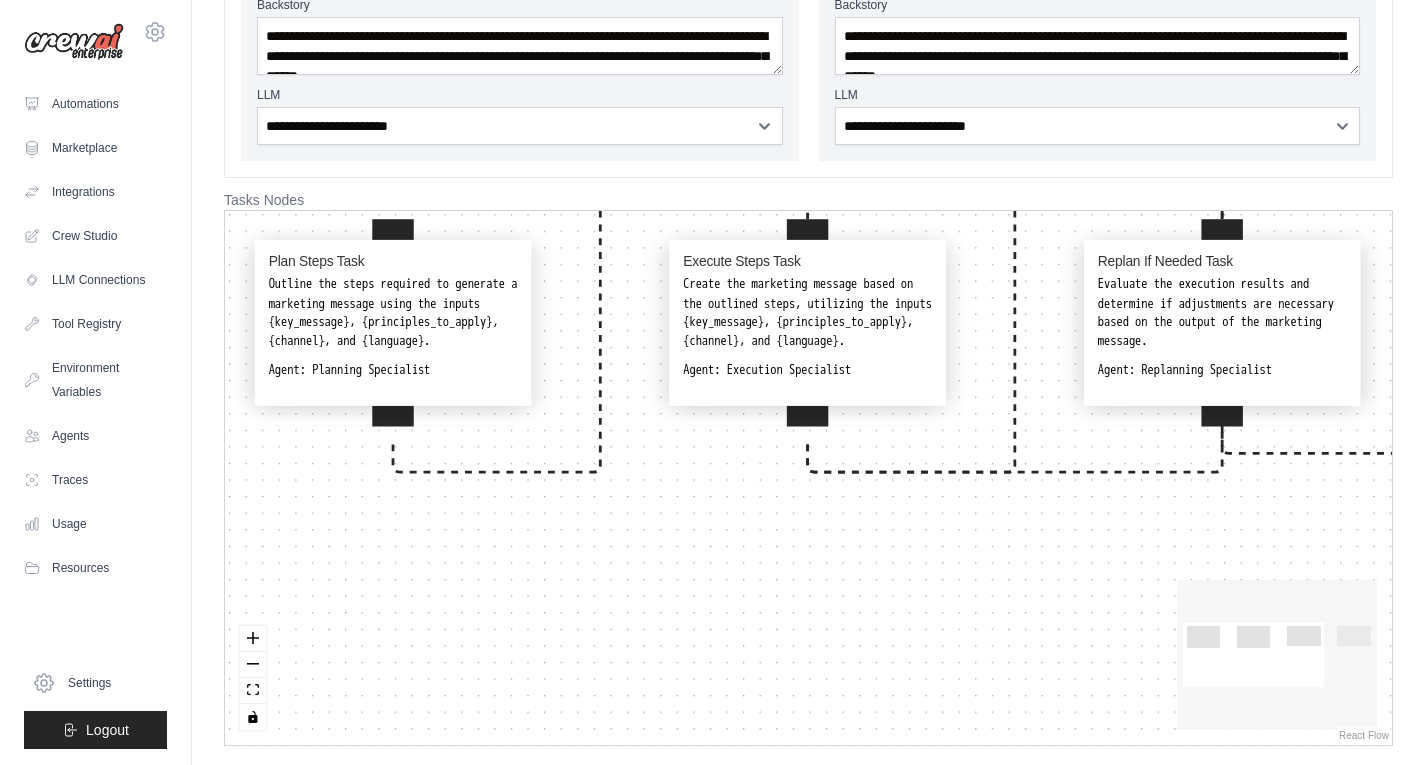 click on "Plan Steps Task Outline the steps required to generate a marketing message using the inputs {key_message}, {principles_to_apply}, {channel}, and {language}. Agent:   Planning Specialist Execute Steps Task Create the marketing message based on the outlined steps, utilizing the inputs {key_message}, {principles_to_apply}, {channel}, and {language}. Agent:   Execution Specialist Replan If Needed Task Evaluate the execution results and determine if adjustments are necessary based on the output of the marketing message. Agent:   Replanning Specialist Summarize Message Task Compile the final marketing message and provide a summary back to the user, highlighting key elements and effectiveness. Agent:   Summary Specialist" at bounding box center [808, 478] 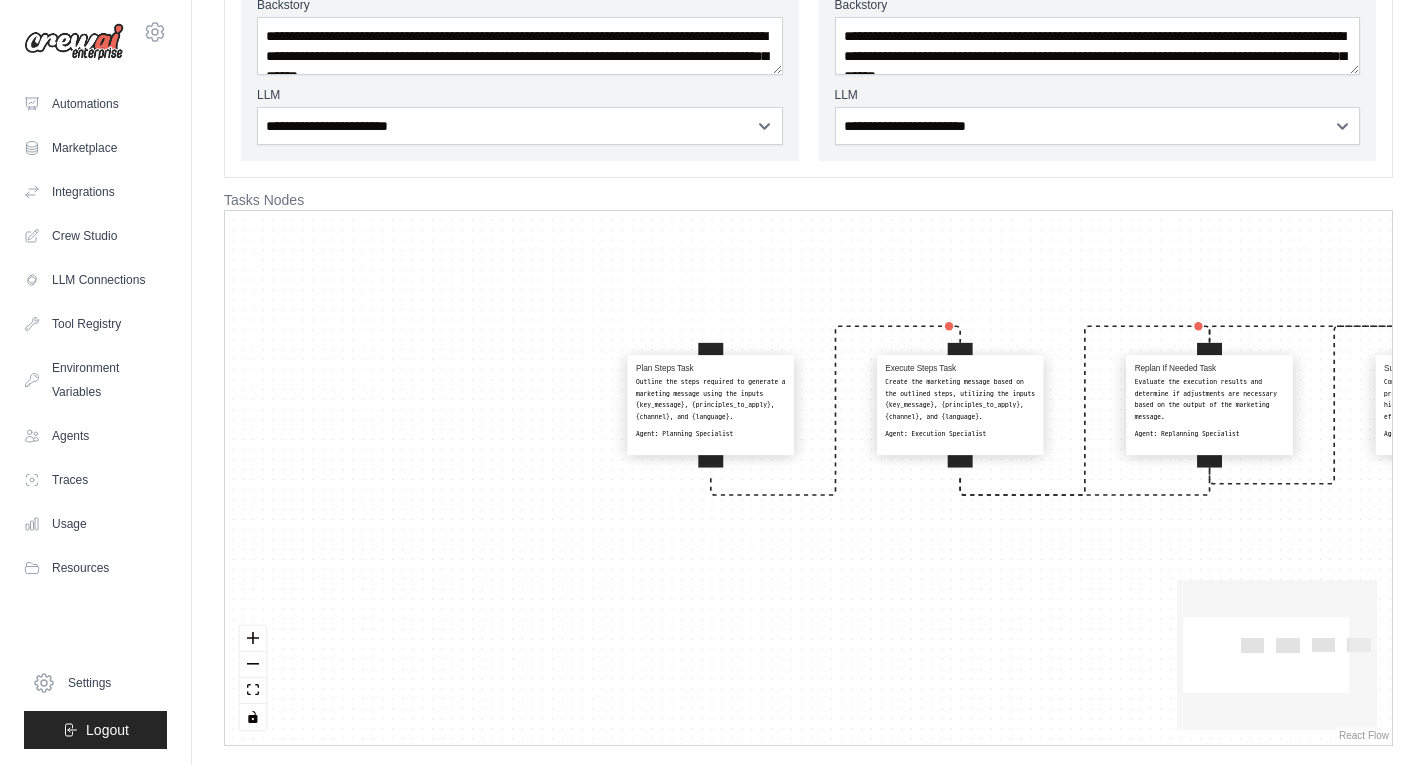 click on "Plan Steps Task Outline the steps required to generate a marketing message using the inputs {key_message}, {principles_to_apply}, {channel}, and {language}. Agent:   Planning Specialist Execute Steps Task Create the marketing message based on the outlined steps, utilizing the inputs {key_message}, {principles_to_apply}, {channel}, and {language}. Agent:   Execution Specialist Replan If Needed Task Evaluate the execution results and determine if adjustments are necessary based on the output of the marketing message. Agent:   Replanning Specialist Summarize Message Task Compile the final marketing message and provide a summary back to the user, highlighting key elements and effectiveness. Agent:   Summary Specialist" at bounding box center (808, 478) 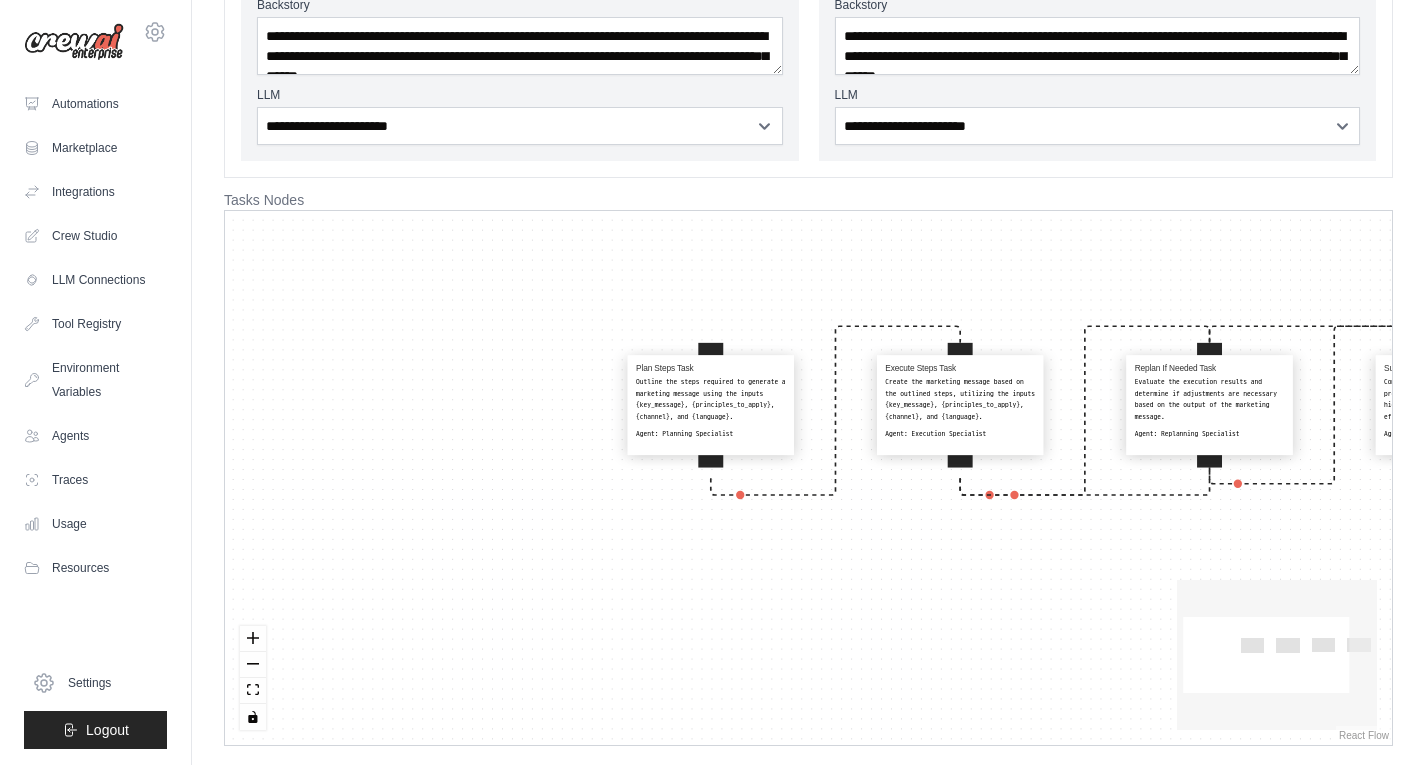click on "Outline the steps required to generate a marketing message using the inputs {key_message}, {principles_to_apply}, {channel}, and {language}." at bounding box center [711, 399] 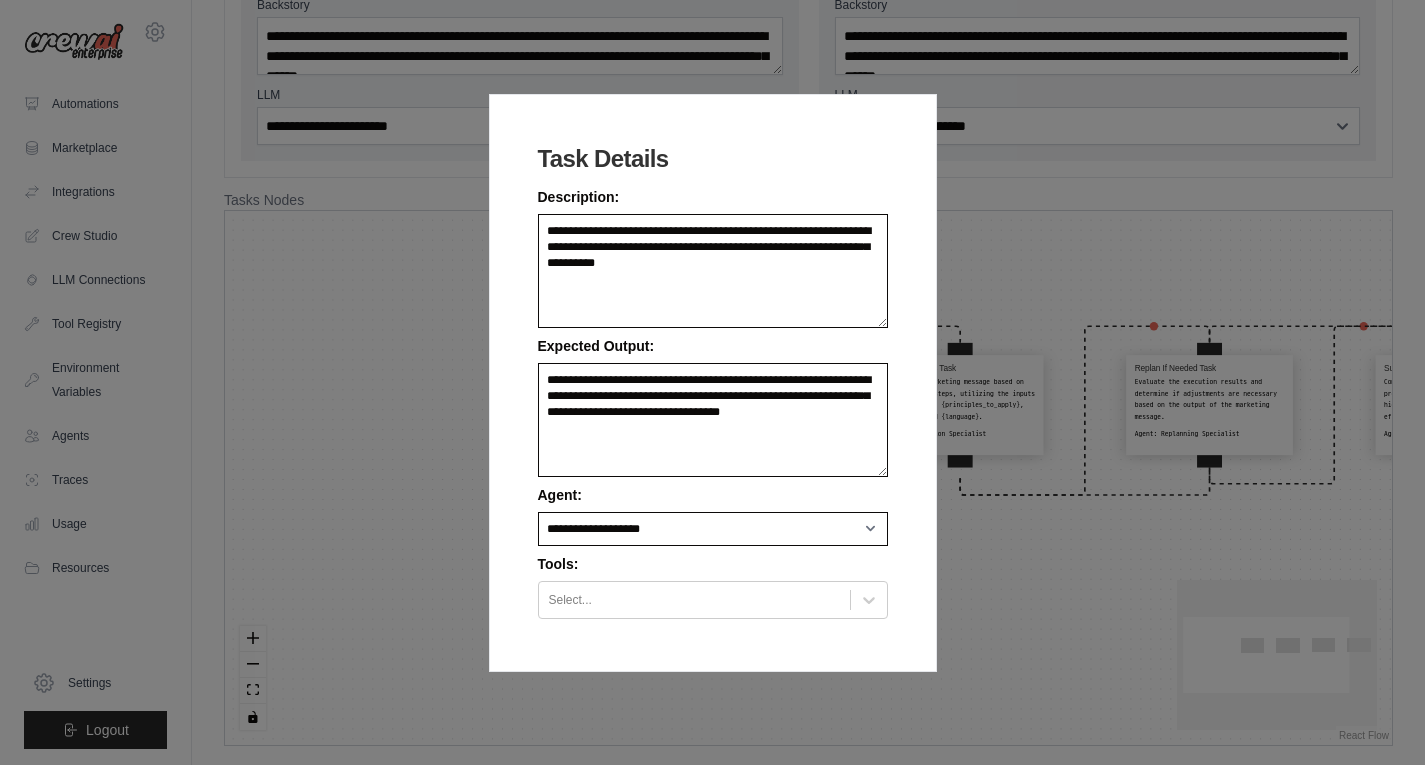 click on "**********" at bounding box center (712, 382) 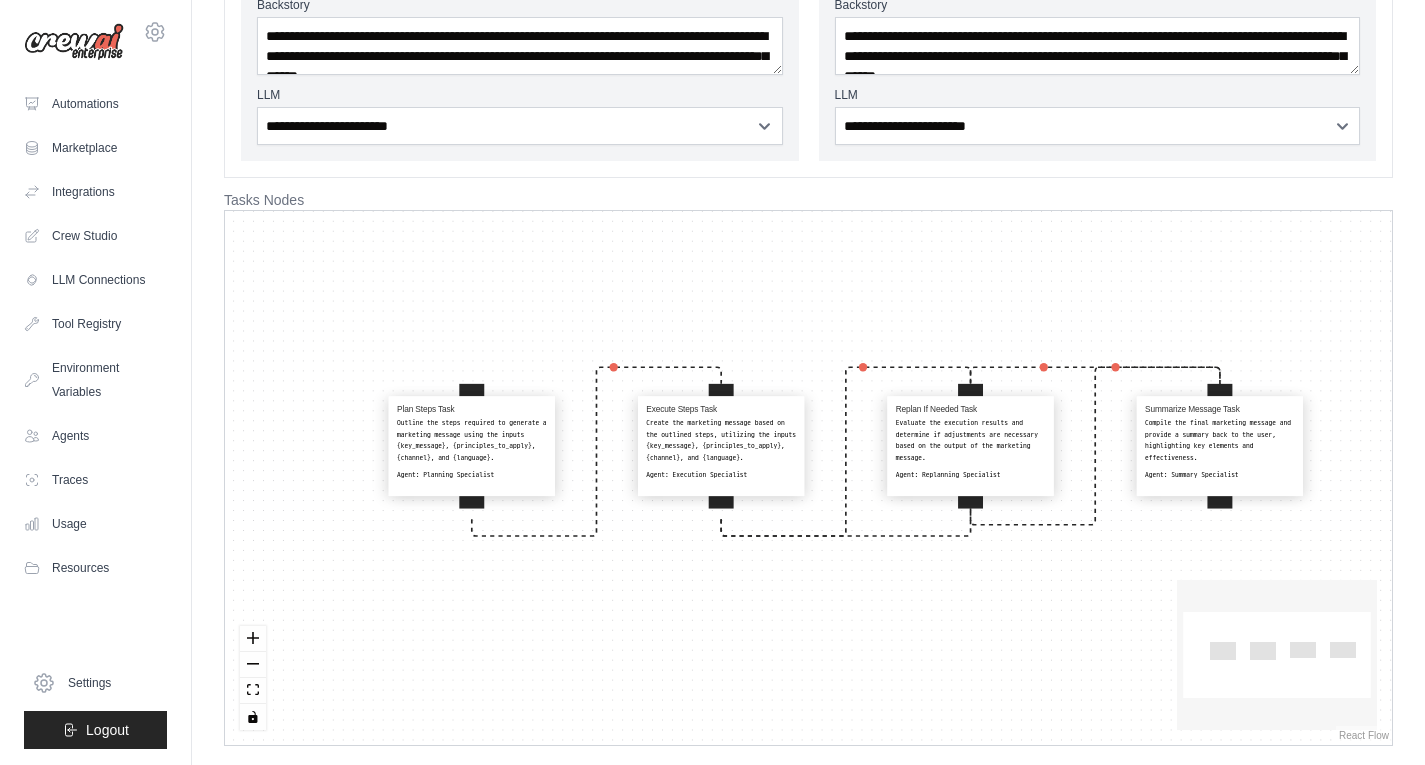 drag, startPoint x: 995, startPoint y: 556, endPoint x: 691, endPoint y: 604, distance: 307.76614 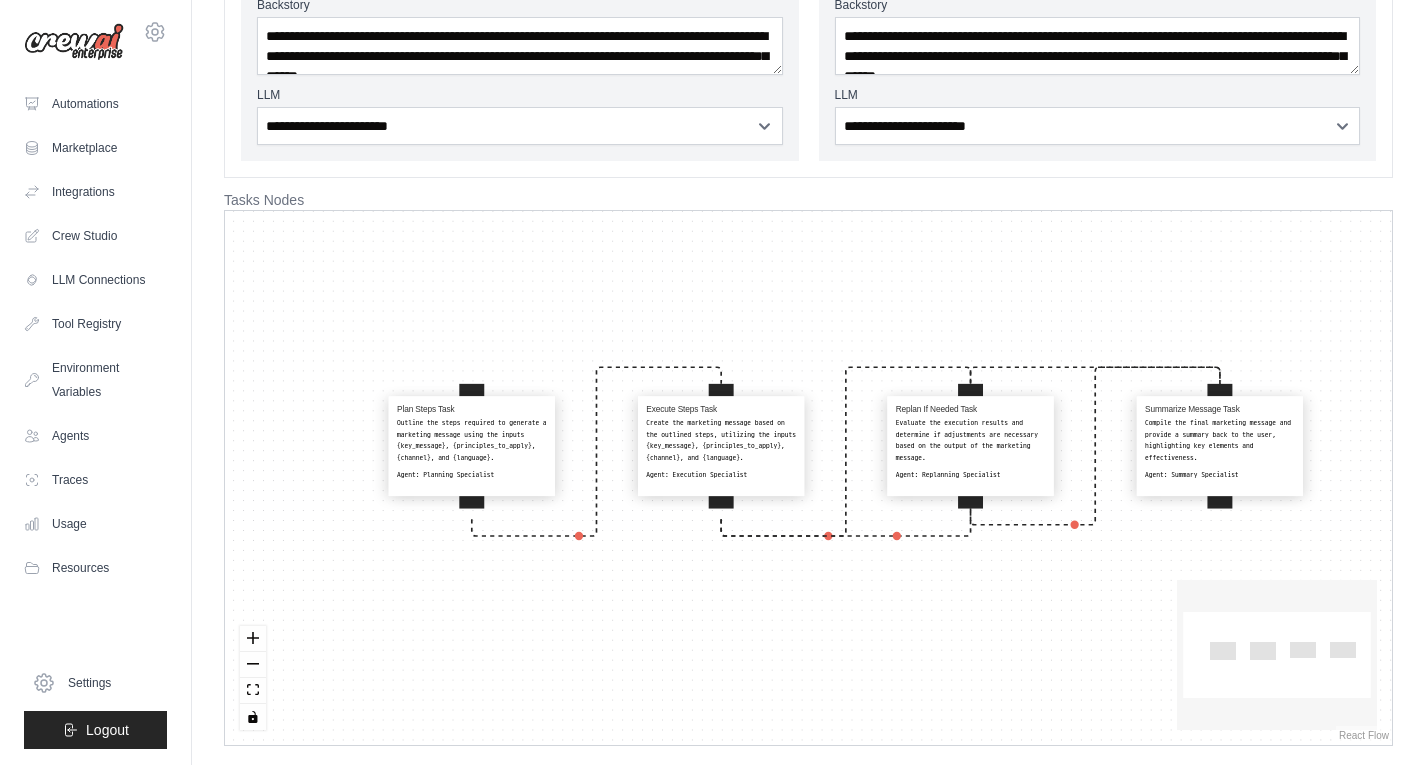 click on "Plan Steps Task Outline the steps required to generate a marketing message using the inputs {key_message}, {principles_to_apply}, {channel}, and {language}. Agent:   Planning Specialist Execute Steps Task Create the marketing message based on the outlined steps, utilizing the inputs {key_message}, {principles_to_apply}, {channel}, and {language}. Agent:   Execution Specialist Replan If Needed Task Evaluate the execution results and determine if adjustments are necessary based on the output of the marketing message. Agent:   Replanning Specialist Summarize Message Task Compile the final marketing message and provide a summary back to the user, highlighting key elements and effectiveness. Agent:   Summary Specialist" at bounding box center (808, 478) 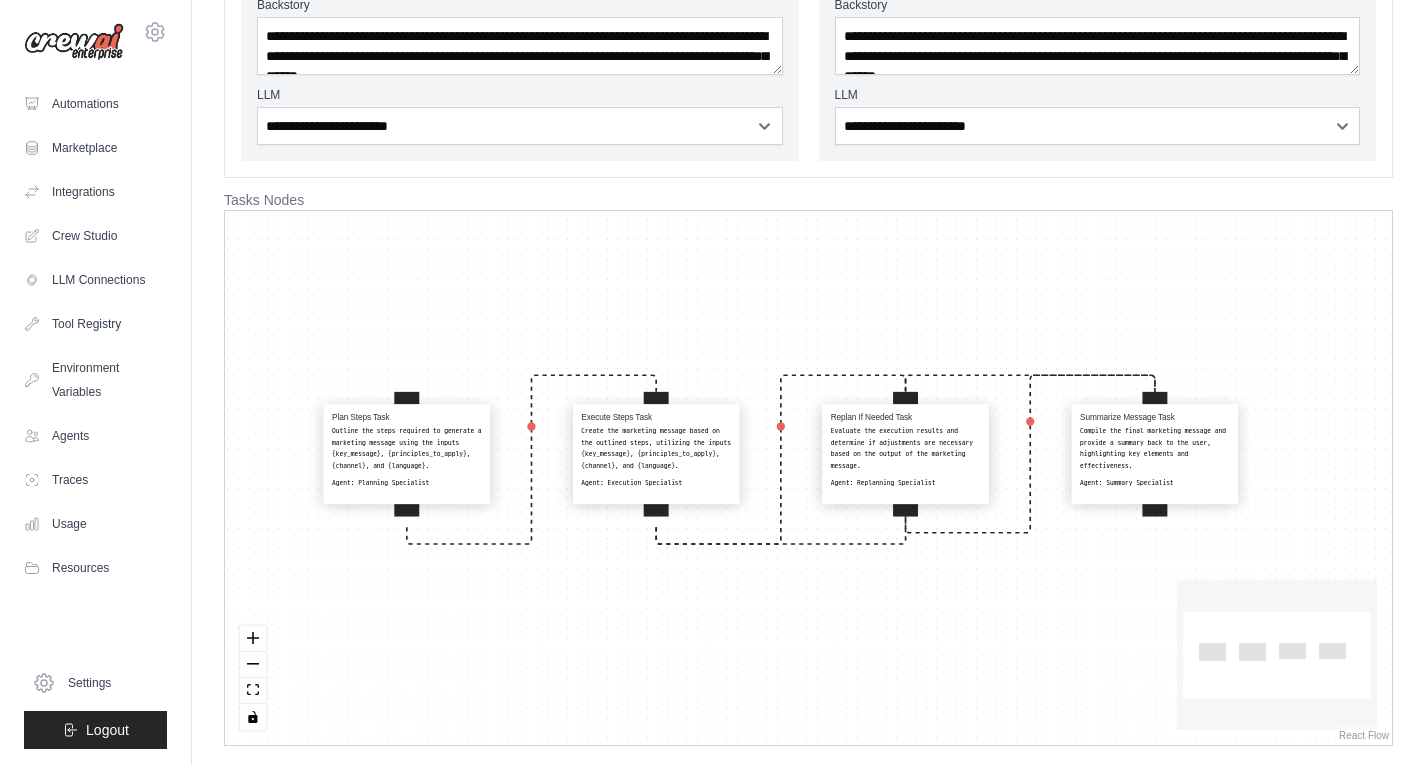 drag, startPoint x: 672, startPoint y: 591, endPoint x: 607, endPoint y: 629, distance: 75.29276 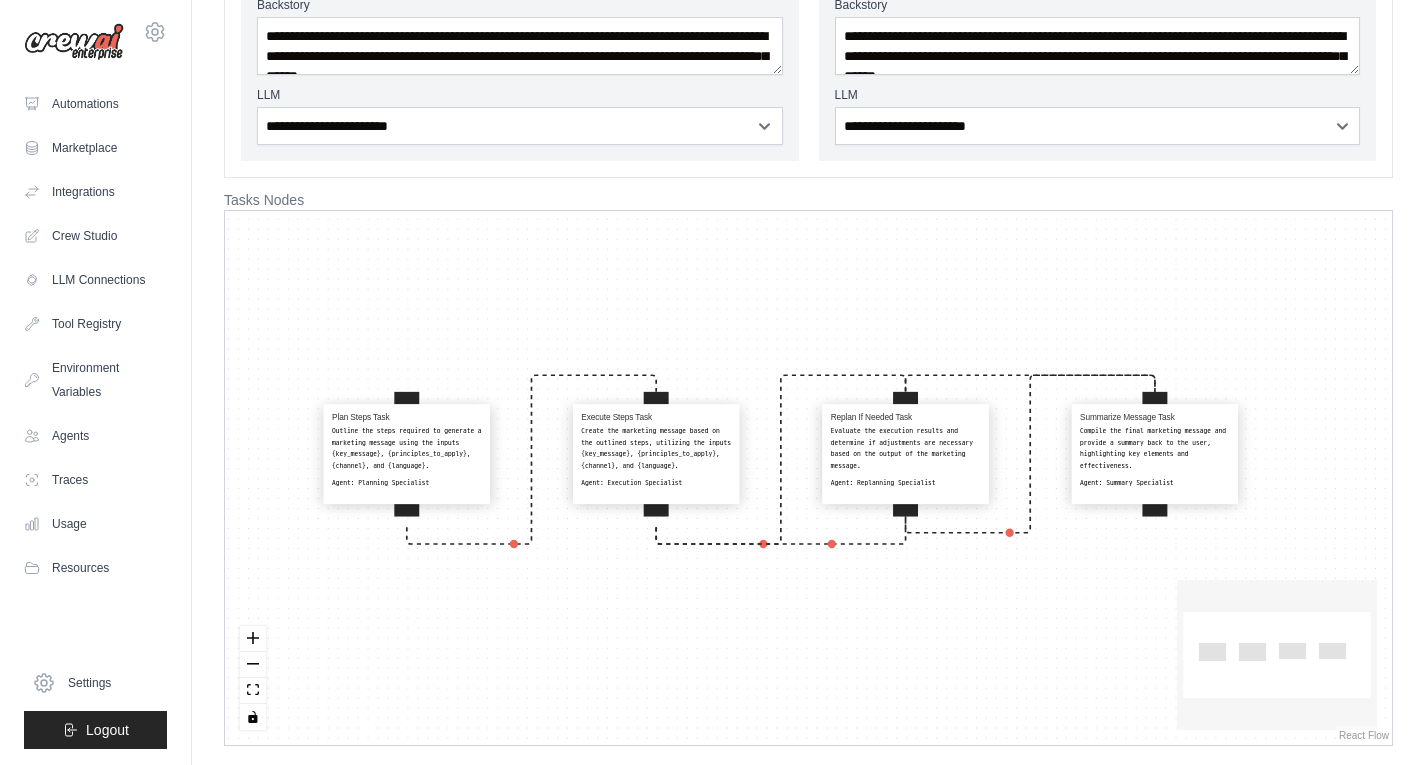 click on "Plan Steps Task Outline the steps required to generate a marketing message using the inputs {key_message}, {principles_to_apply}, {channel}, and {language}. Agent:   Planning Specialist Execute Steps Task Create the marketing message based on the outlined steps, utilizing the inputs {key_message}, {principles_to_apply}, {channel}, and {language}. Agent:   Execution Specialist Replan If Needed Task Evaluate the execution results and determine if adjustments are necessary based on the output of the marketing message. Agent:   Replanning Specialist Summarize Message Task Compile the final marketing message and provide a summary back to the user, highlighting key elements and effectiveness. Agent:   Summary Specialist" at bounding box center [808, 478] 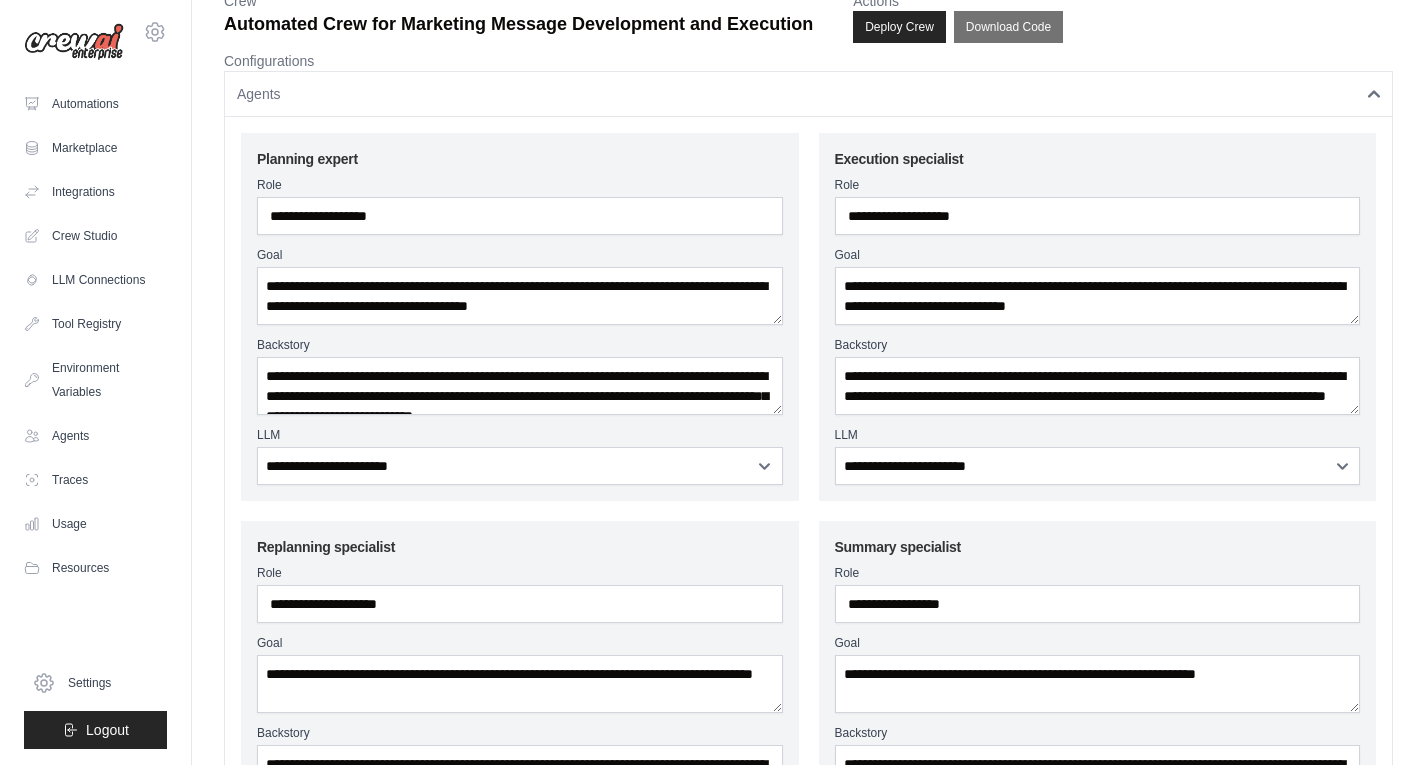 scroll, scrollTop: 0, scrollLeft: 0, axis: both 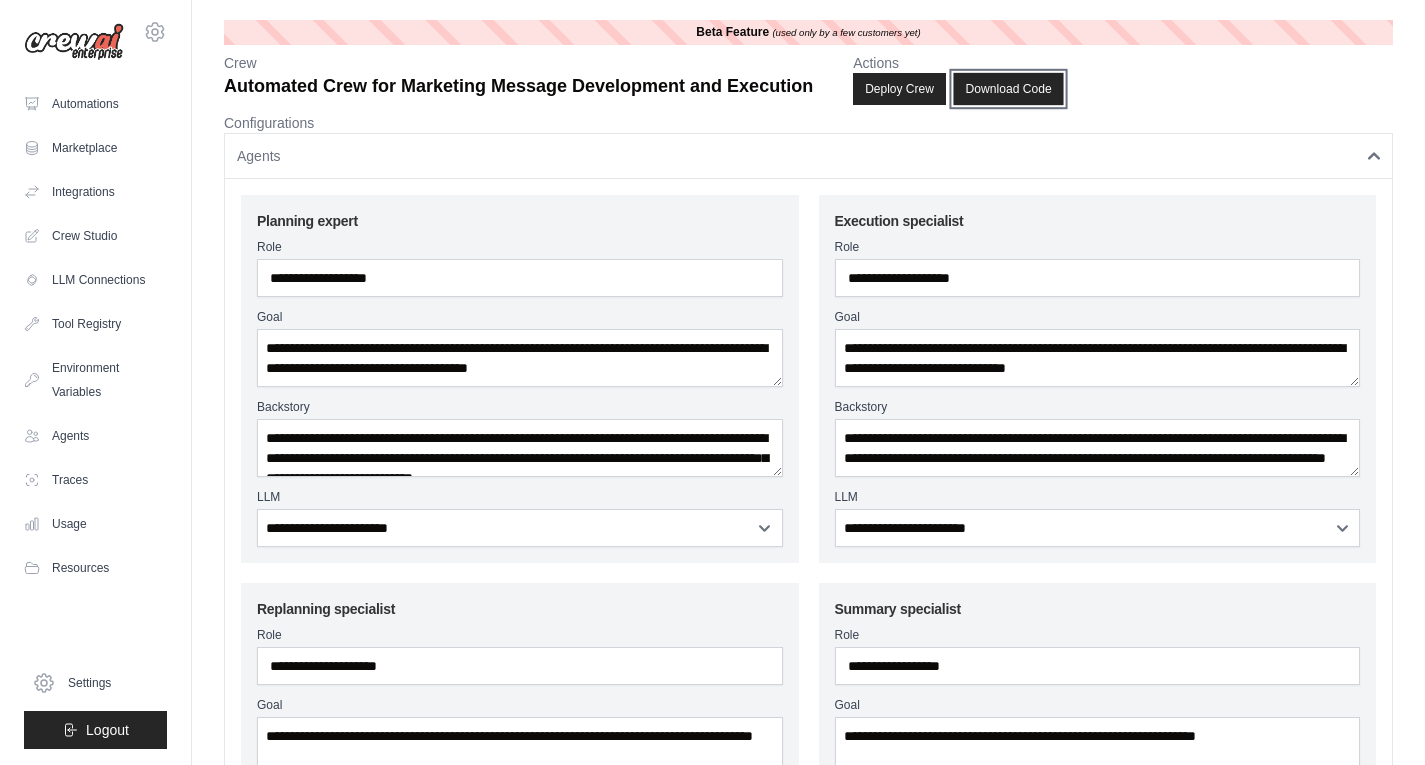 click on "Download Code" at bounding box center (1008, 89) 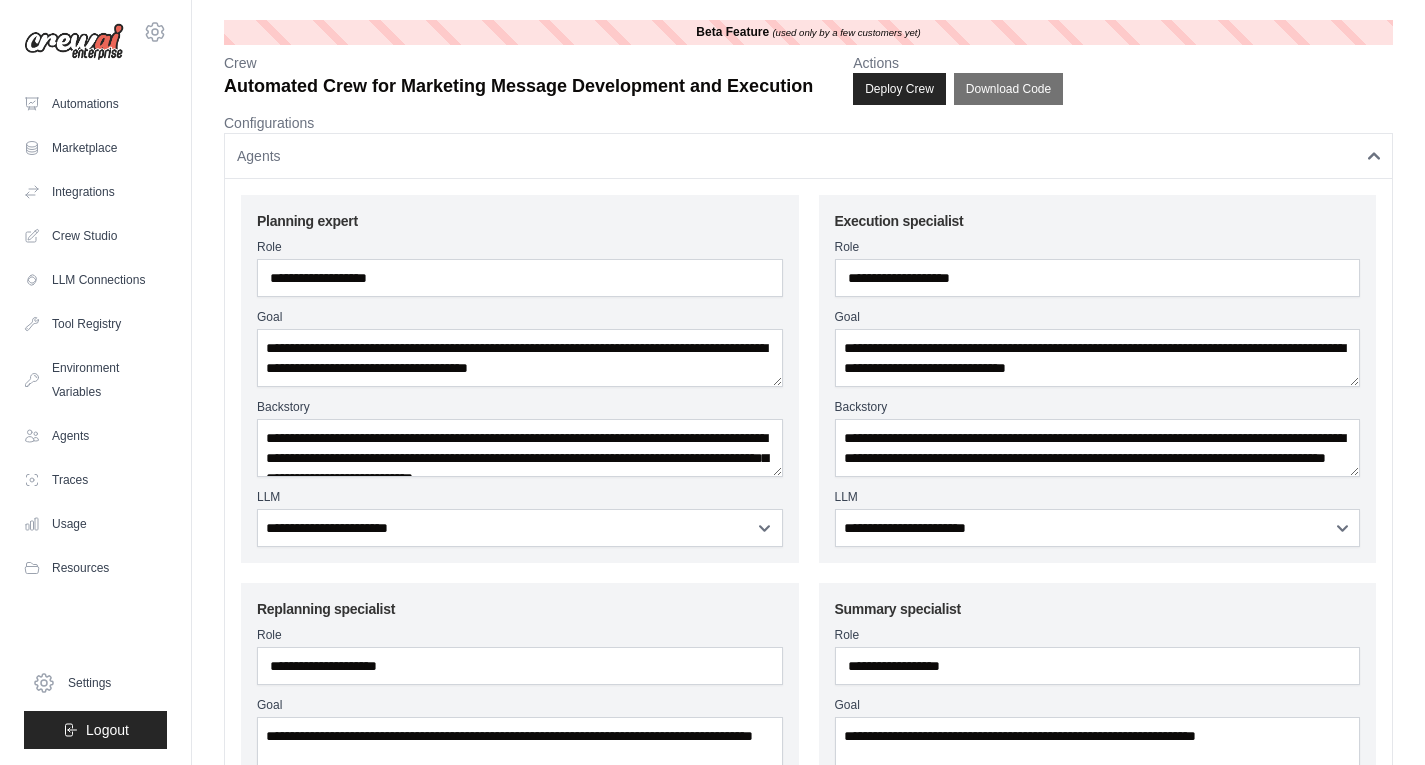 click on "Agents" at bounding box center (808, 156) 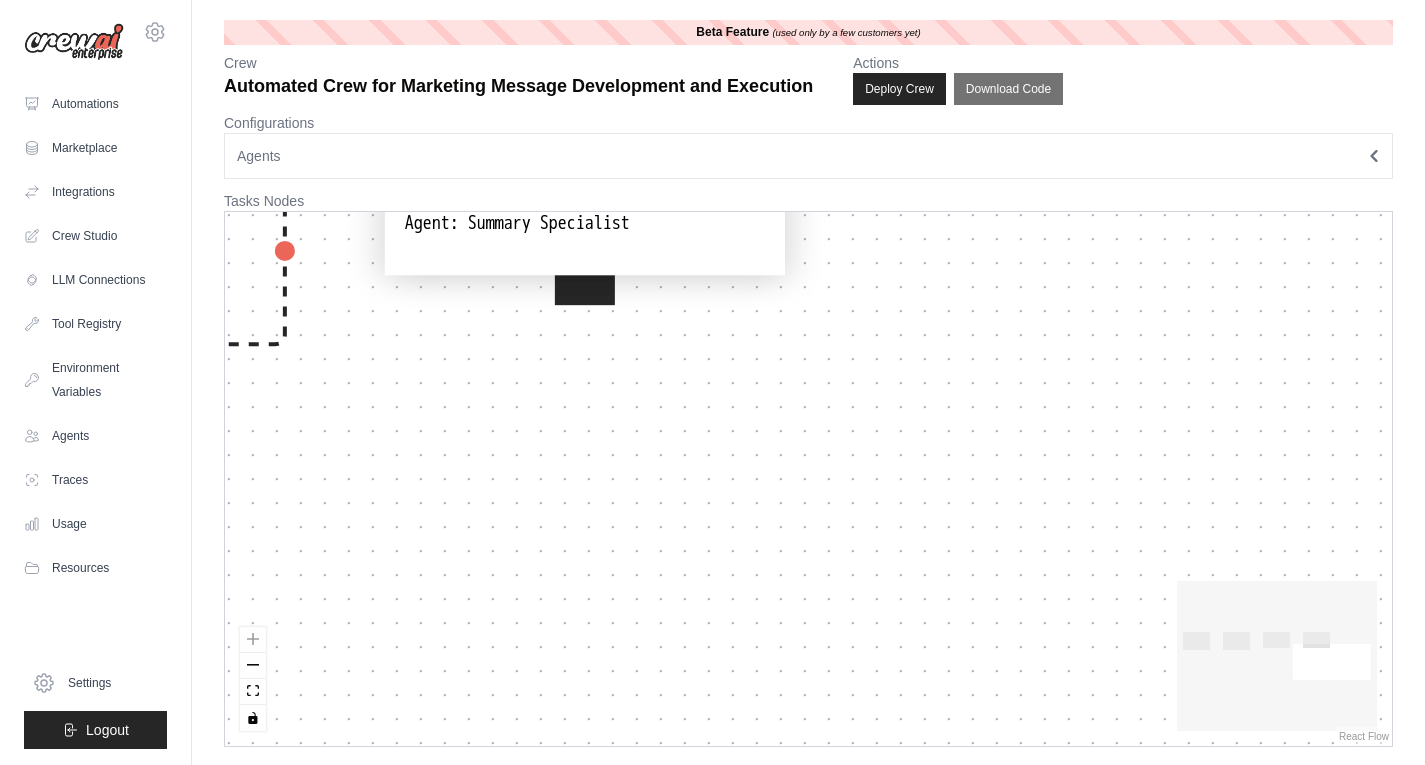 click on "Agents" at bounding box center (808, 156) 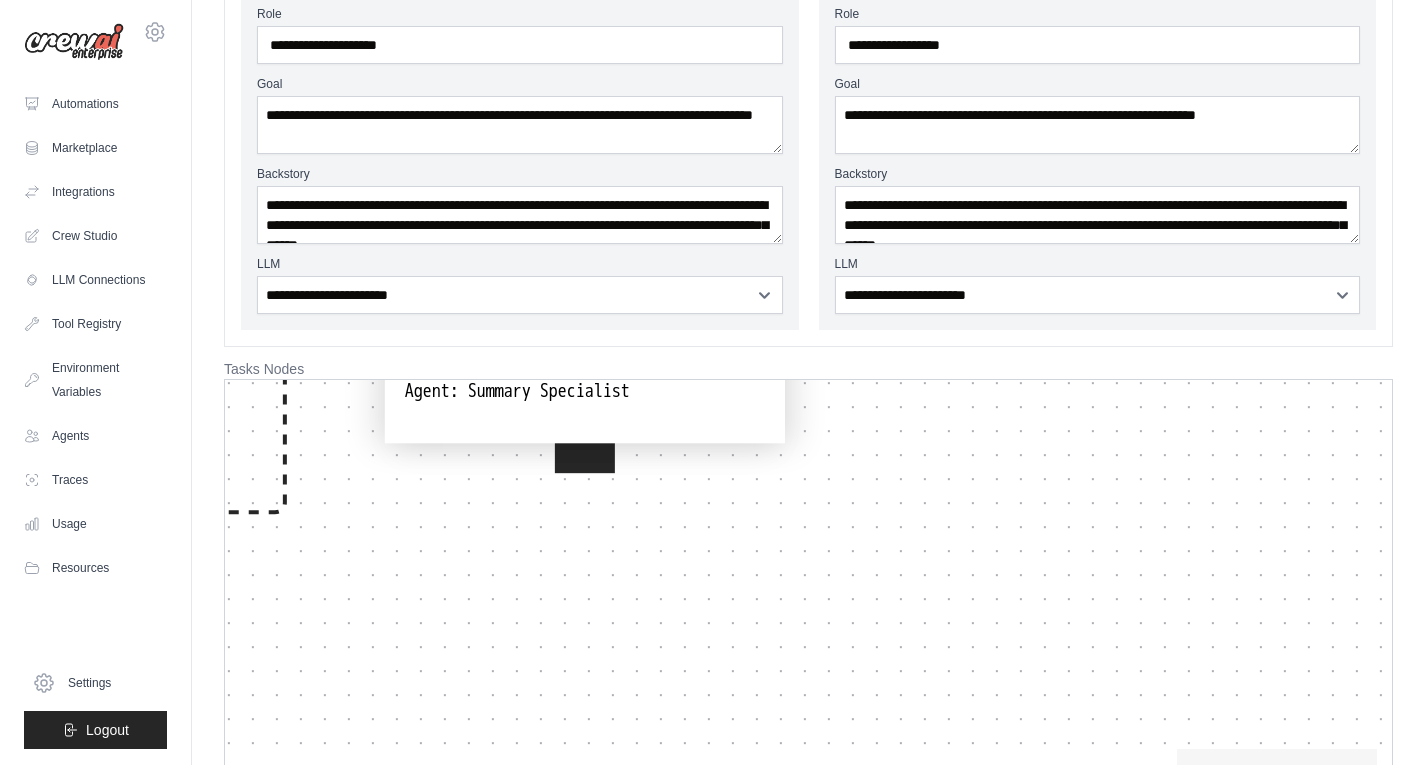 scroll, scrollTop: 790, scrollLeft: 0, axis: vertical 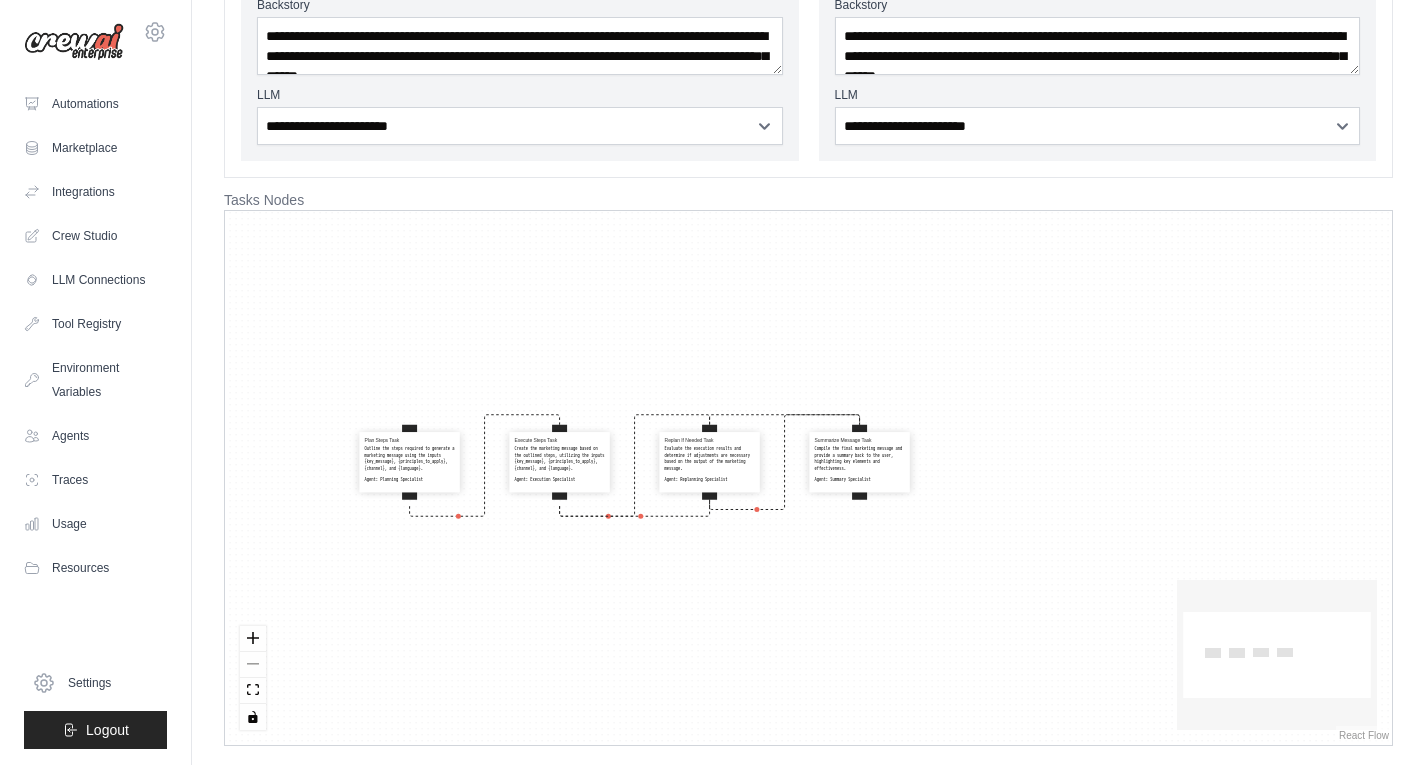 drag, startPoint x: 534, startPoint y: 362, endPoint x: 857, endPoint y: 544, distance: 370.74655 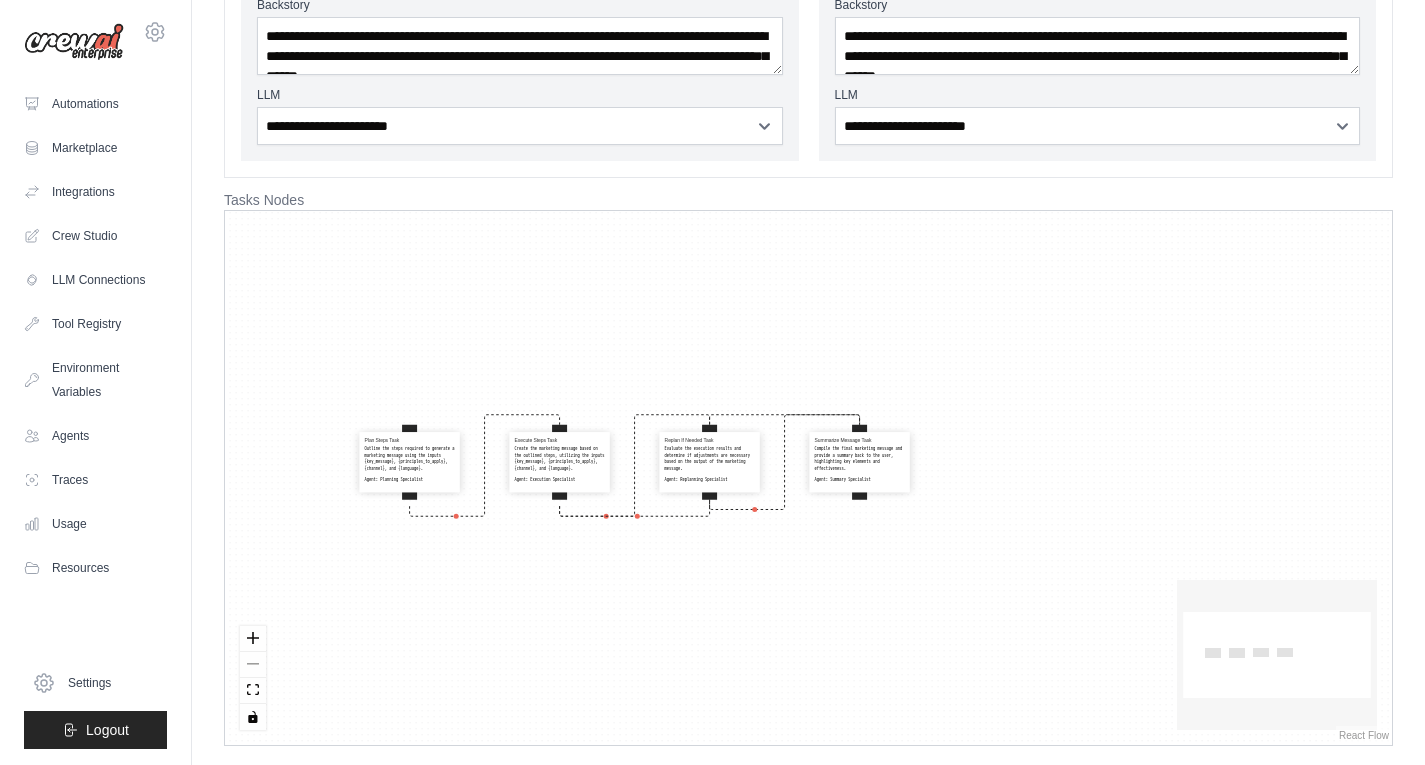 click on "Plan Steps Task Outline the steps required to generate a marketing message using the inputs {key_message}, {principles_to_apply}, {channel}, and {language}. Agent:   Planning Specialist Execute Steps Task Create the marketing message based on the outlined steps, utilizing the inputs {key_message}, {principles_to_apply}, {channel}, and {language}. Agent:   Execution Specialist Replan If Needed Task Evaluate the execution results and determine if adjustments are necessary based on the output of the marketing message. Agent:   Replanning Specialist Summarize Message Task Compile the final marketing message and provide a summary back to the user, highlighting key elements and effectiveness. Agent:   Summary Specialist" at bounding box center (808, 478) 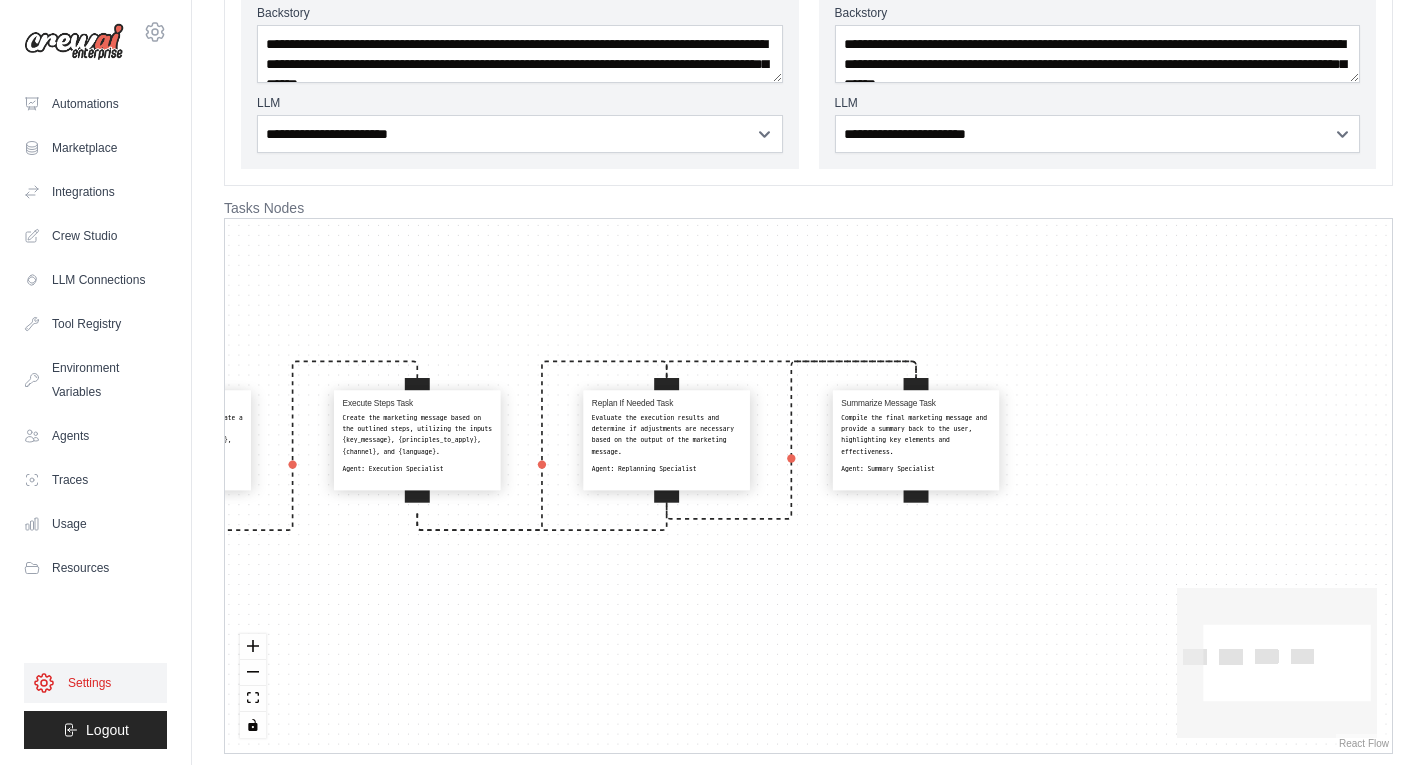 scroll, scrollTop: 790, scrollLeft: 0, axis: vertical 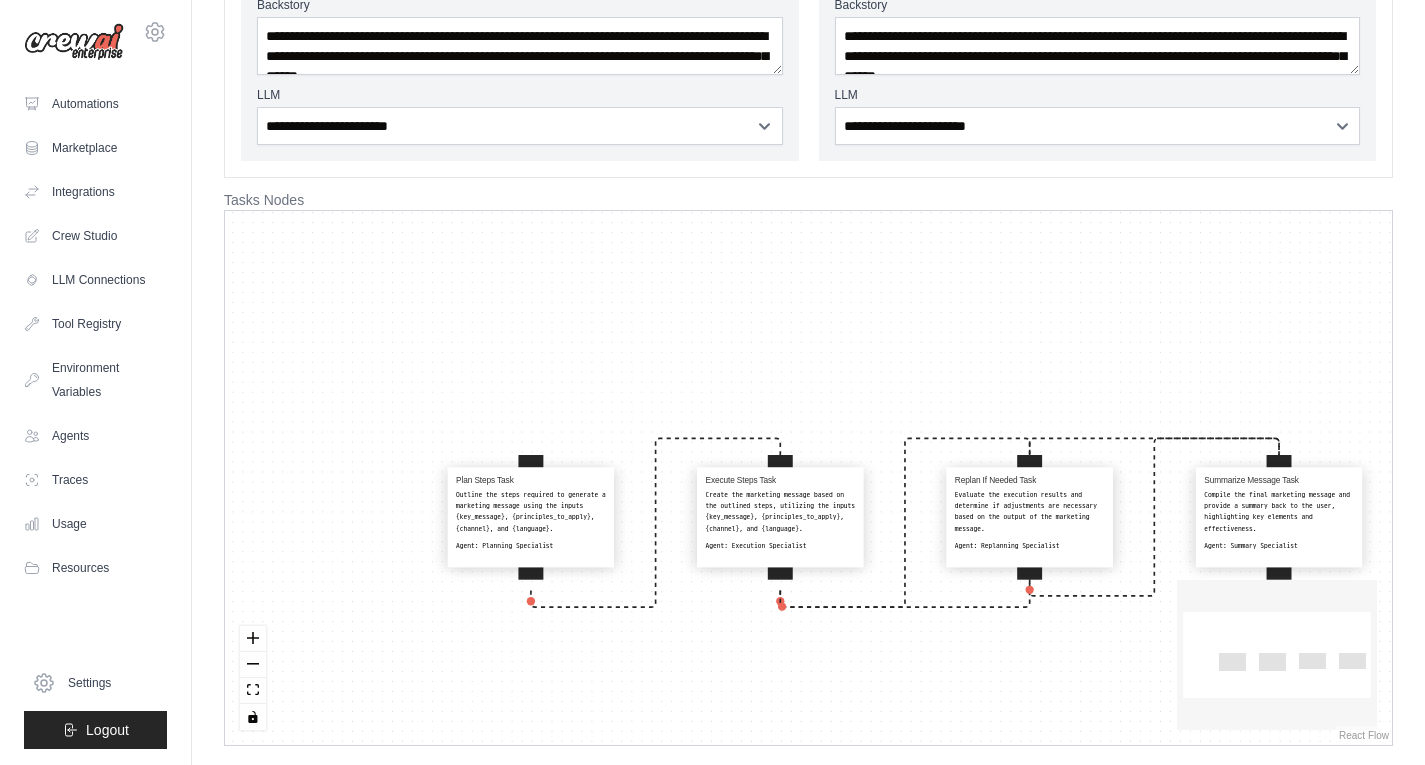 drag, startPoint x: 350, startPoint y: 523, endPoint x: 710, endPoint y: 606, distance: 369.44418 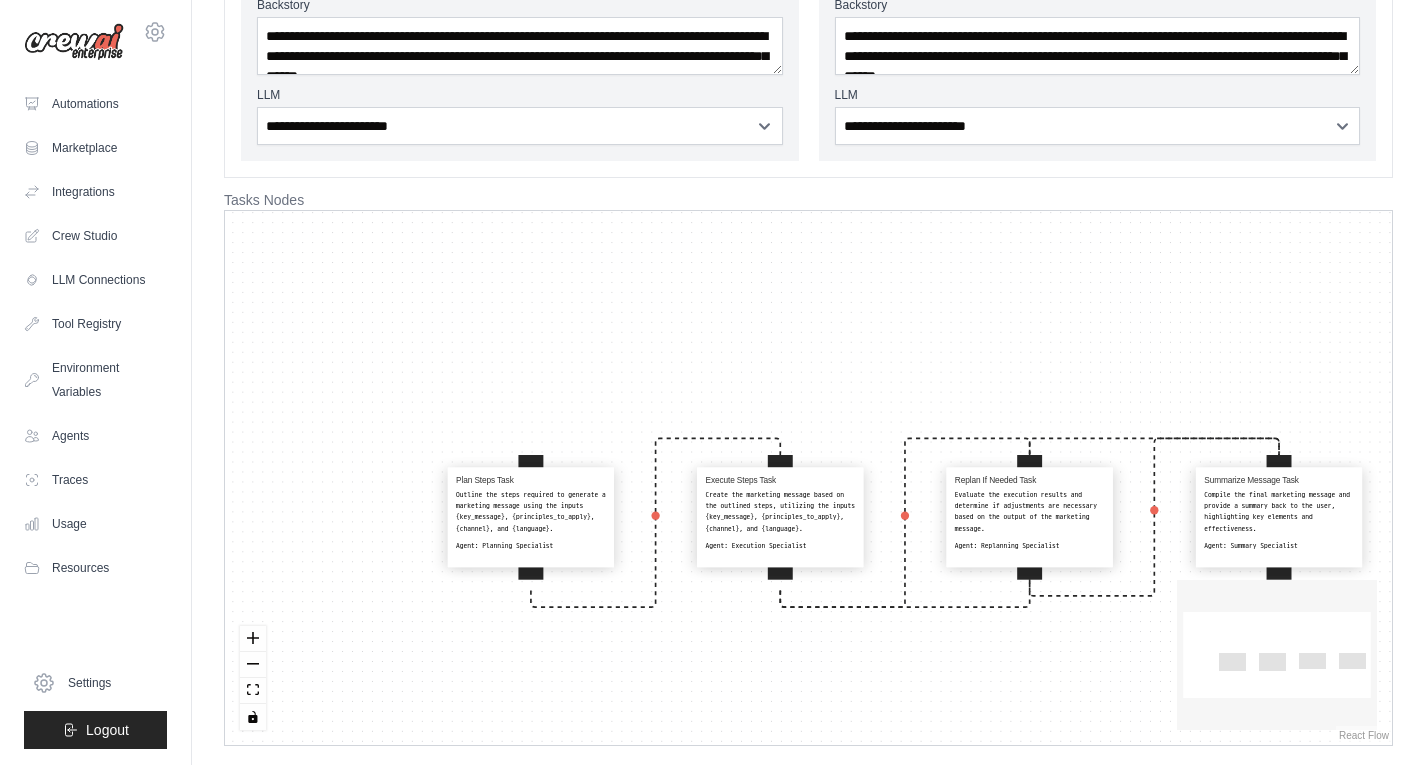 click on "Plan Steps Task Outline the steps required to generate a marketing message using the inputs {key_message}, {principles_to_apply}, {channel}, and {language}. Agent:   Planning Specialist Execute Steps Task Create the marketing message based on the outlined steps, utilizing the inputs {key_message}, {principles_to_apply}, {channel}, and {language}. Agent:   Execution Specialist Replan If Needed Task Evaluate the execution results and determine if adjustments are necessary based on the output of the marketing message. Agent:   Replanning Specialist Summarize Message Task Compile the final marketing message and provide a summary back to the user, highlighting key elements and effectiveness. Agent:   Summary Specialist" at bounding box center [808, 478] 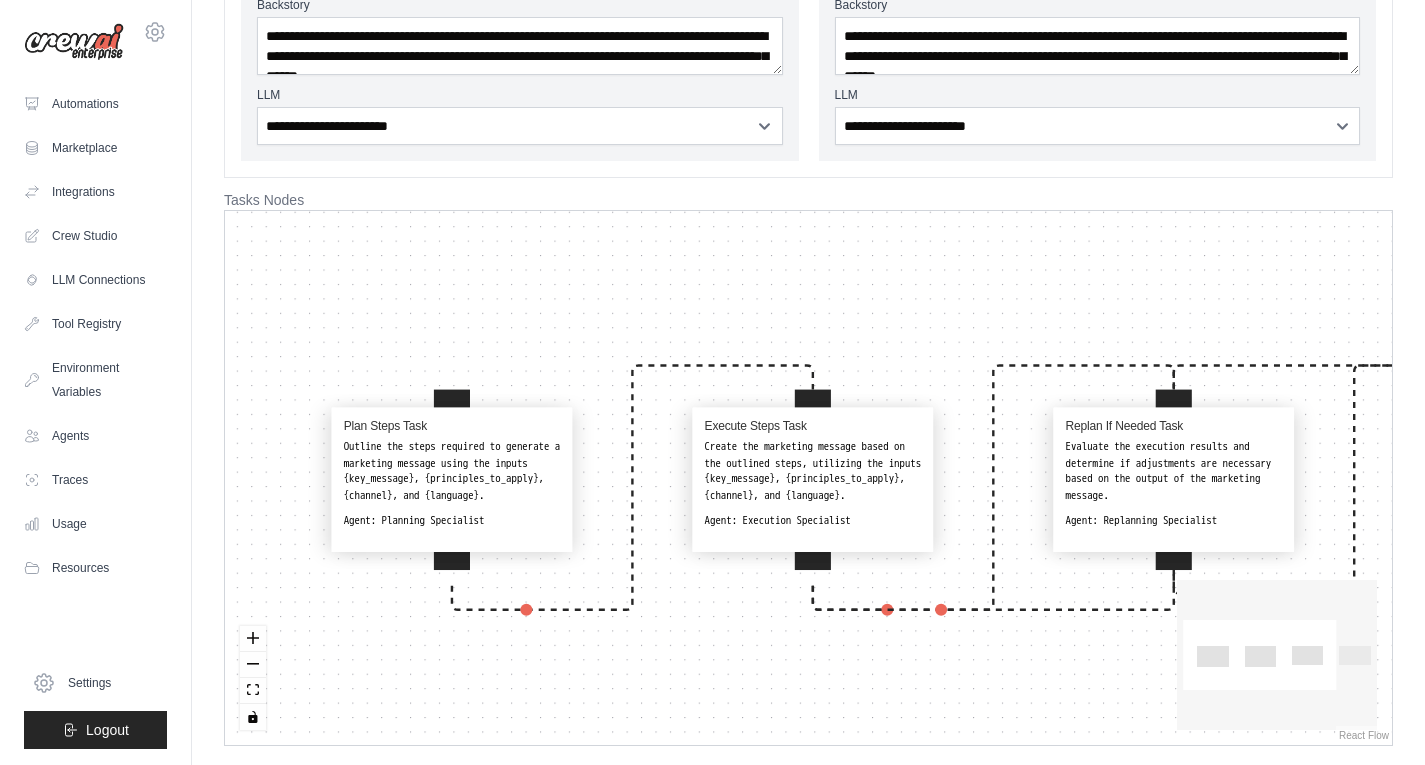 drag, startPoint x: 659, startPoint y: 521, endPoint x: 686, endPoint y: 529, distance: 28.160255 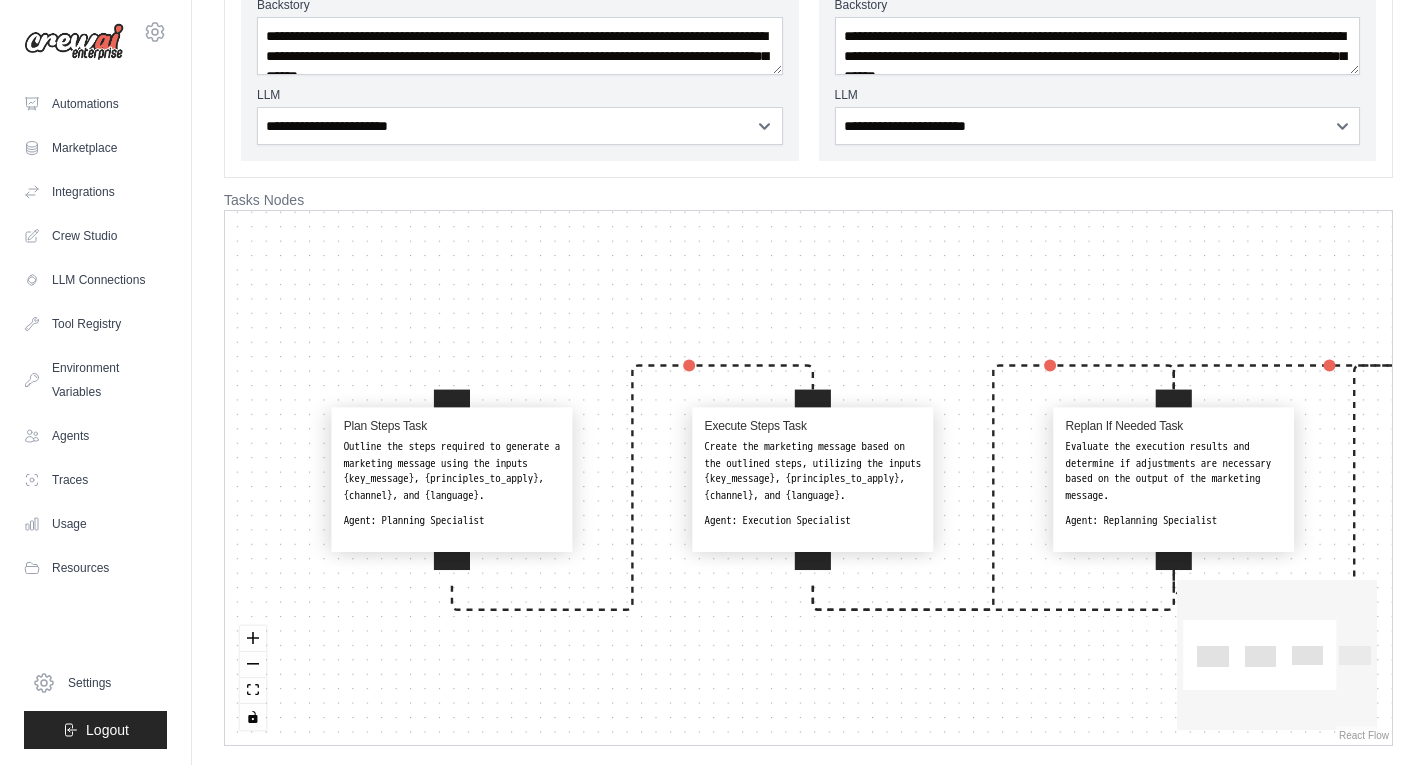 click on "Plan Steps Task Outline the steps required to generate a marketing message using the inputs {key_message}, {principles_to_apply}, {channel}, and {language}. Agent:   Planning Specialist Execute Steps Task Create the marketing message based on the outlined steps, utilizing the inputs {key_message}, {principles_to_apply}, {channel}, and {language}. Agent:   Execution Specialist Replan If Needed Task Evaluate the execution results and determine if adjustments are necessary based on the output of the marketing message. Agent:   Replanning Specialist Summarize Message Task Compile the final marketing message and provide a summary back to the user, highlighting key elements and effectiveness. Agent:   Summary Specialist" at bounding box center (808, 478) 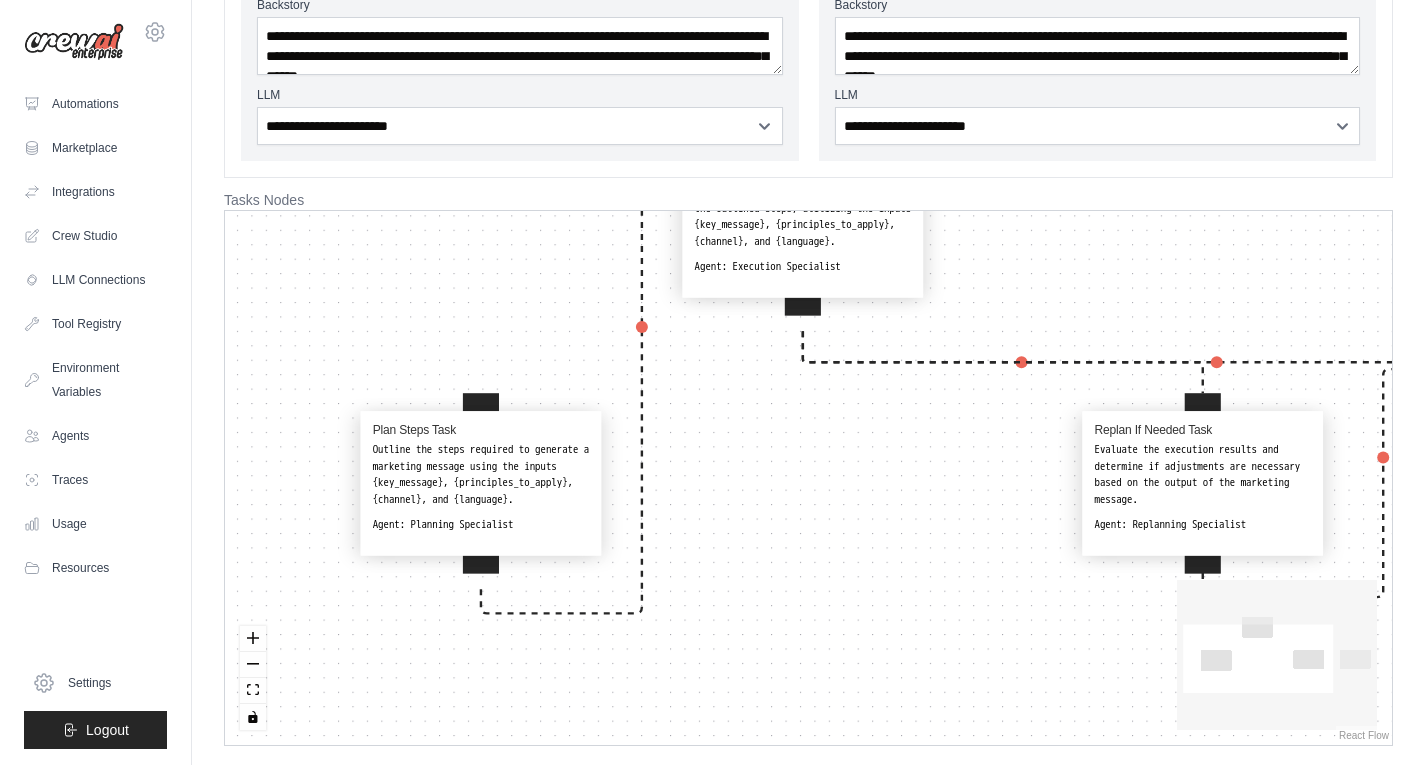 drag, startPoint x: 949, startPoint y: 531, endPoint x: 910, endPoint y: 273, distance: 260.93103 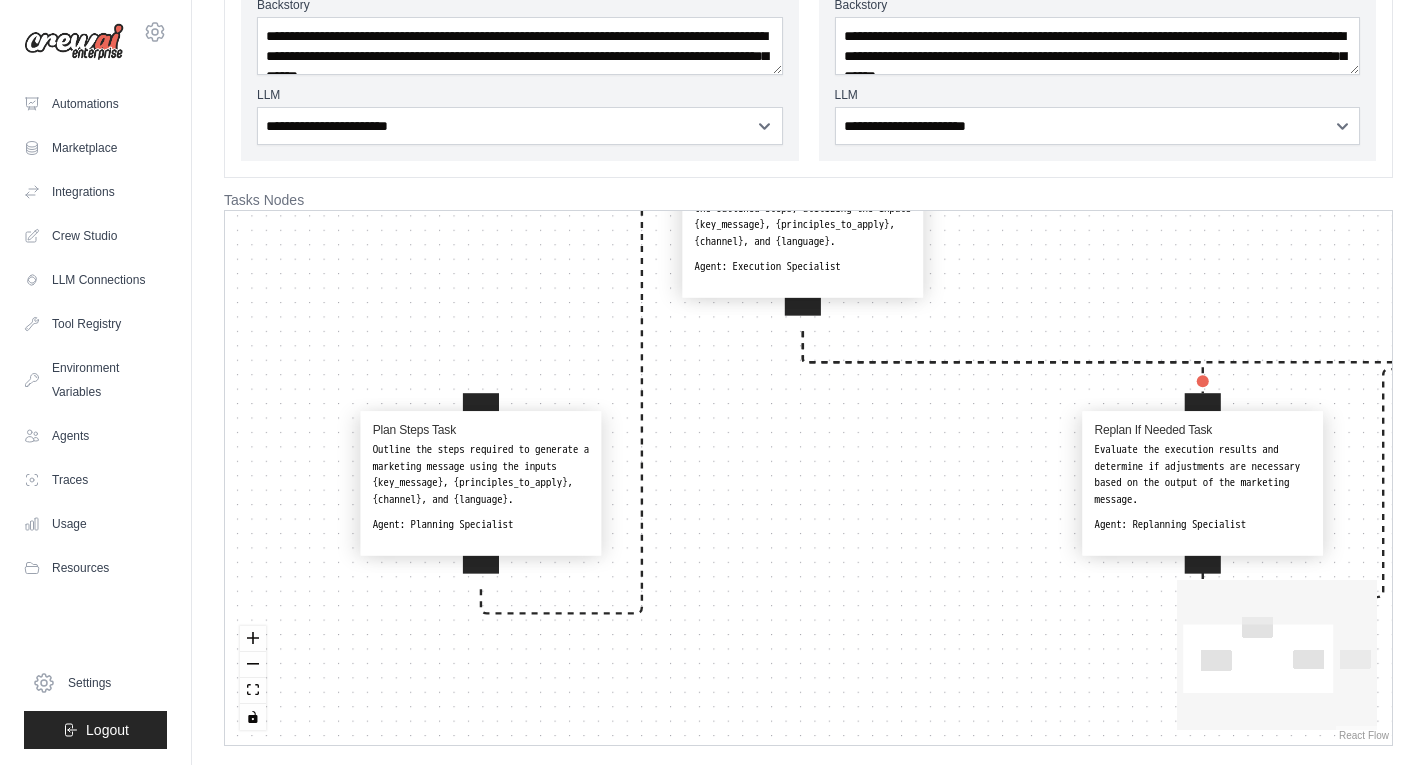 click on "Execute Steps Task Create the marketing message based on the outlined steps, utilizing the inputs {key_message}, {principles_to_apply}, {channel}, and {language}. Agent:   Execution Specialist" at bounding box center (803, 225) 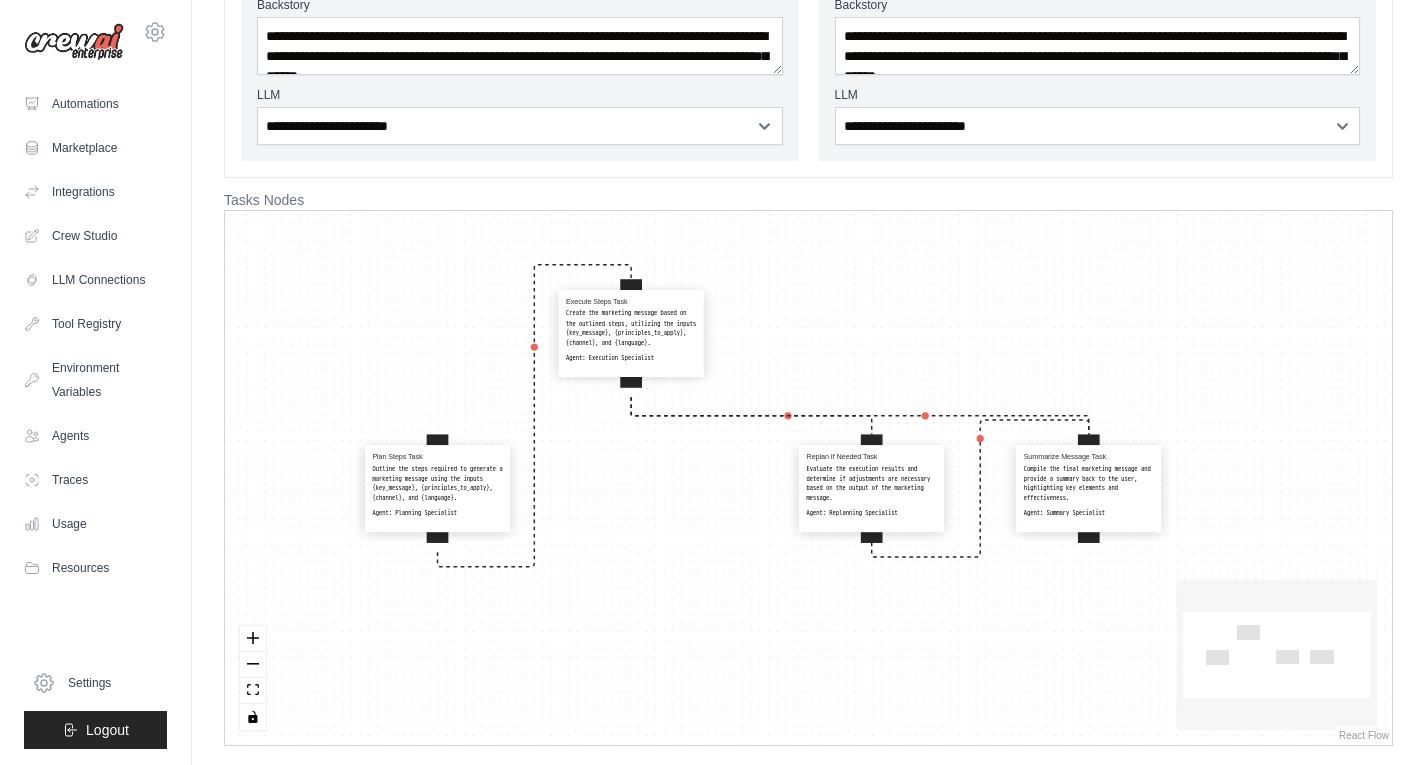 drag, startPoint x: 918, startPoint y: 494, endPoint x: 703, endPoint y: 506, distance: 215.33463 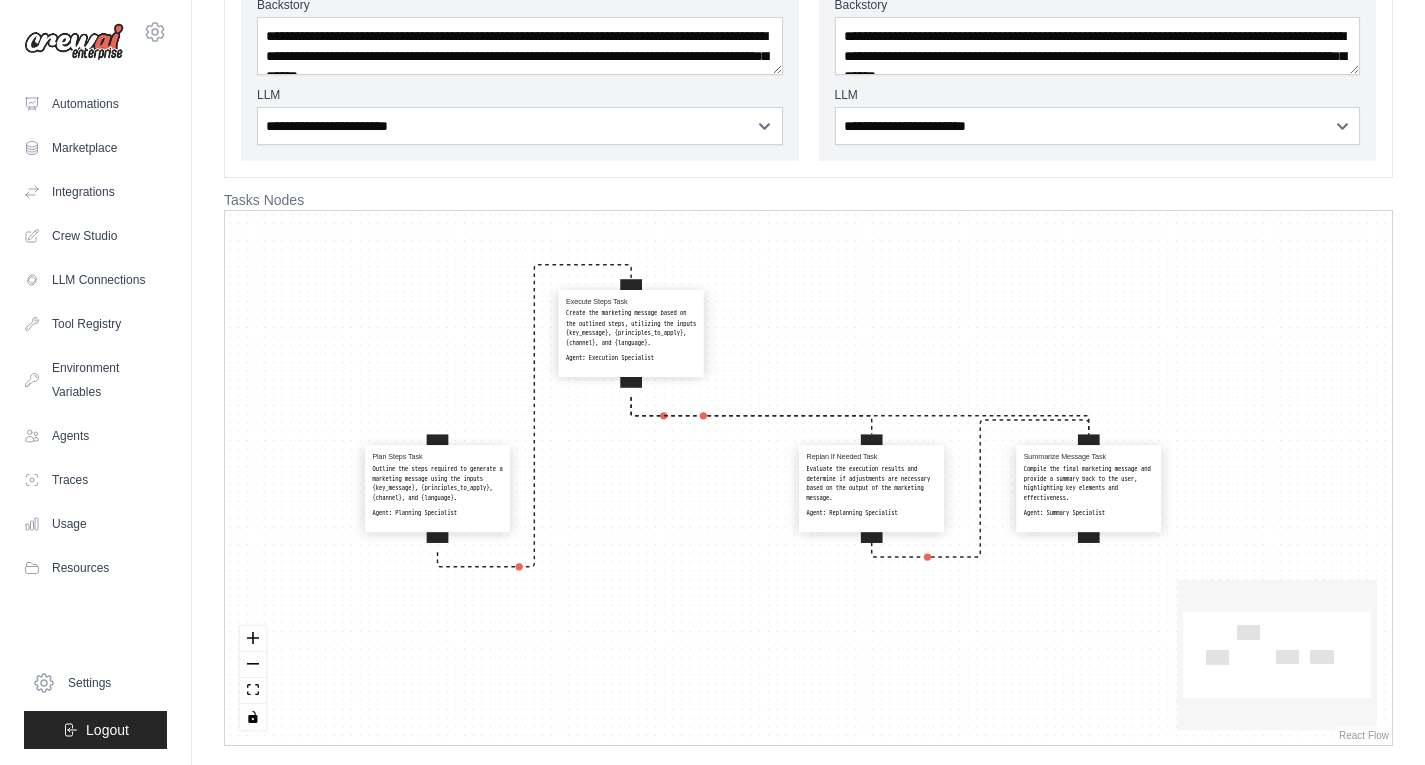 click on "Plan Steps Task Outline the steps required to generate a marketing message using the inputs {key_message}, {principles_to_apply}, {channel}, and {language}. Agent:   Planning Specialist Execute Steps Task Create the marketing message based on the outlined steps, utilizing the inputs {key_message}, {principles_to_apply}, {channel}, and {language}. Agent:   Execution Specialist Replan If Needed Task Evaluate the execution results and determine if adjustments are necessary based on the output of the marketing message. Agent:   Replanning Specialist Summarize Message Task Compile the final marketing message and provide a summary back to the user, highlighting key elements and effectiveness. Agent:   Summary Specialist" at bounding box center (808, 478) 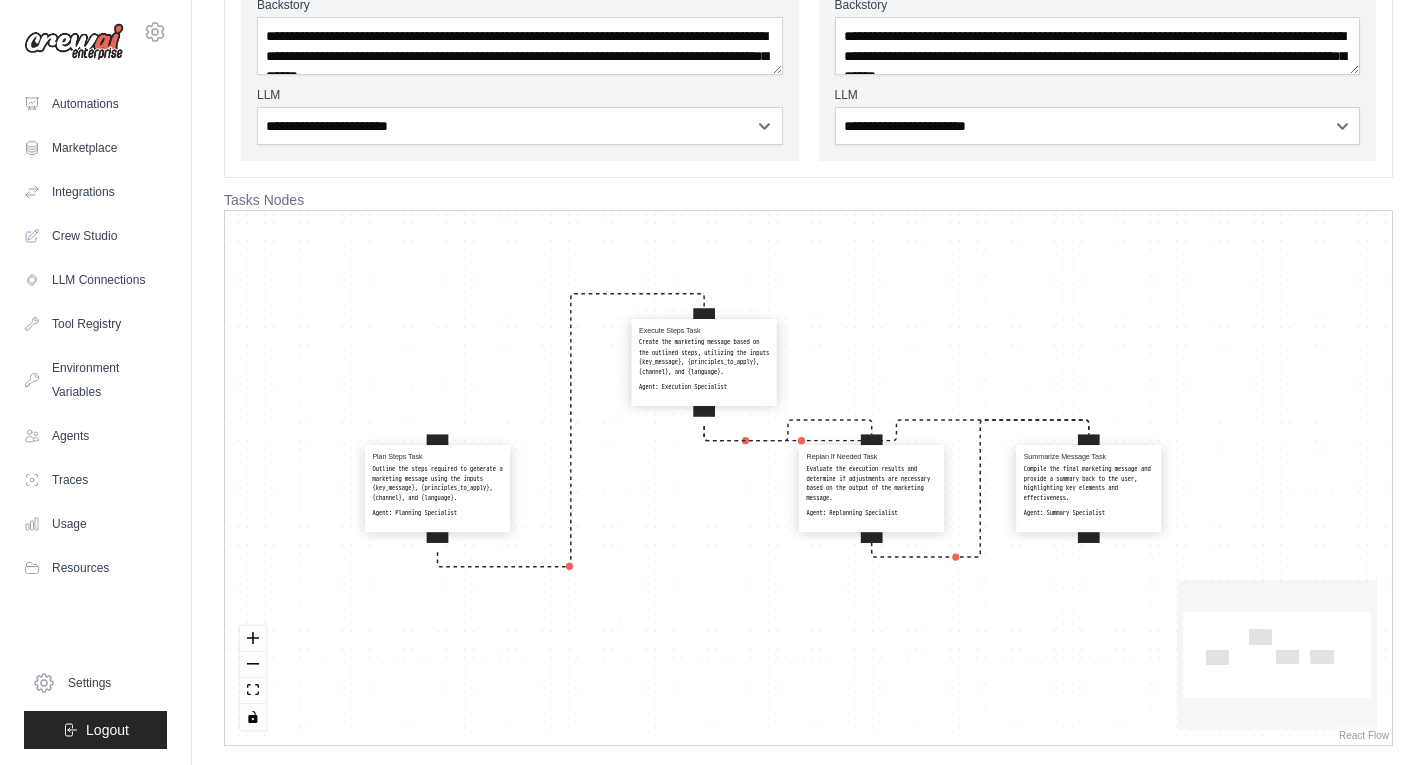 drag, startPoint x: 630, startPoint y: 316, endPoint x: 700, endPoint y: 351, distance: 78.26238 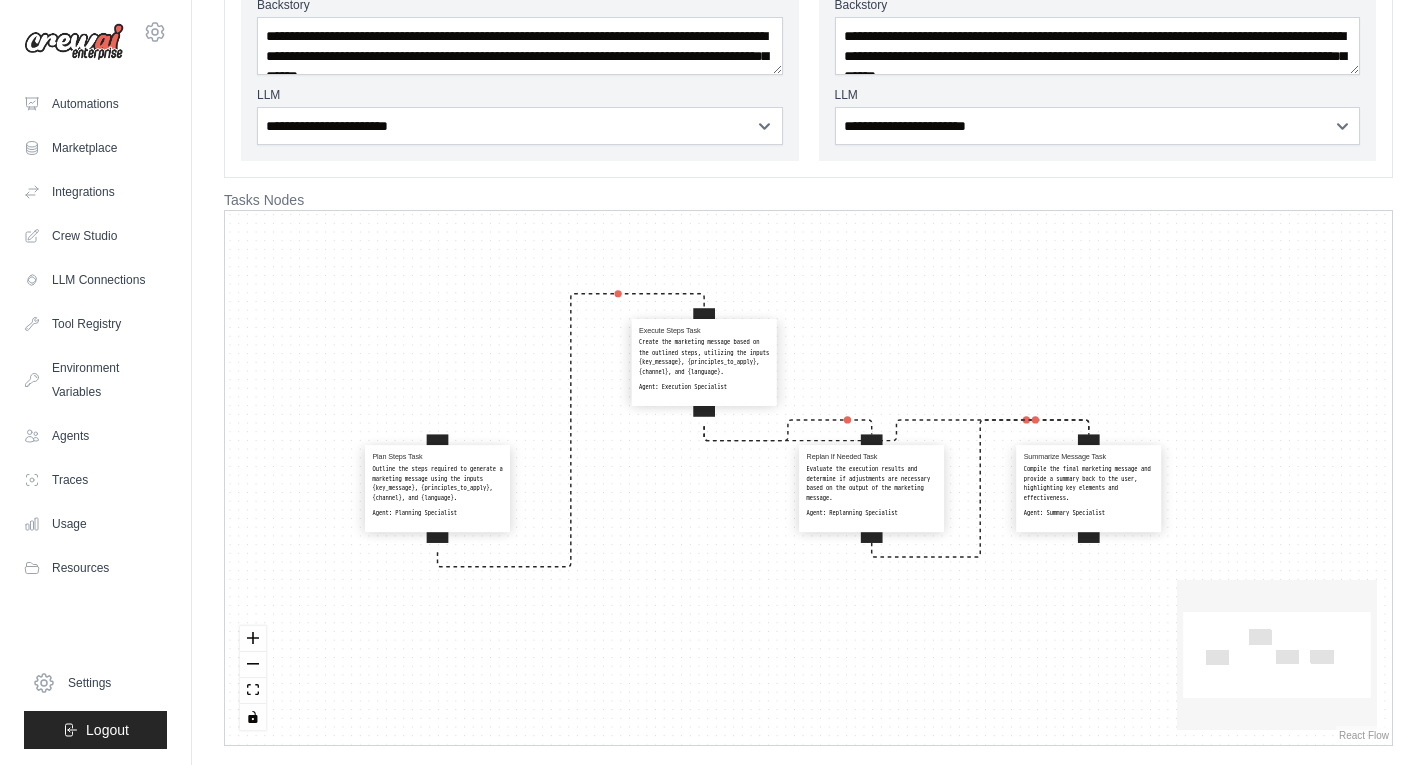 click on "Create the marketing message based on the outlined steps, utilizing the inputs {key_message}, {principles_to_apply}, {channel}, and {language}." at bounding box center (704, 357) 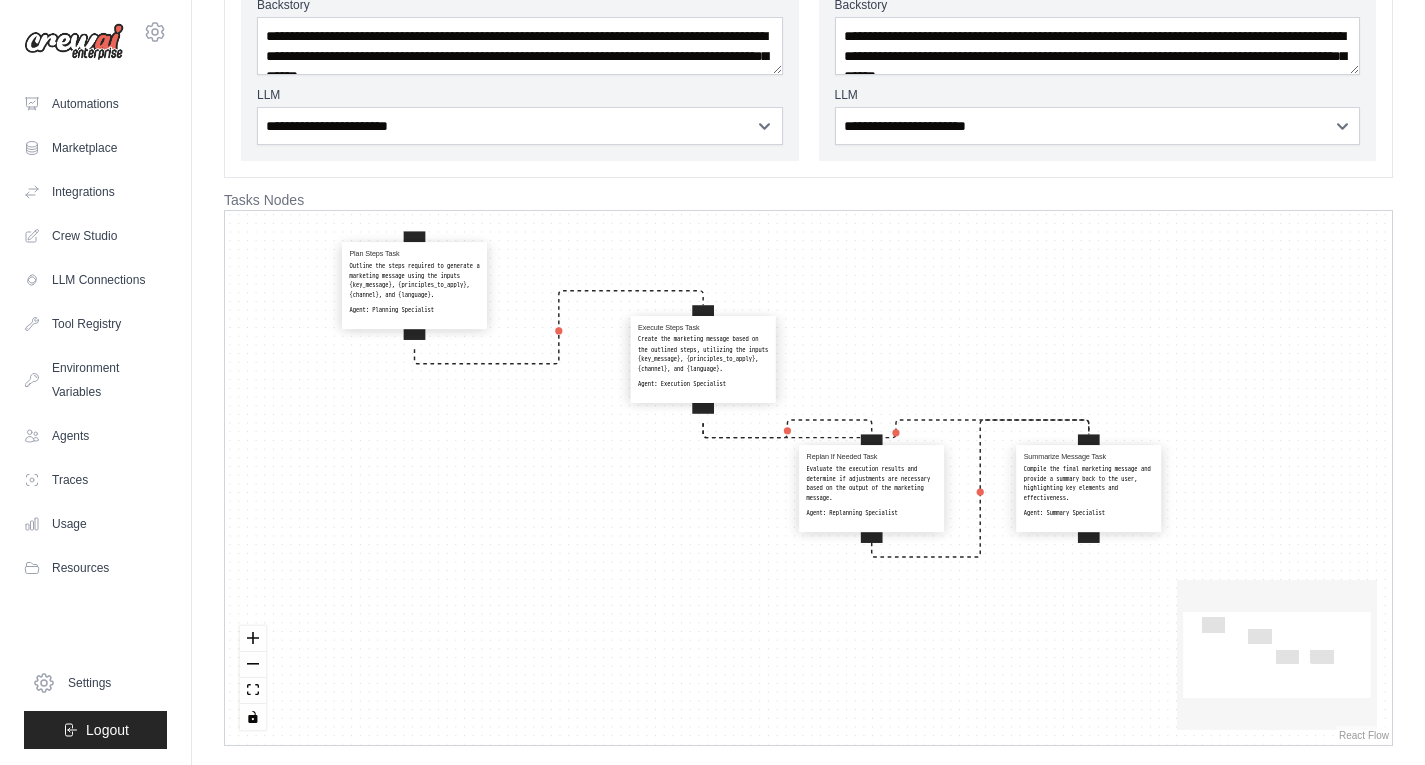 drag, startPoint x: 447, startPoint y: 429, endPoint x: 538, endPoint y: 317, distance: 144.3087 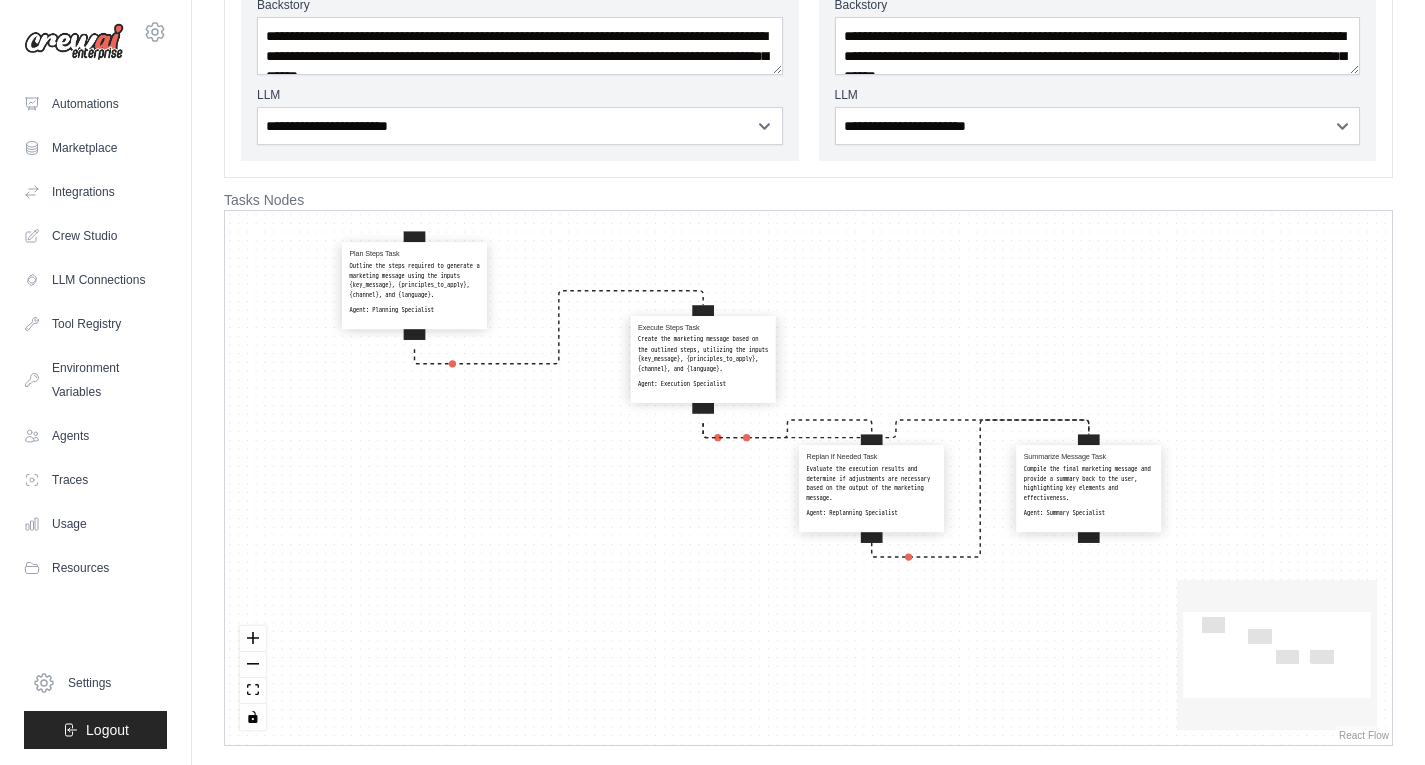 click on "Outline the steps required to generate a marketing message using the inputs {key_message}, {principles_to_apply}, {channel}, and {language}." at bounding box center (414, 280) 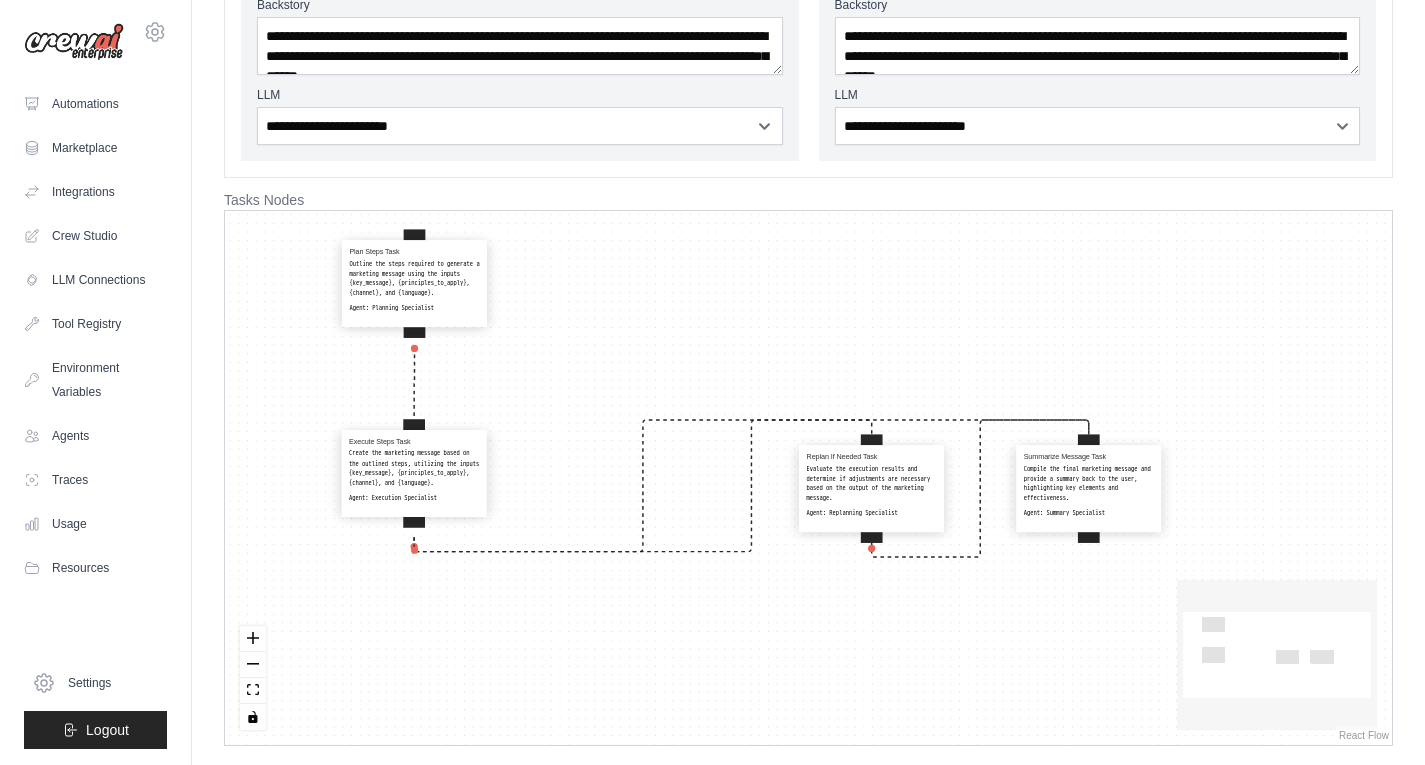 drag, startPoint x: 723, startPoint y: 381, endPoint x: 434, endPoint y: 495, distance: 310.67184 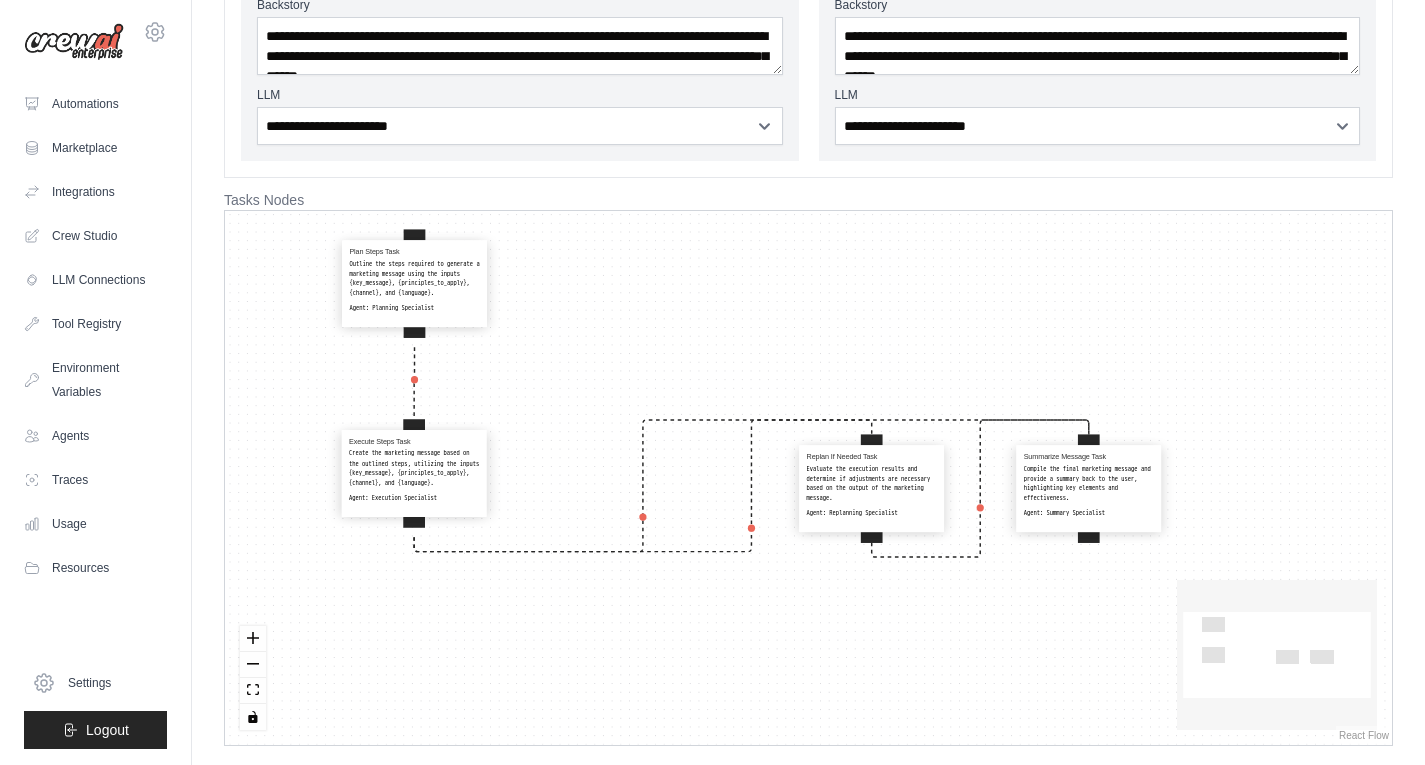 click on "Create the marketing message based on the outlined steps, utilizing the inputs {key_message}, {principles_to_apply}, {channel}, and {language}." at bounding box center (414, 468) 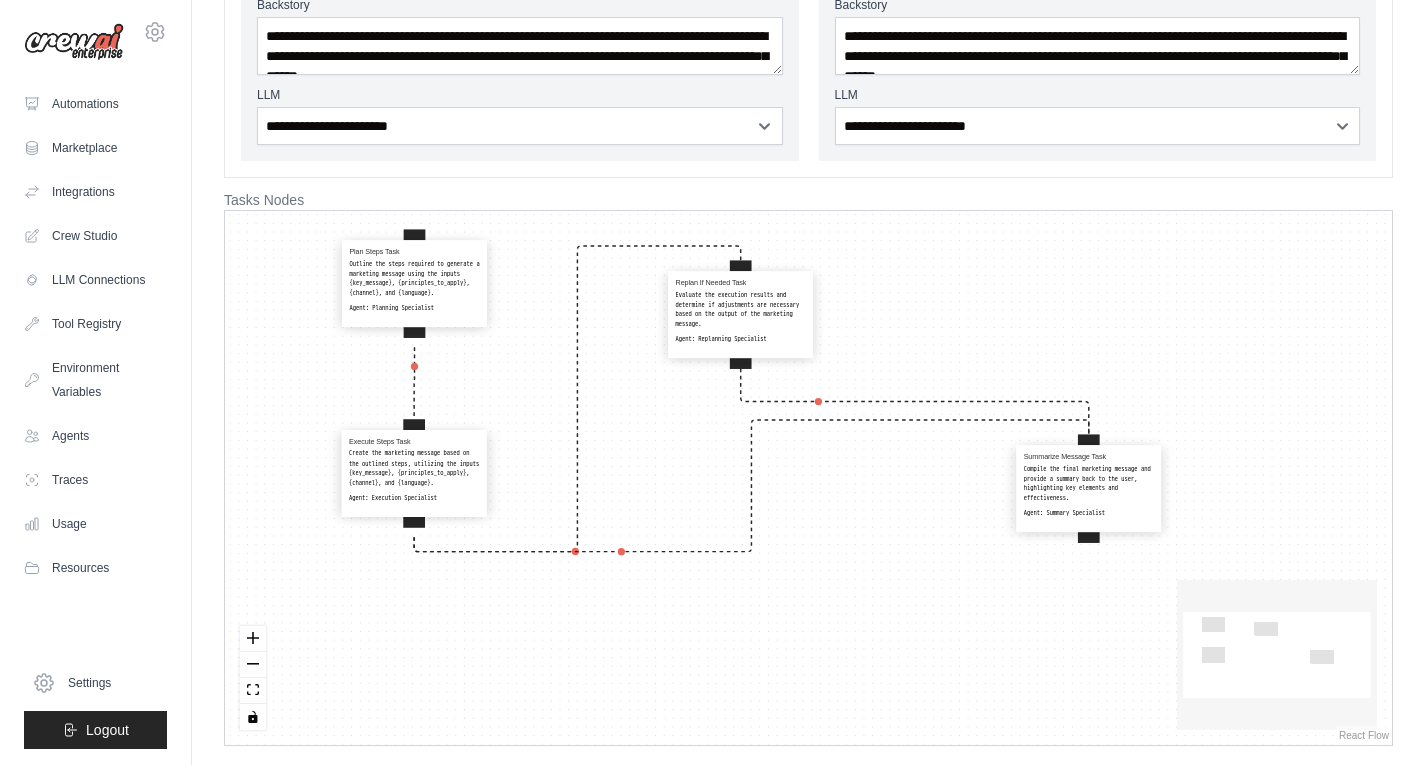 drag, startPoint x: 855, startPoint y: 519, endPoint x: 733, endPoint y: 319, distance: 234.27335 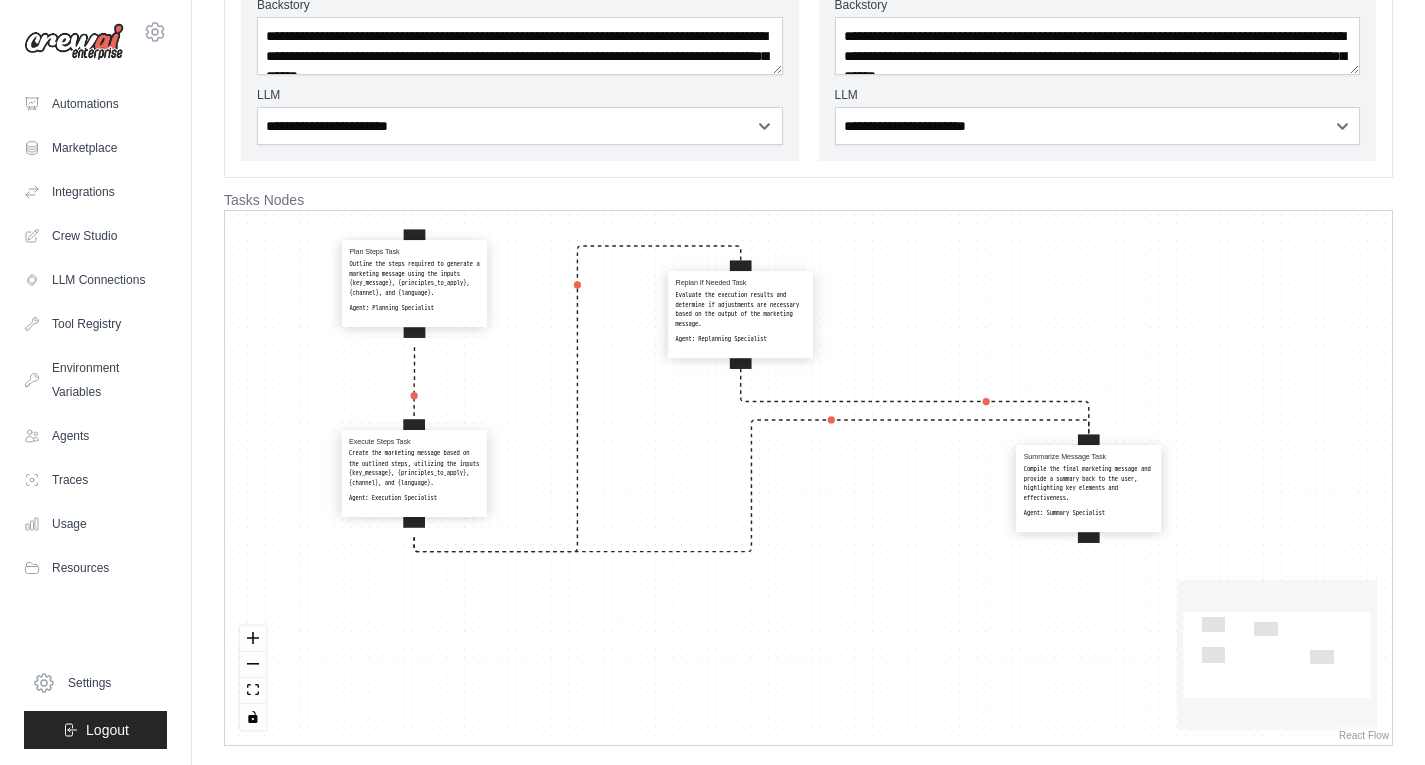 click on "Evaluate the execution results and determine if adjustments are necessary based on the output of the marketing message." at bounding box center [741, 309] 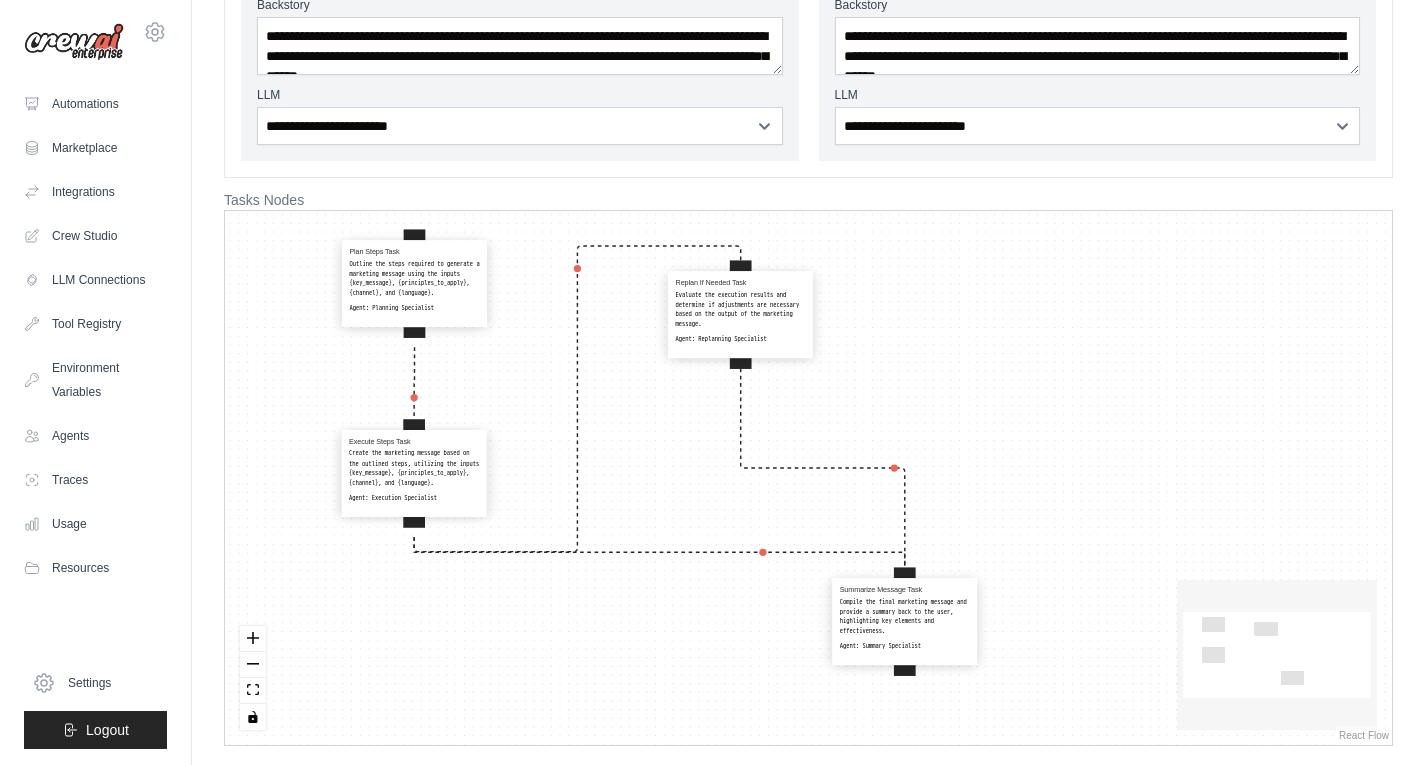 drag, startPoint x: 1089, startPoint y: 551, endPoint x: 944, endPoint y: 656, distance: 179.02513 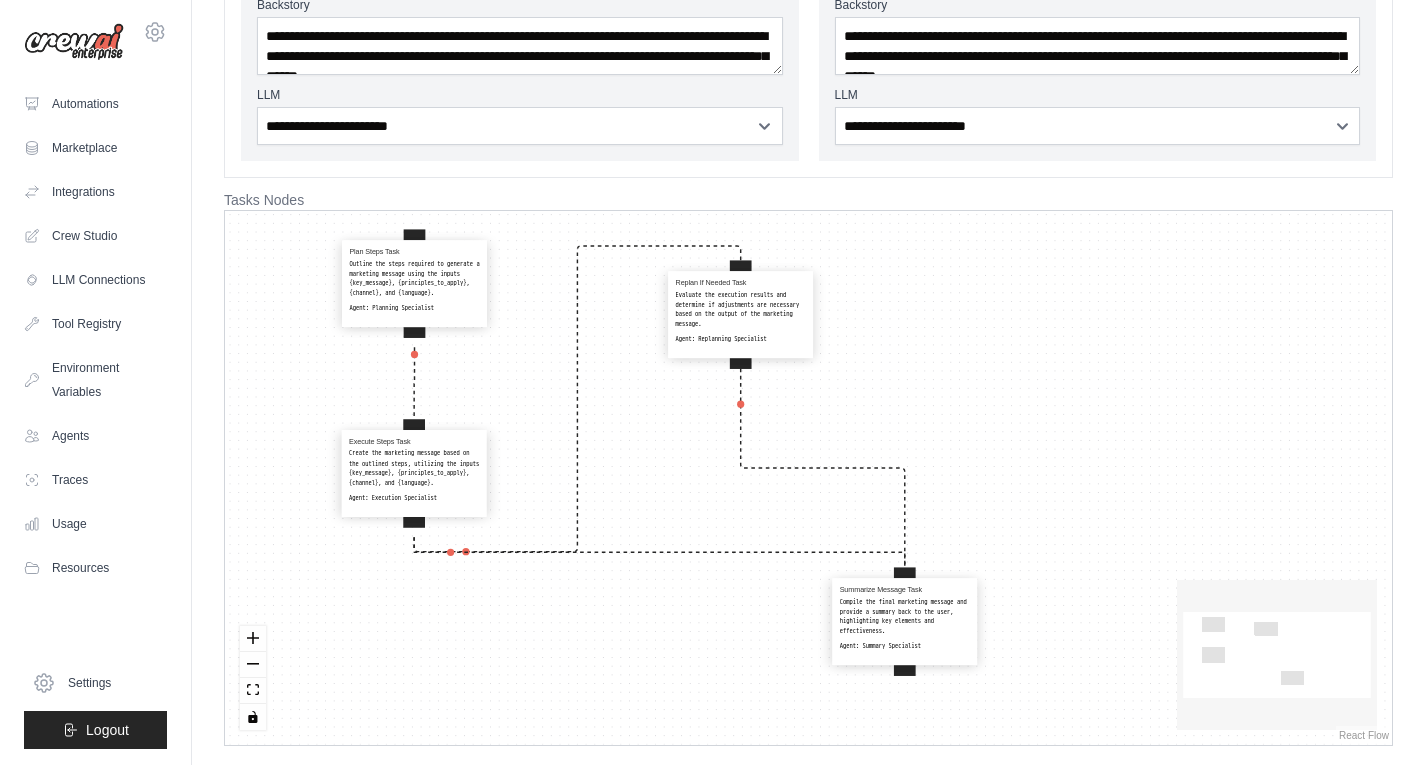 click on "Summarize Message Task Compile the final marketing message and provide a summary back to the user, highlighting key elements and effectiveness. Agent:   Summary Specialist" at bounding box center [905, 622] 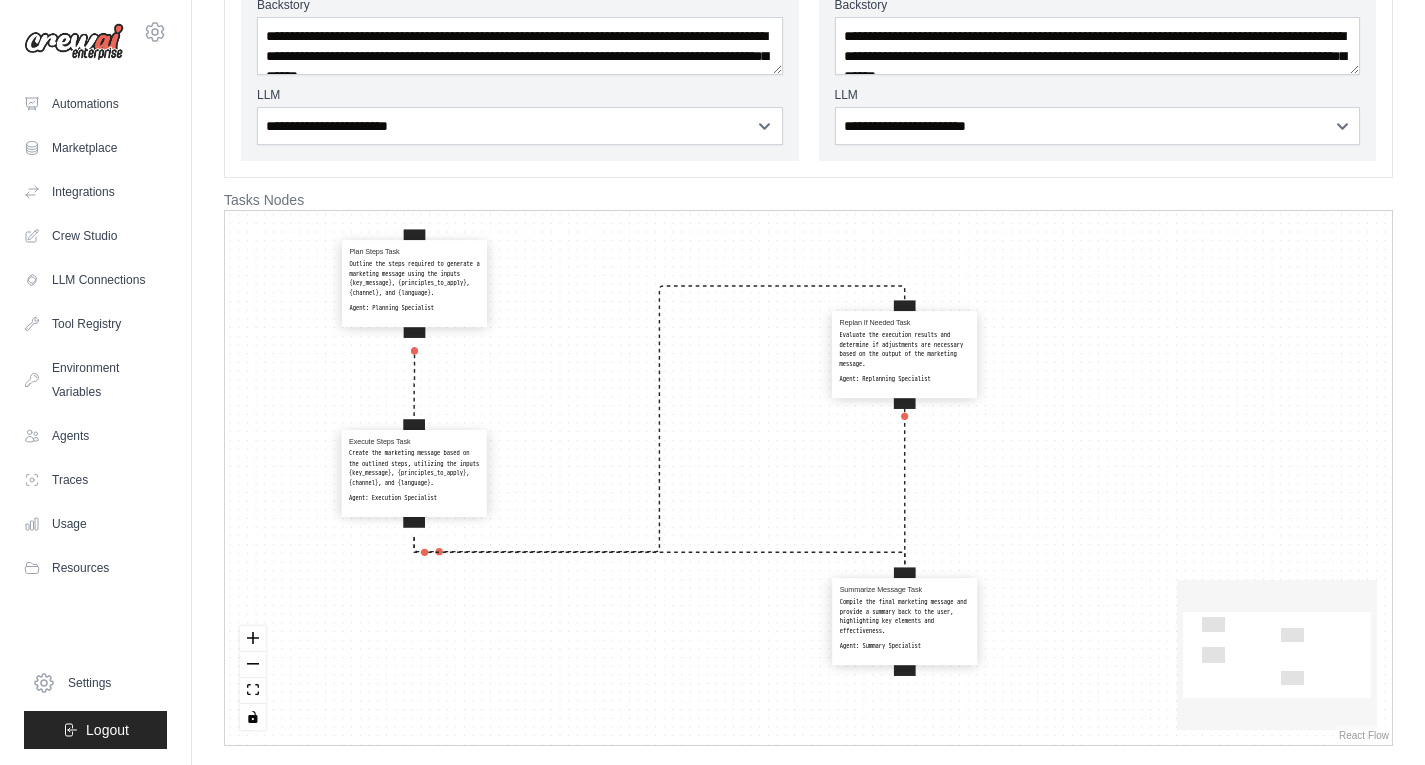 drag, startPoint x: 791, startPoint y: 317, endPoint x: 955, endPoint y: 358, distance: 169.04733 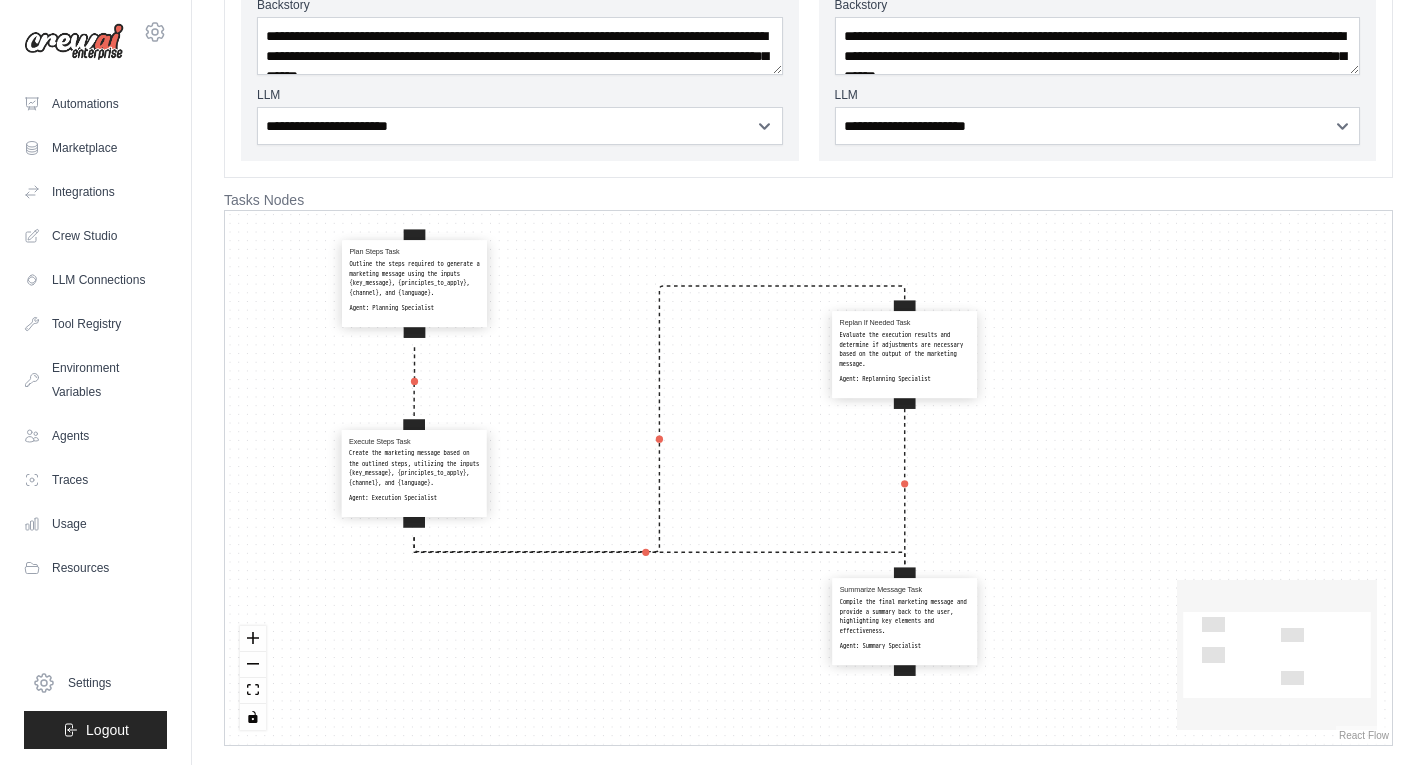 click on "Evaluate the execution results and determine if adjustments are necessary based on the output of the marketing message." at bounding box center [905, 349] 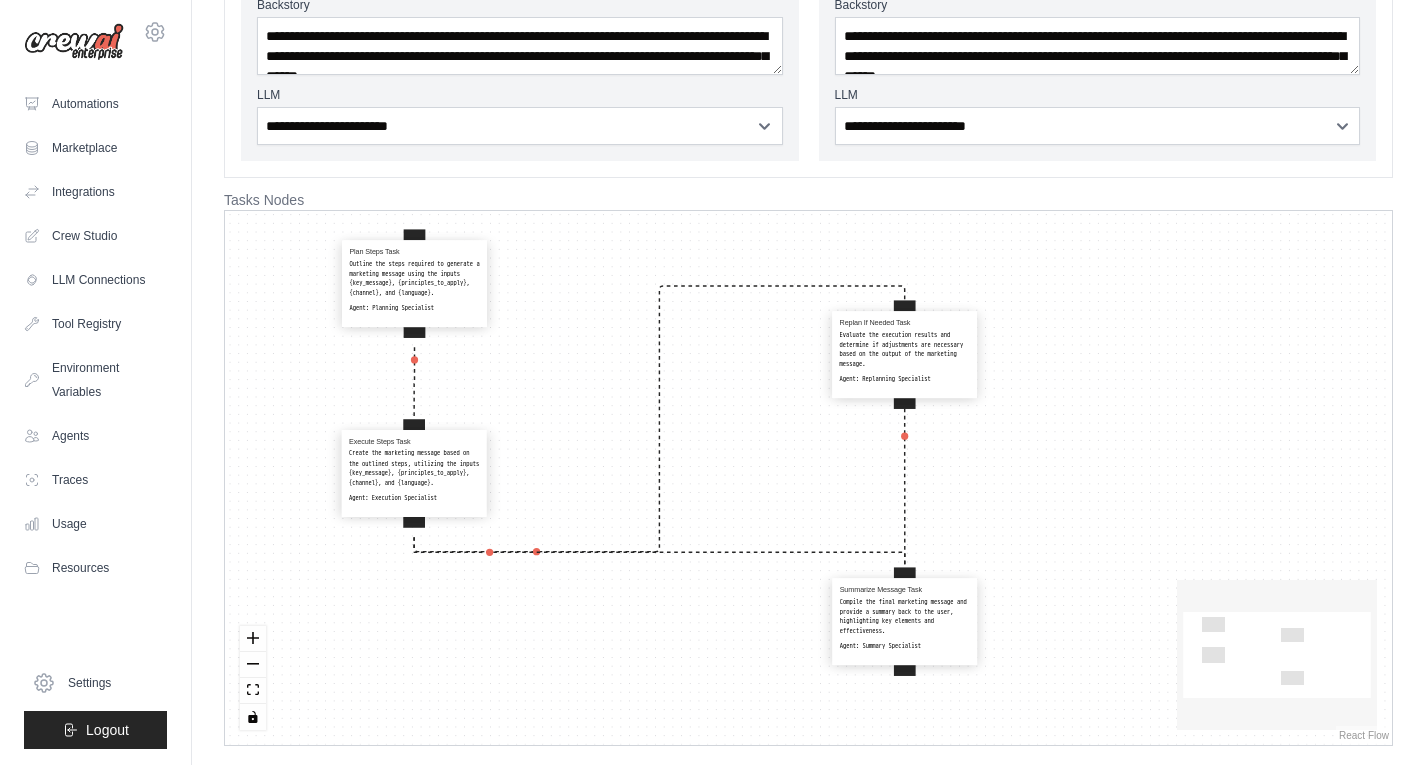 click on "React Flow mini map" 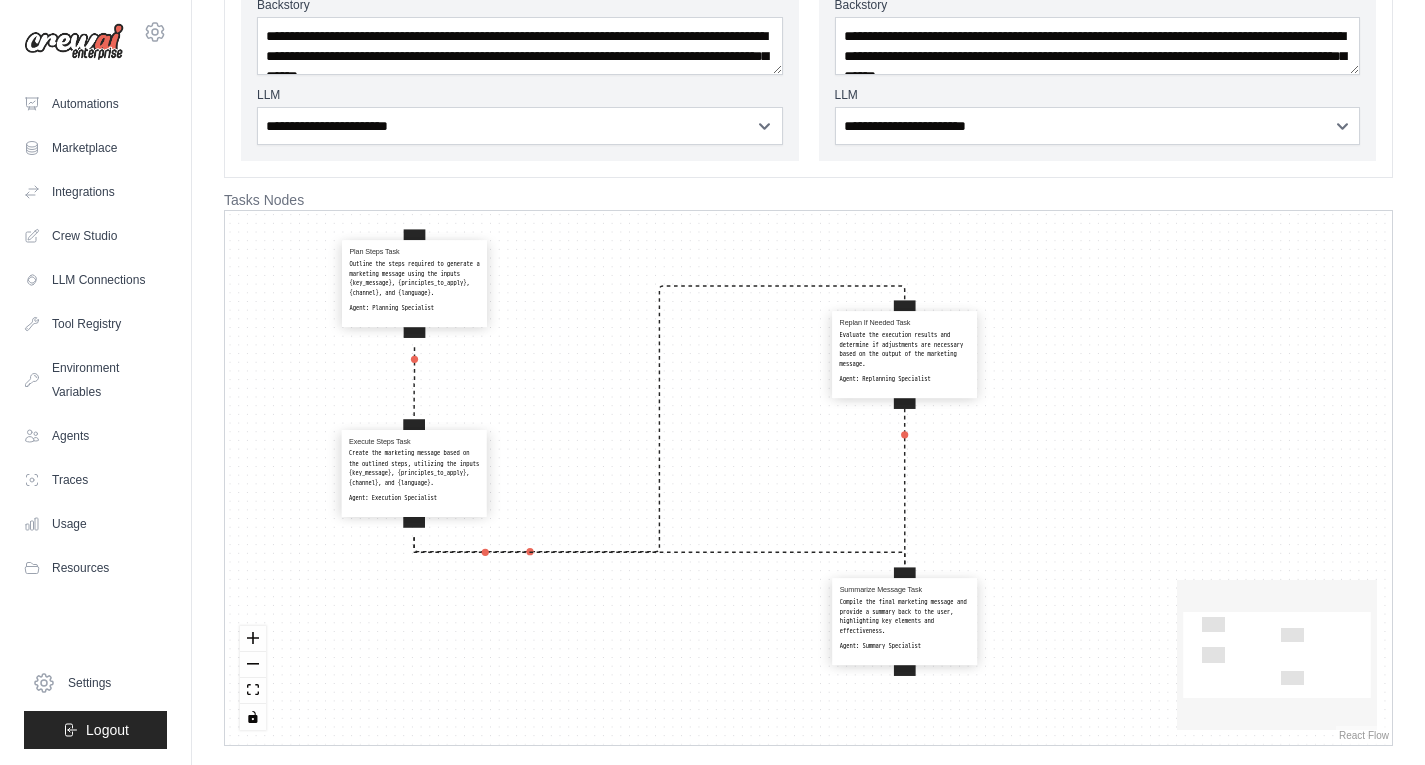 click on "Plan Steps Task Outline the steps required to generate a marketing message using the inputs {key_message}, {principles_to_apply}, {channel}, and {language}. Agent:   Planning Specialist Execute Steps Task Create the marketing message based on the outlined steps, utilizing the inputs {key_message}, {principles_to_apply}, {channel}, and {language}. Agent:   Execution Specialist Replan If Needed Task Evaluate the execution results and determine if adjustments are necessary based on the output of the marketing message. Agent:   Replanning Specialist Summarize Message Task Compile the final marketing message and provide a summary back to the user, highlighting key elements and effectiveness. Agent:   Summary Specialist" at bounding box center [808, 478] 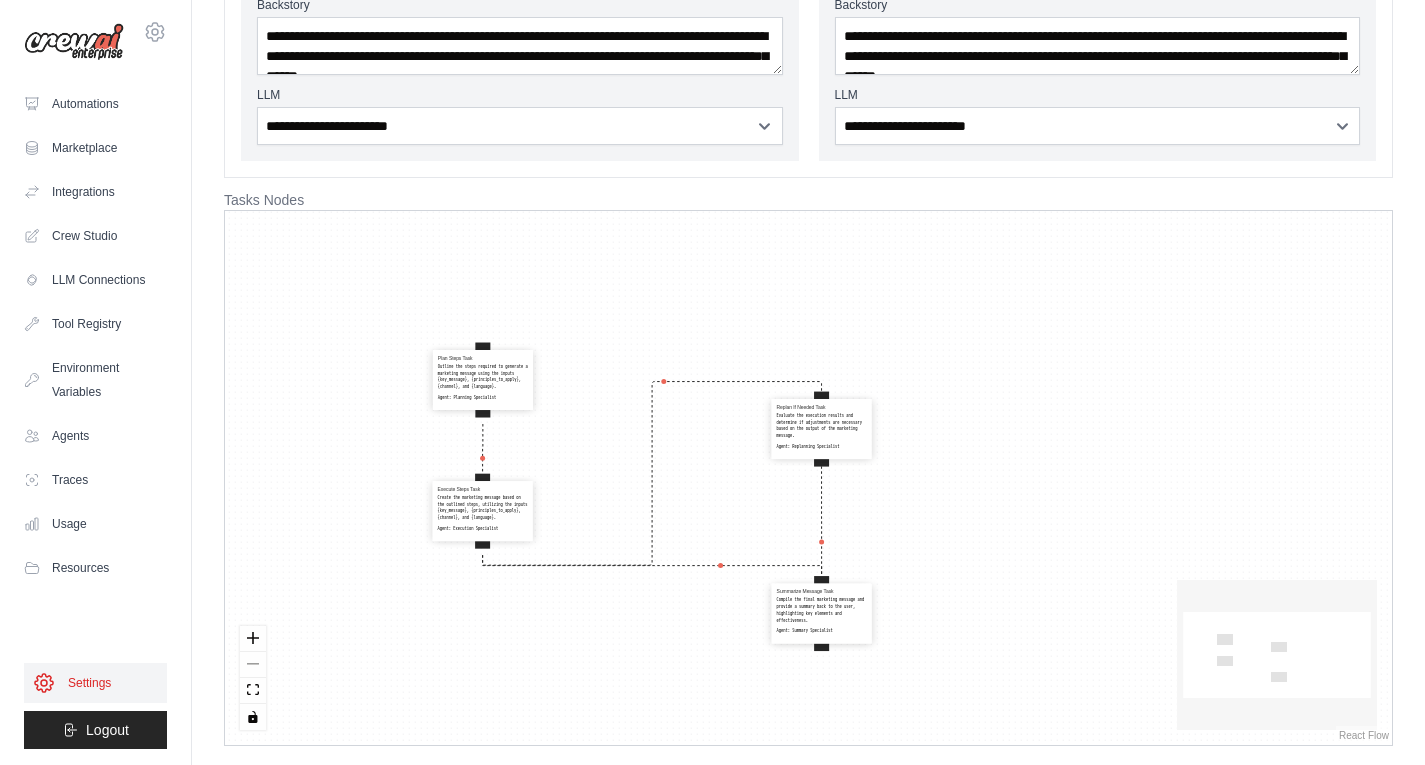 click on "Settings" at bounding box center [95, 683] 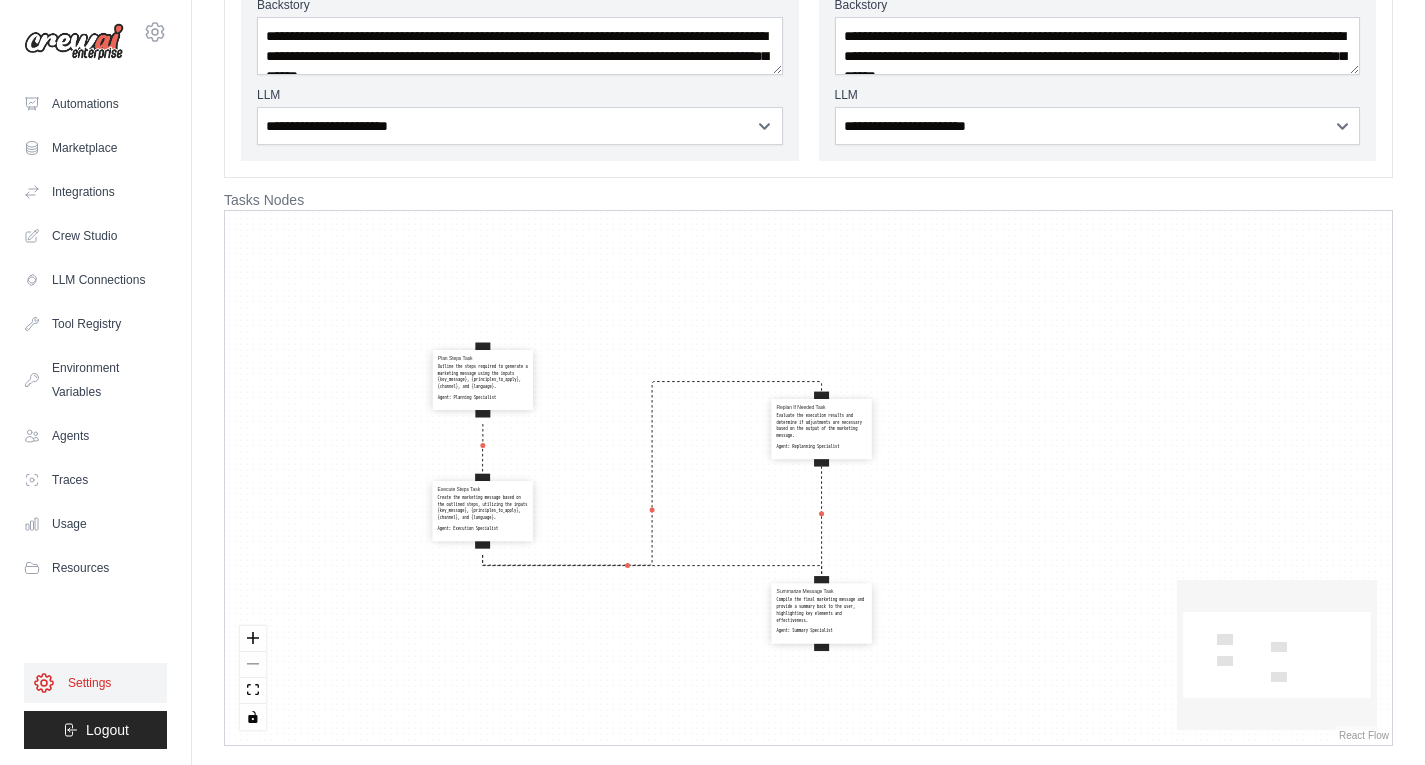 scroll, scrollTop: 0, scrollLeft: 0, axis: both 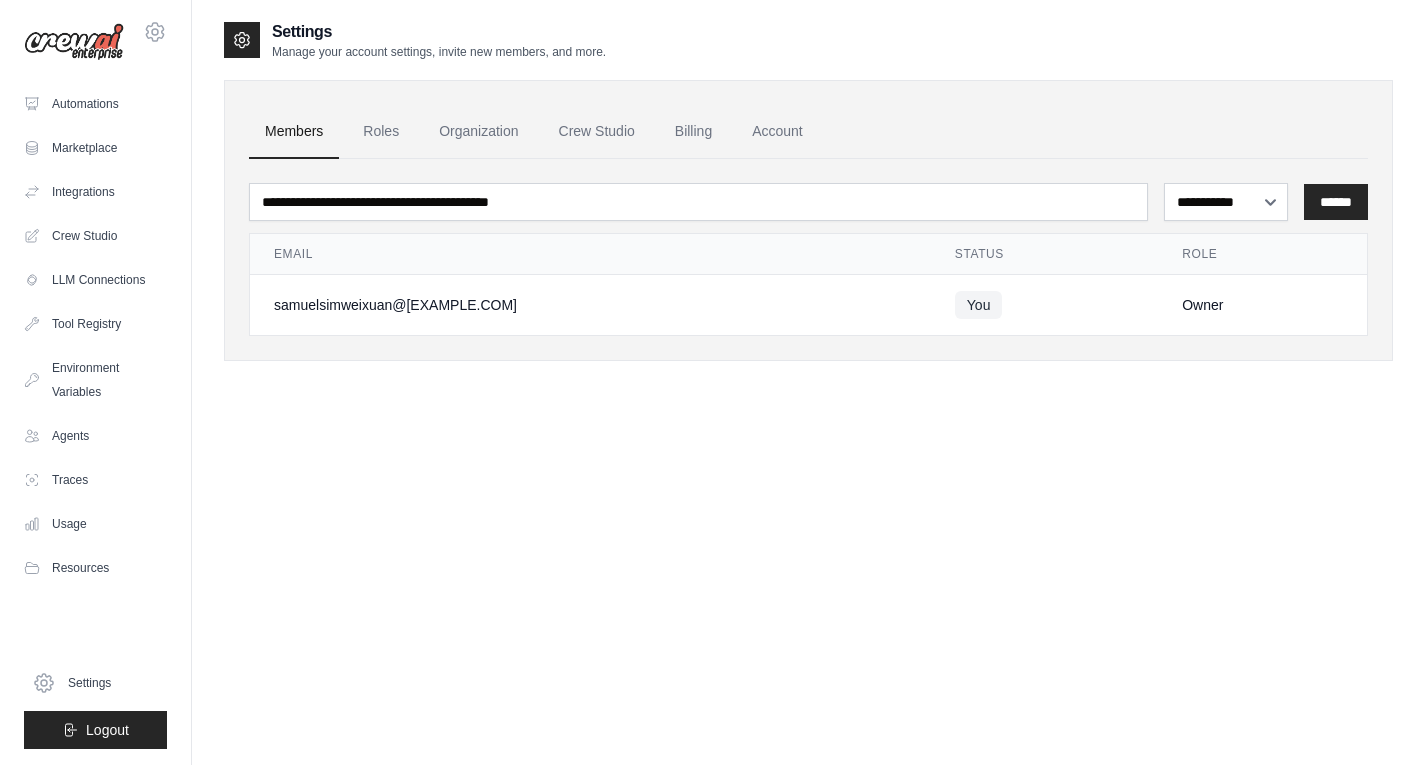 click on "Automations
Marketplace
Integrations
Crew Studio
LLM Connections
Documentation" at bounding box center (95, 416) 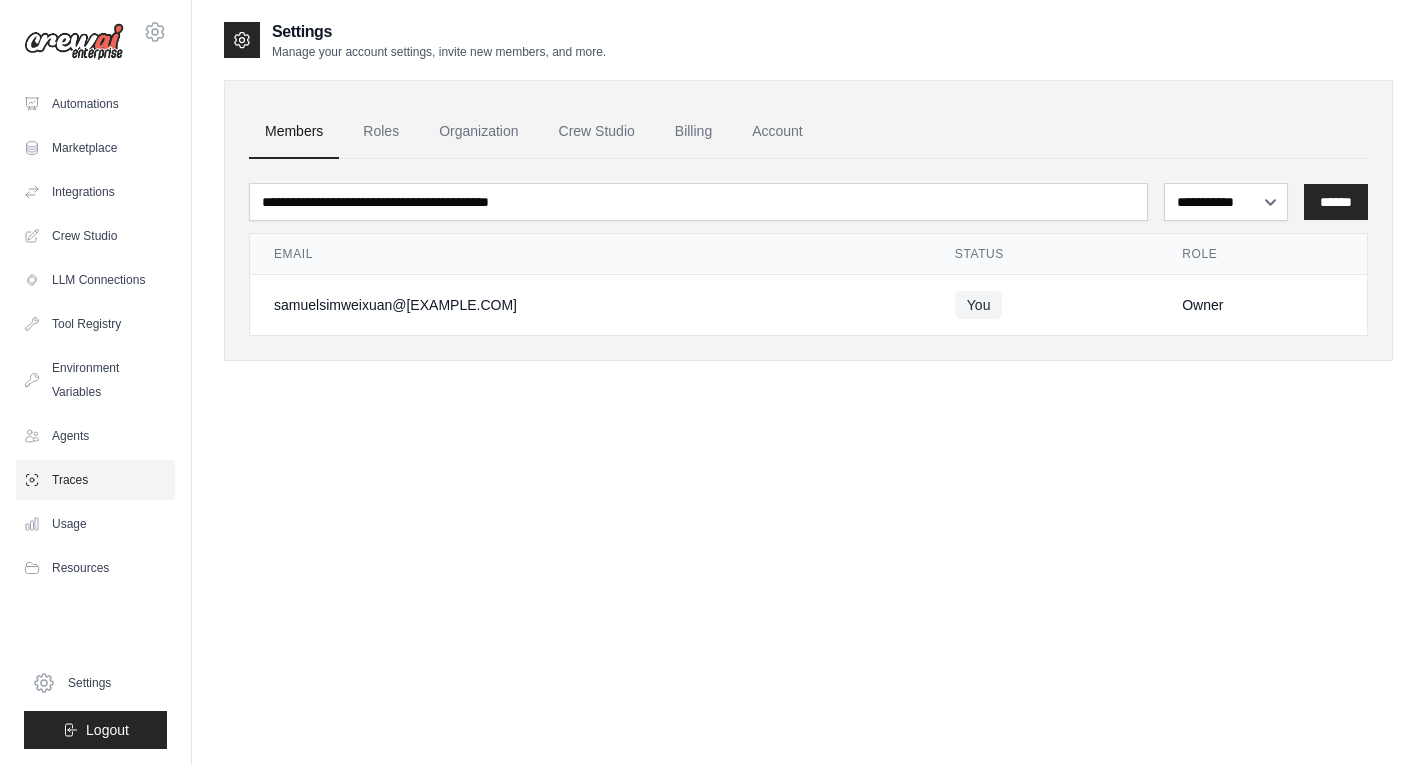 click on "Traces" at bounding box center [95, 480] 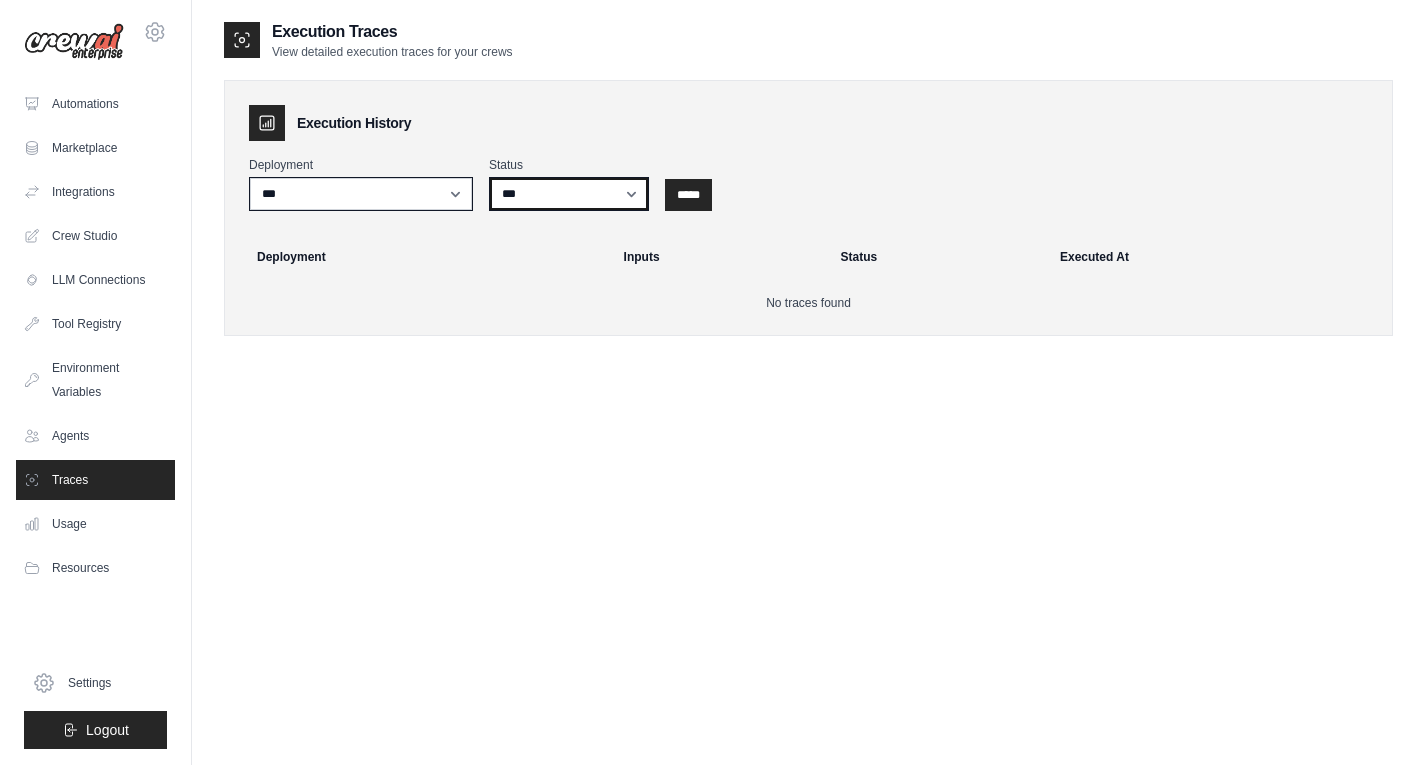 click on "***
*********
*******
*****" at bounding box center (569, 194) 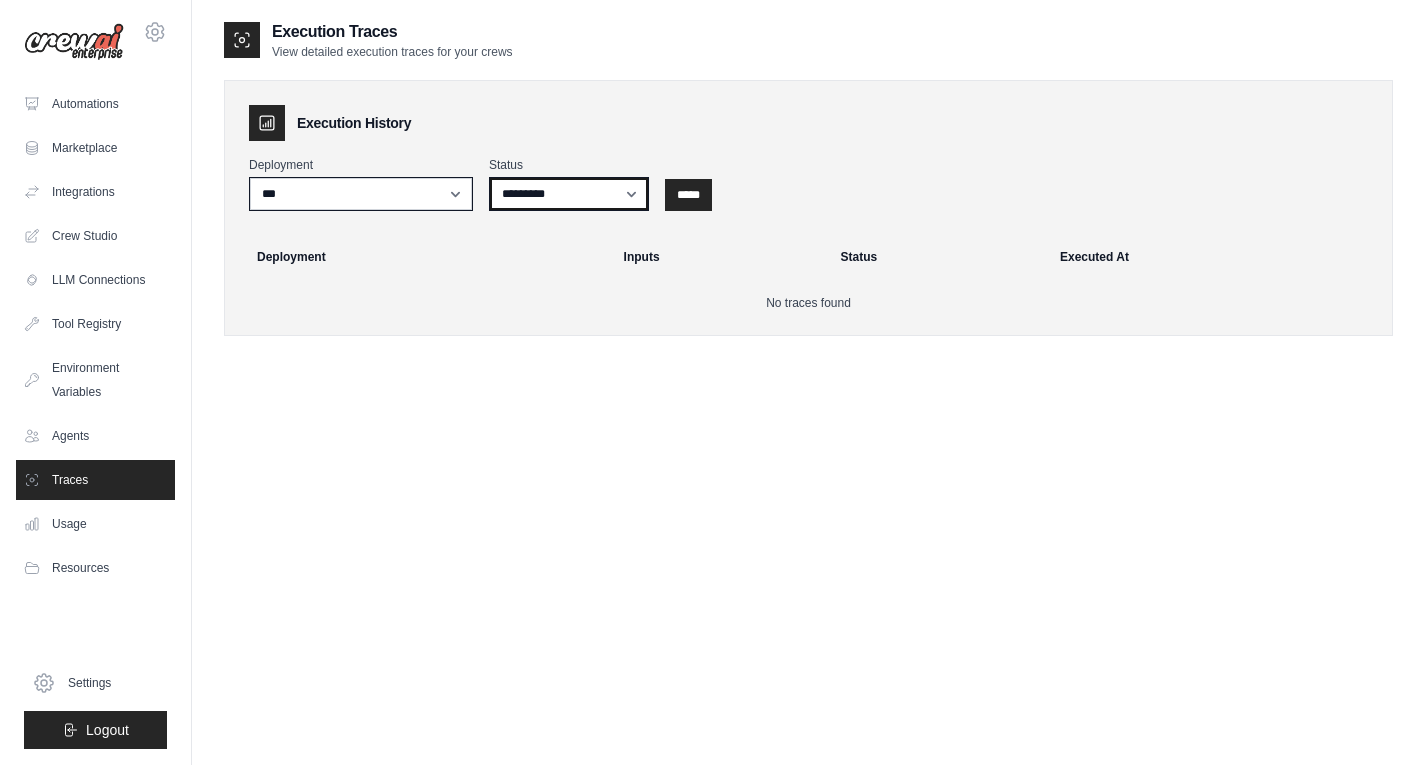 click on "***
*********
*******
*****" at bounding box center [569, 194] 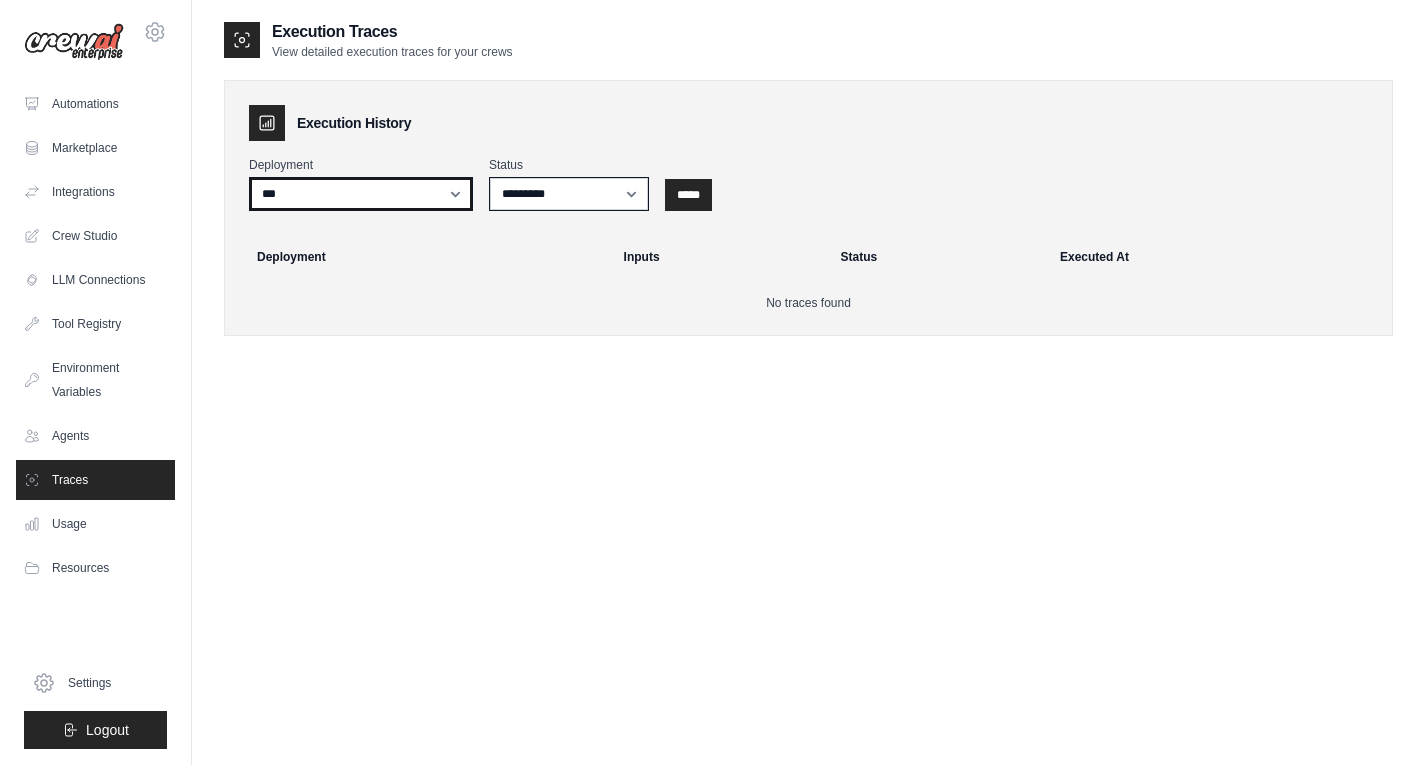 click on "***" at bounding box center (361, 194) 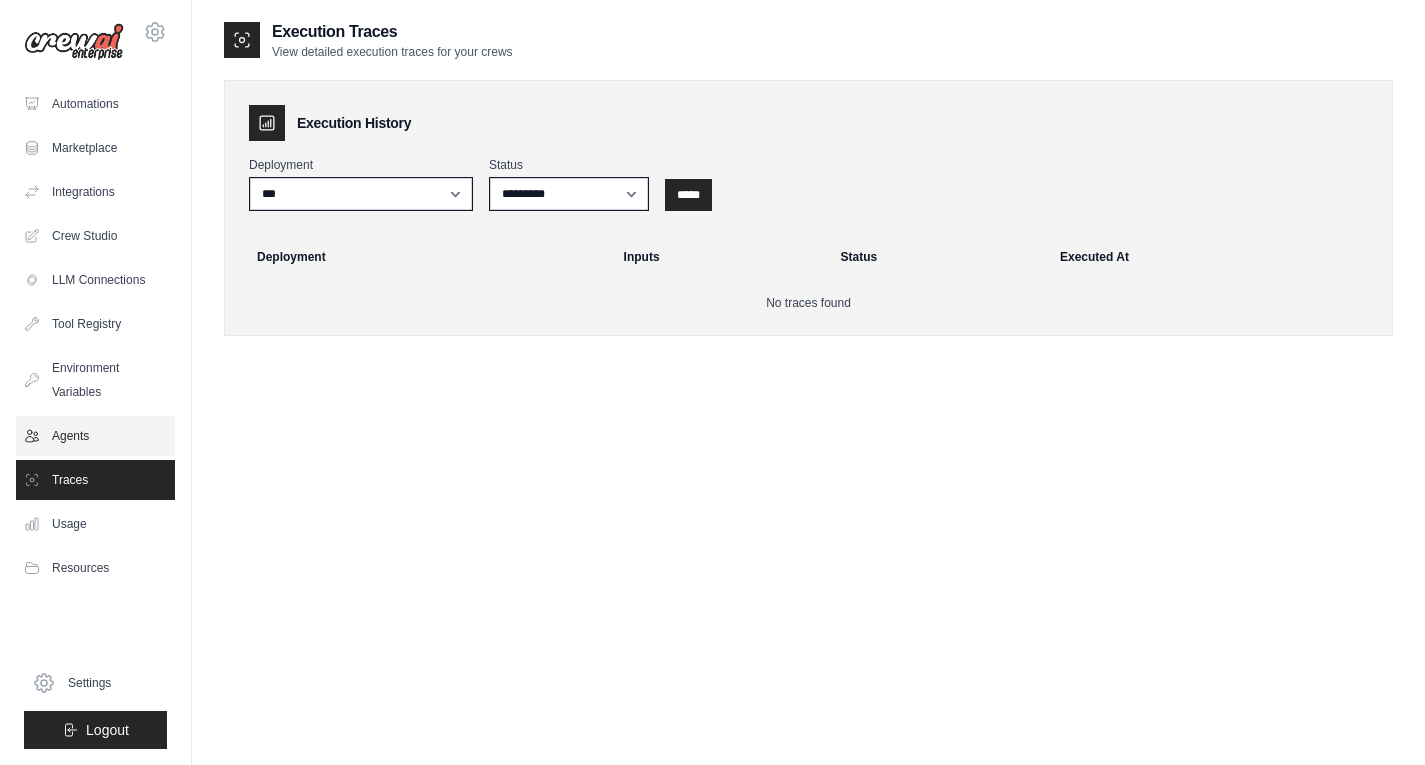 click on "Agents" at bounding box center (95, 436) 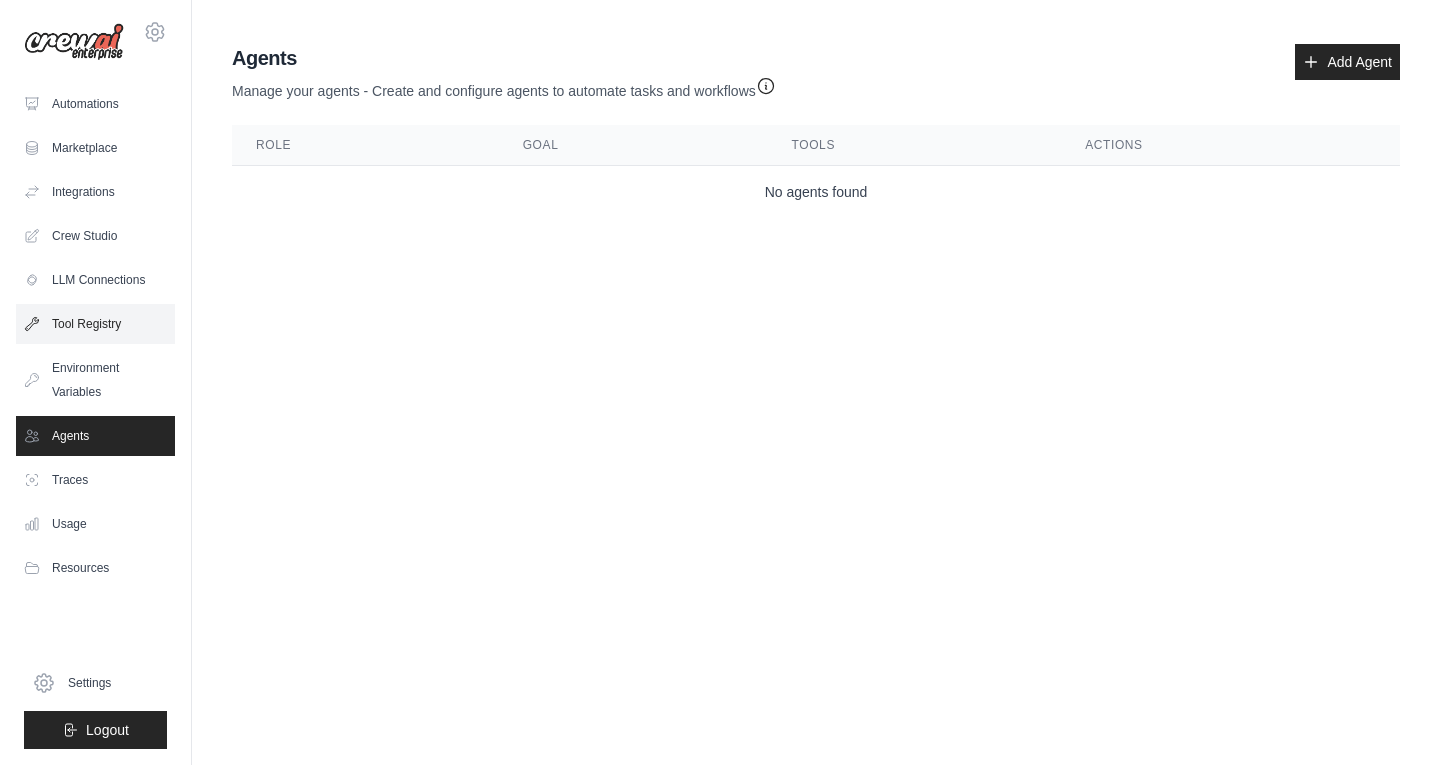 click on "Tool Registry" at bounding box center [95, 324] 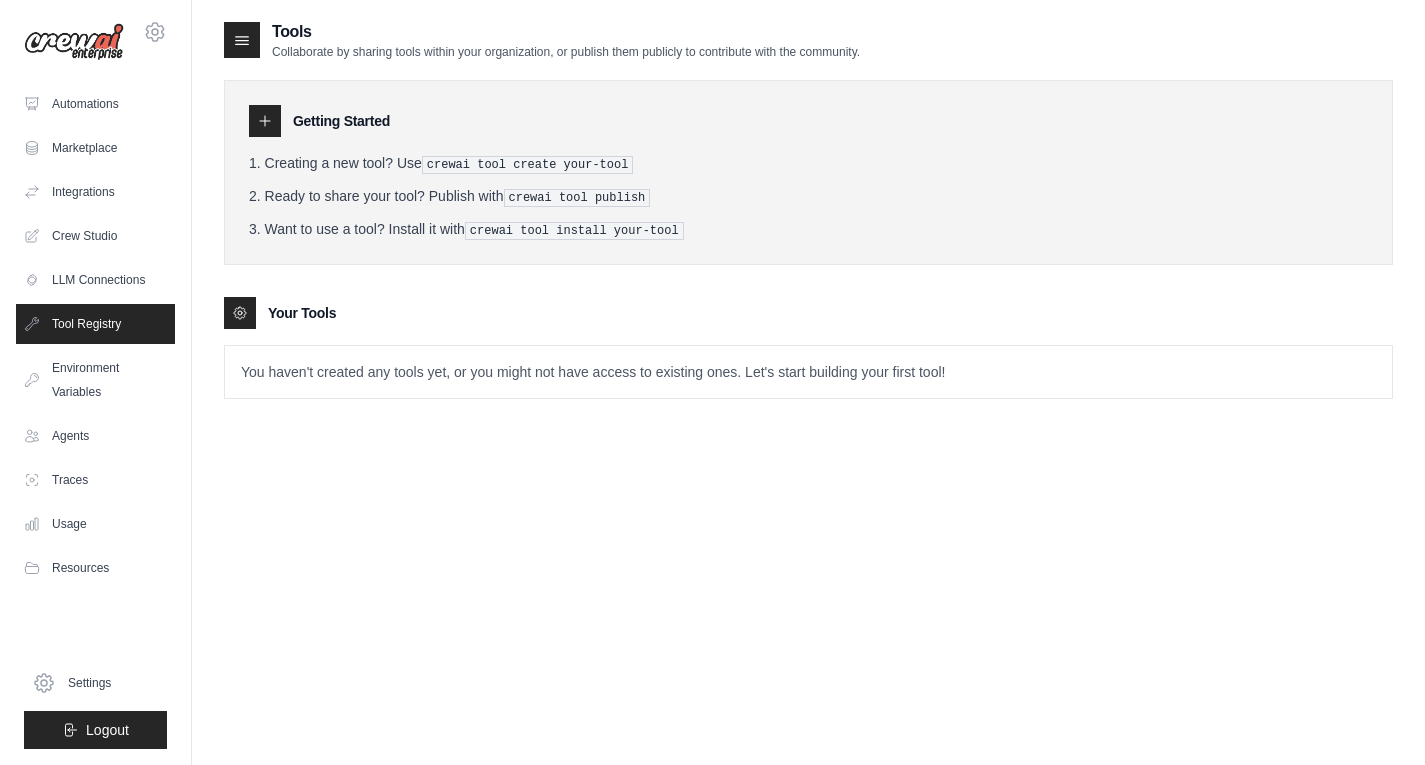 click 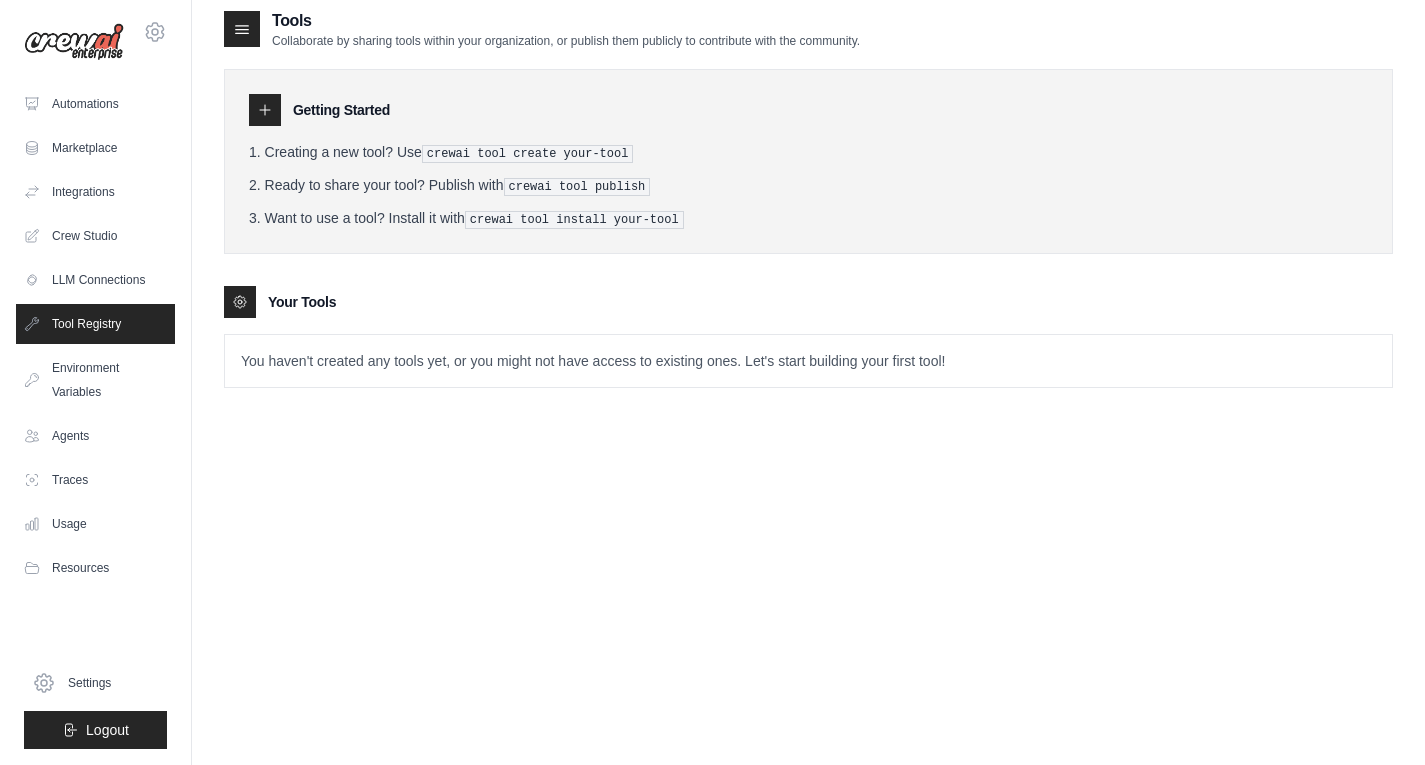 scroll, scrollTop: 0, scrollLeft: 0, axis: both 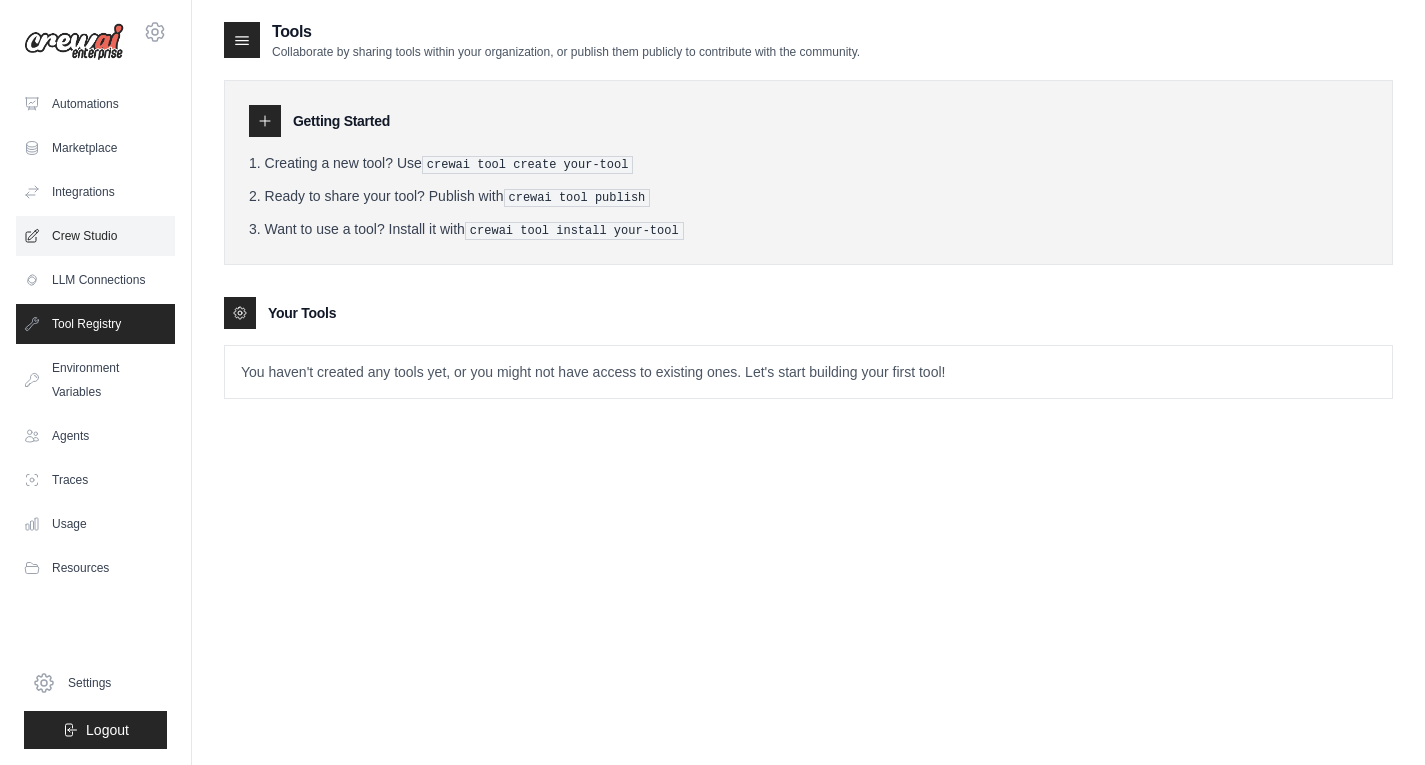 click on "Crew Studio" at bounding box center [95, 236] 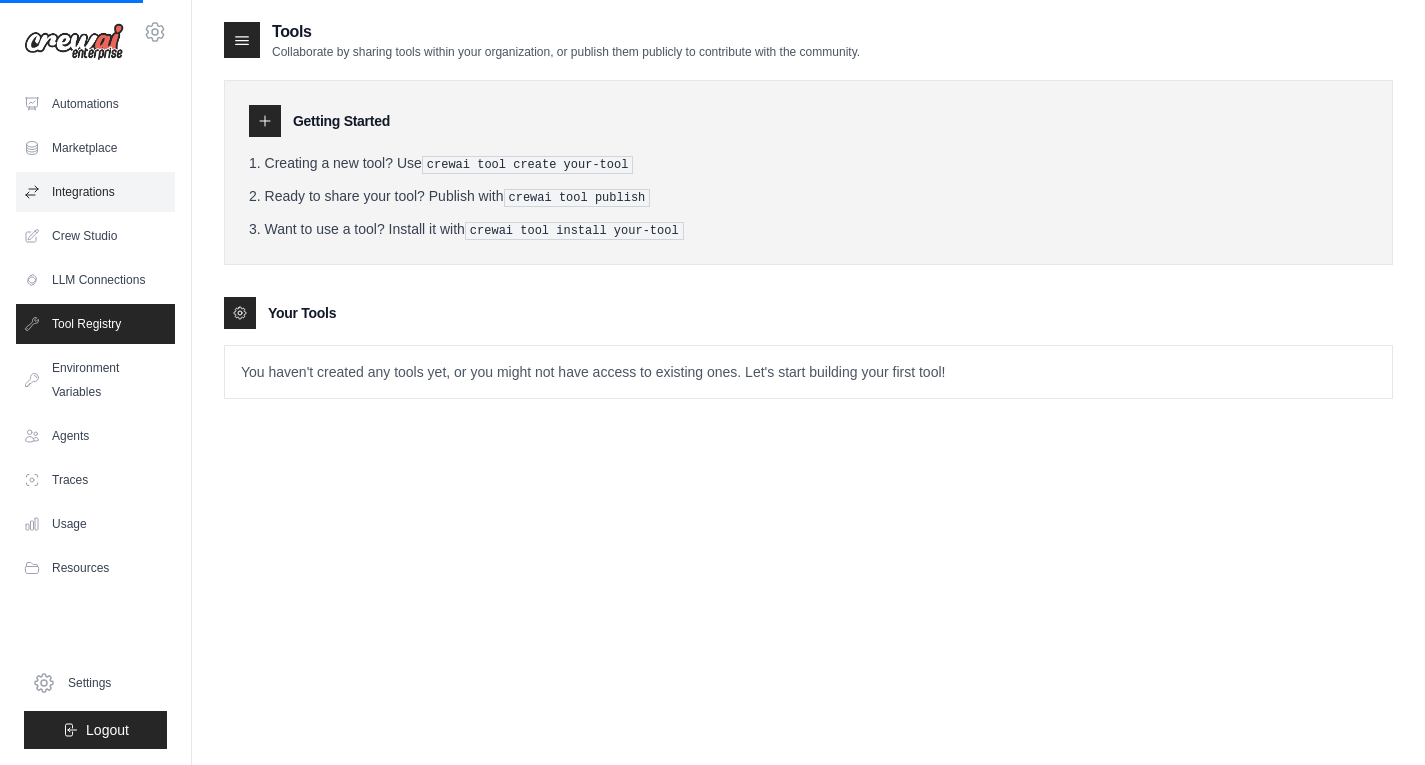click on "Integrations" at bounding box center [95, 192] 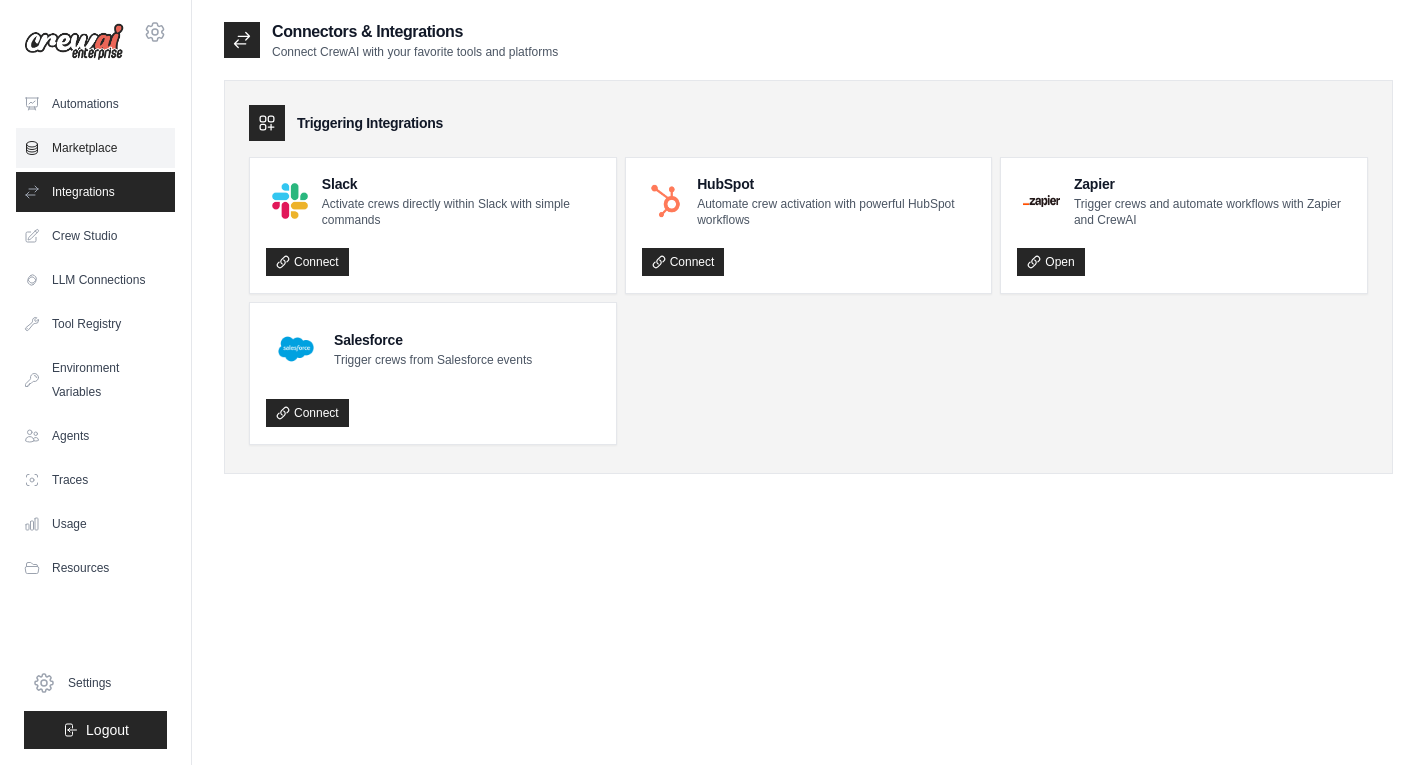 click on "Marketplace" at bounding box center [95, 148] 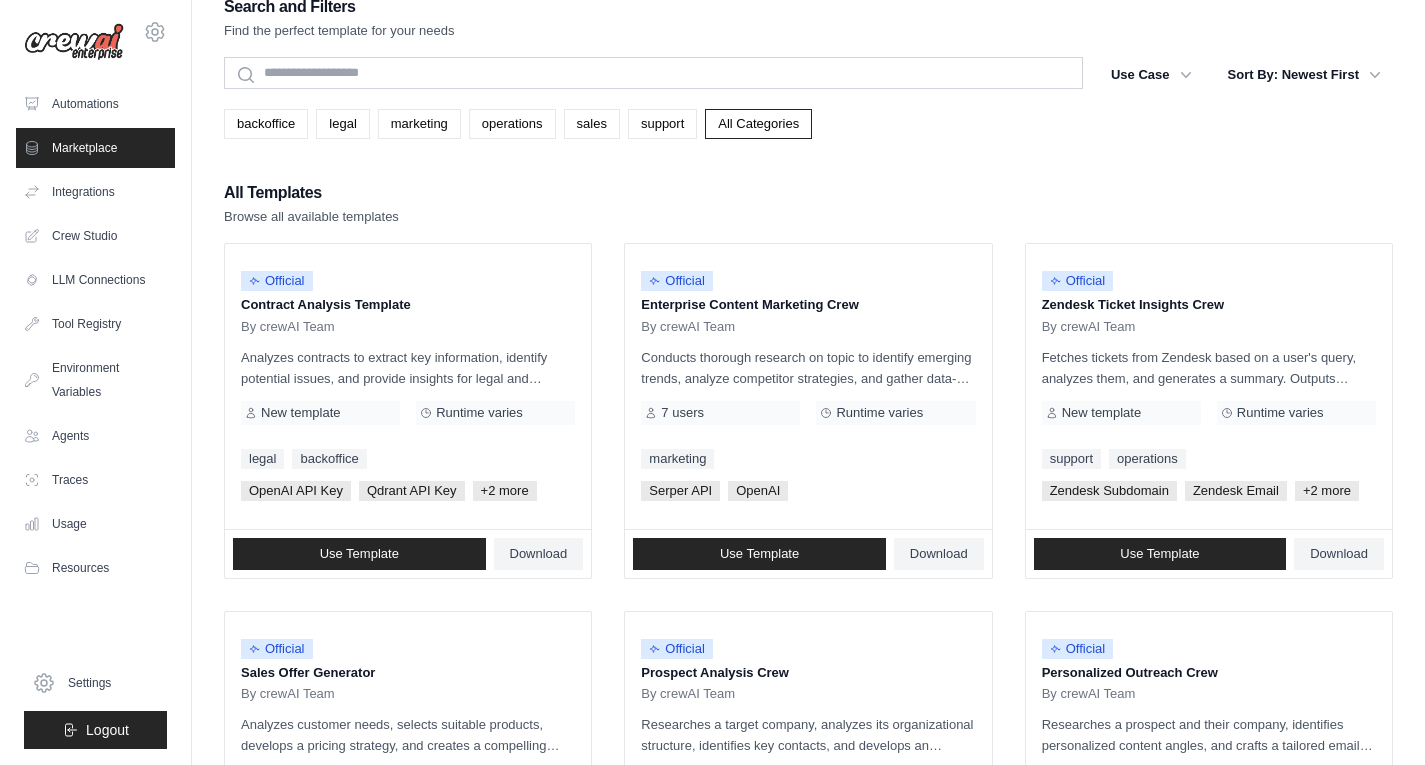scroll, scrollTop: 0, scrollLeft: 0, axis: both 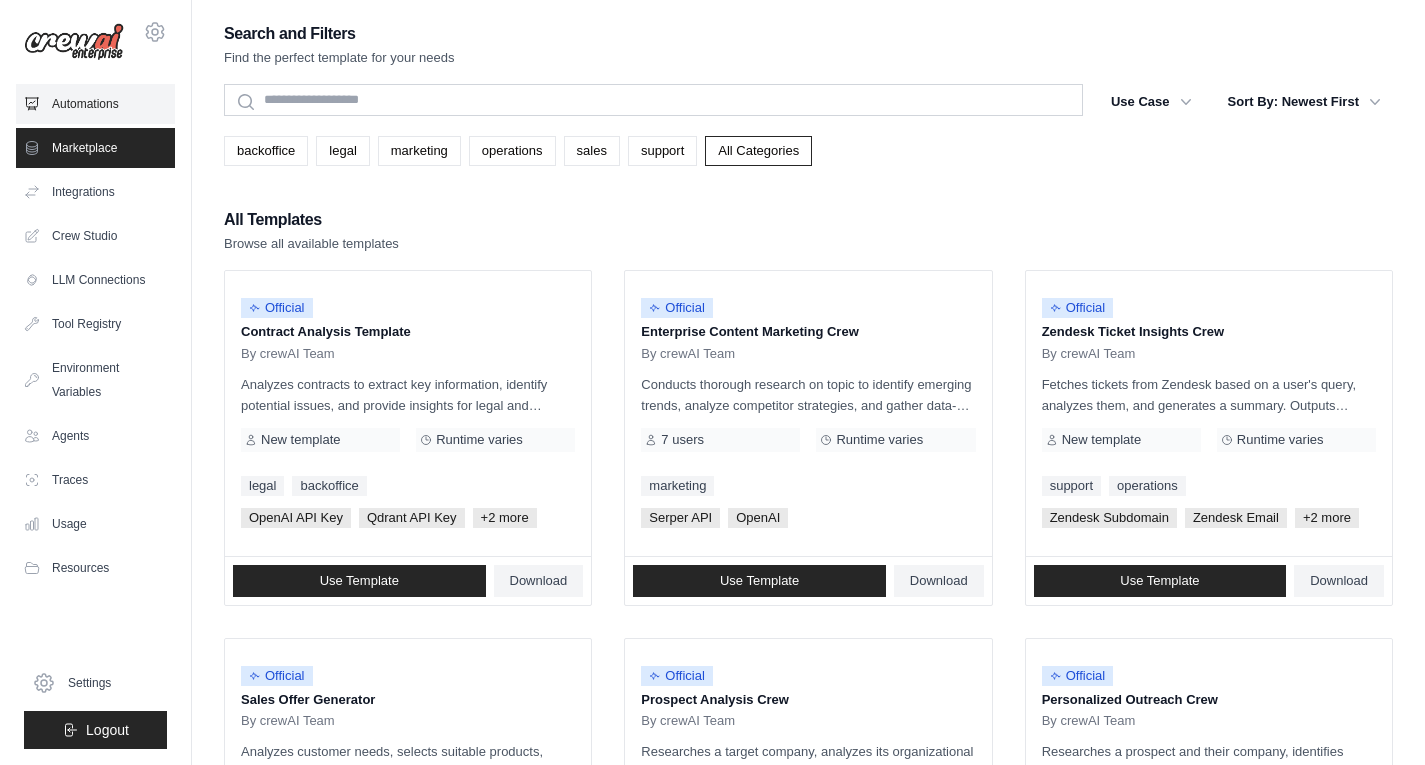 click on "Automations" at bounding box center (95, 104) 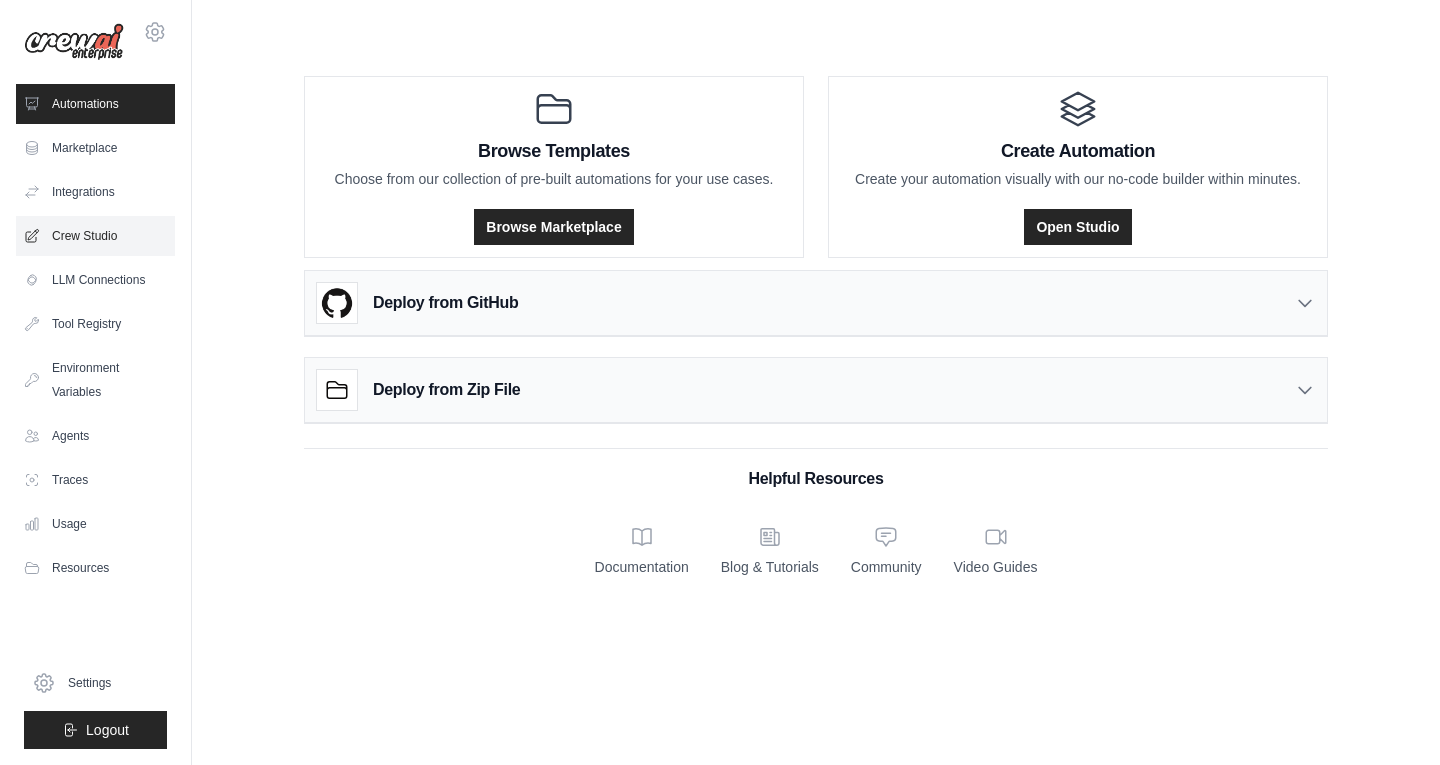 click on "Crew Studio" at bounding box center (95, 236) 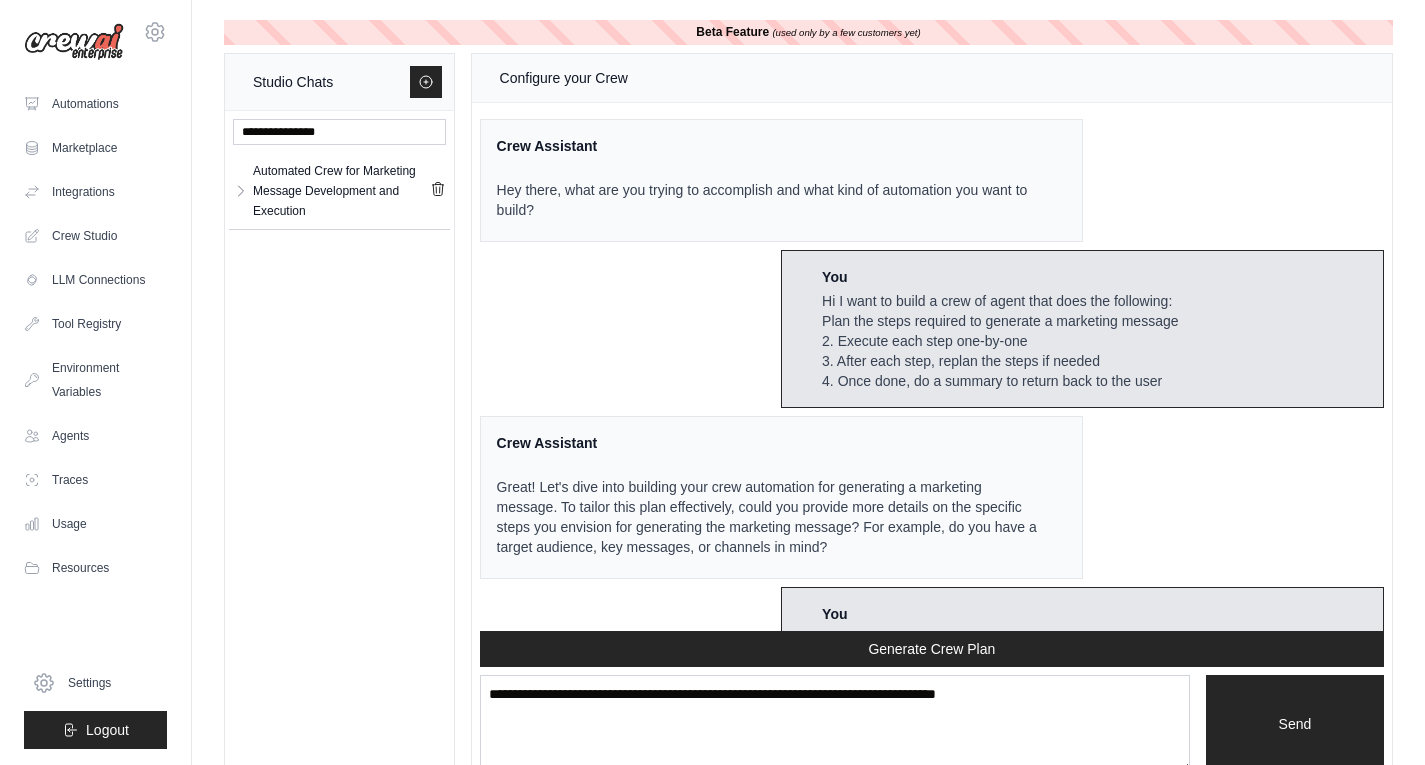 scroll, scrollTop: 3390, scrollLeft: 0, axis: vertical 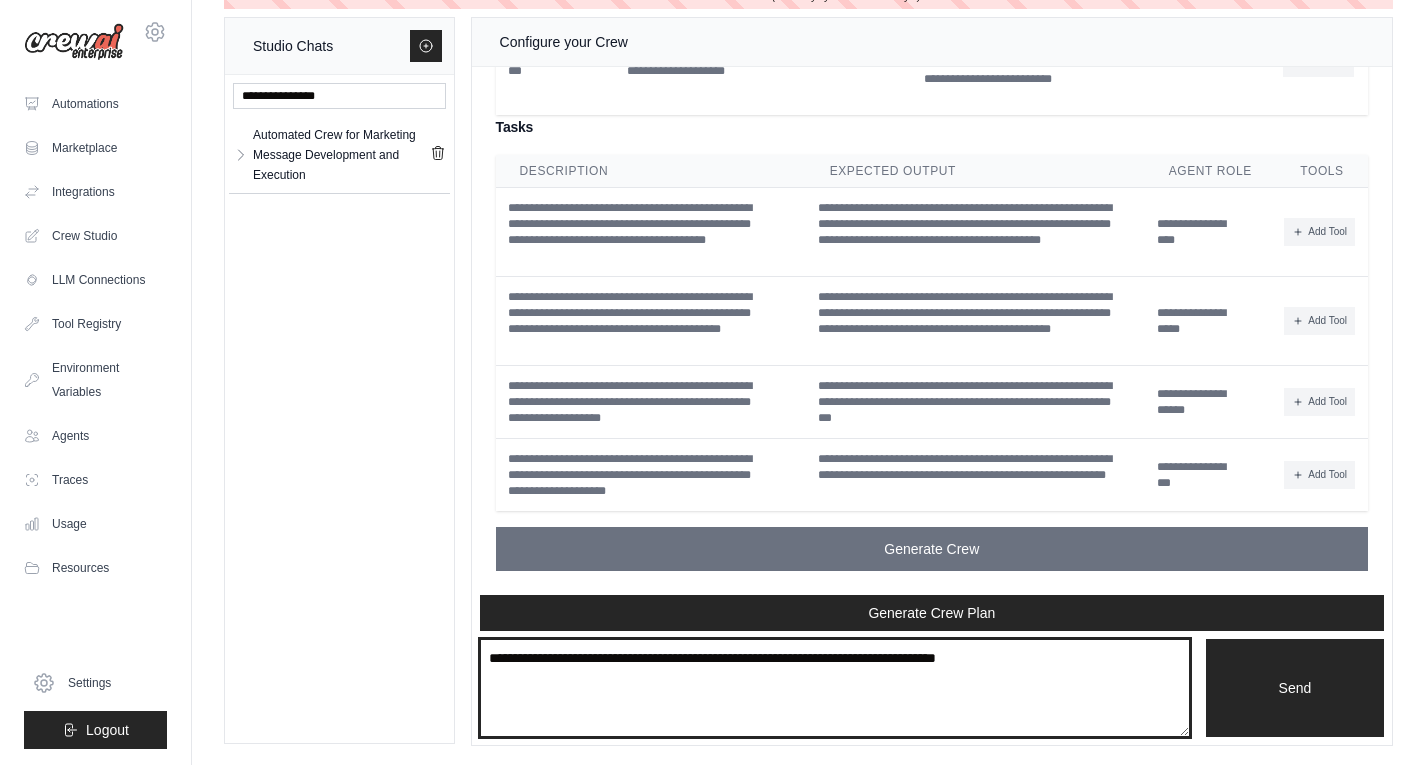 click at bounding box center [835, 688] 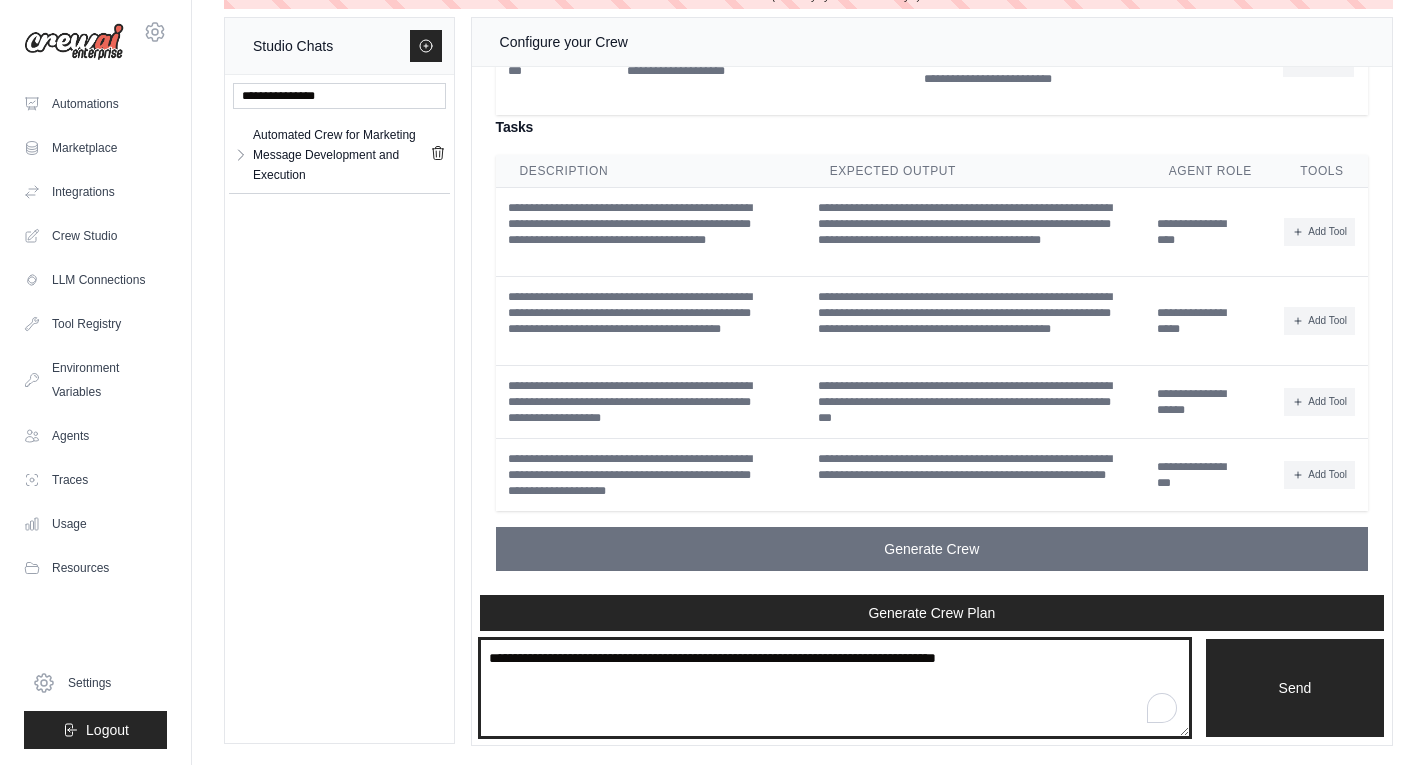 click at bounding box center (835, 688) 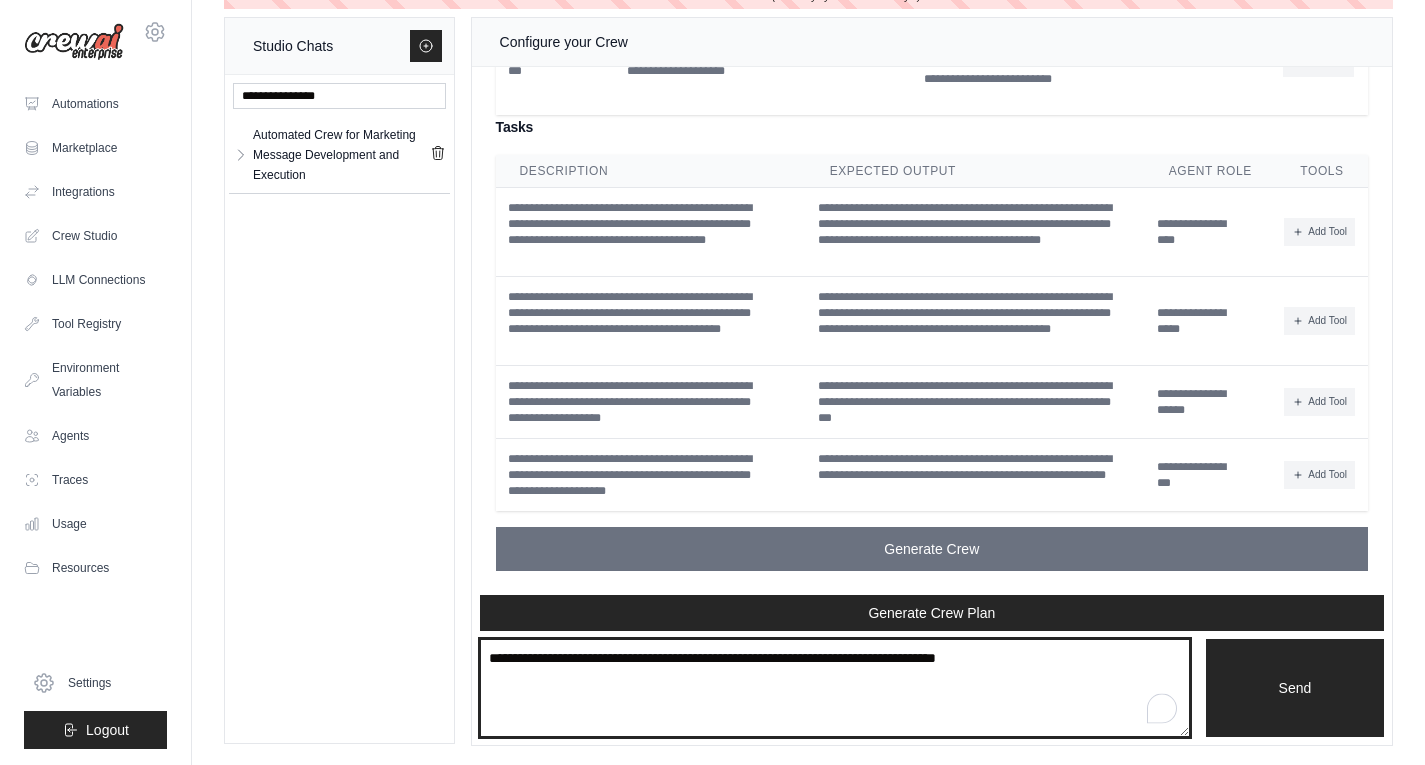 click at bounding box center [835, 688] 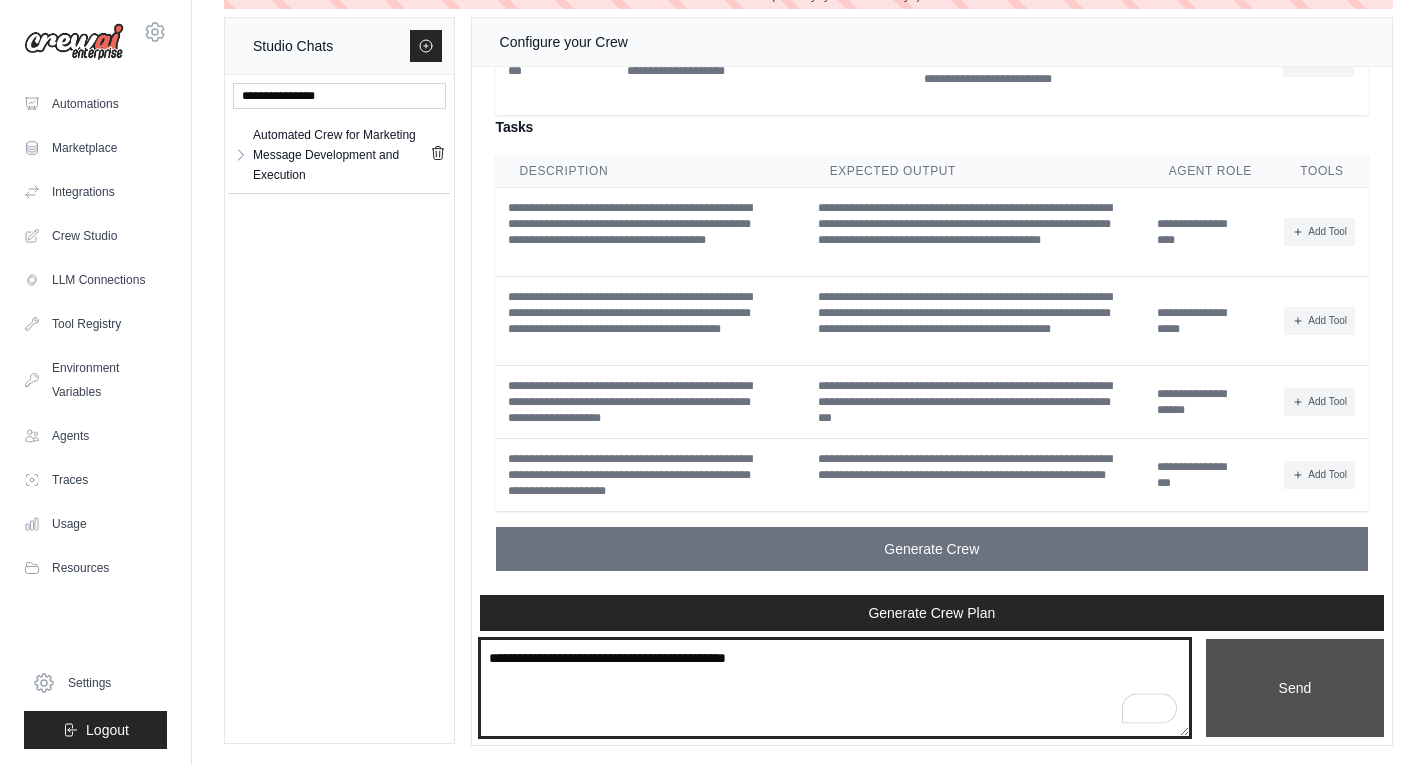 type on "**********" 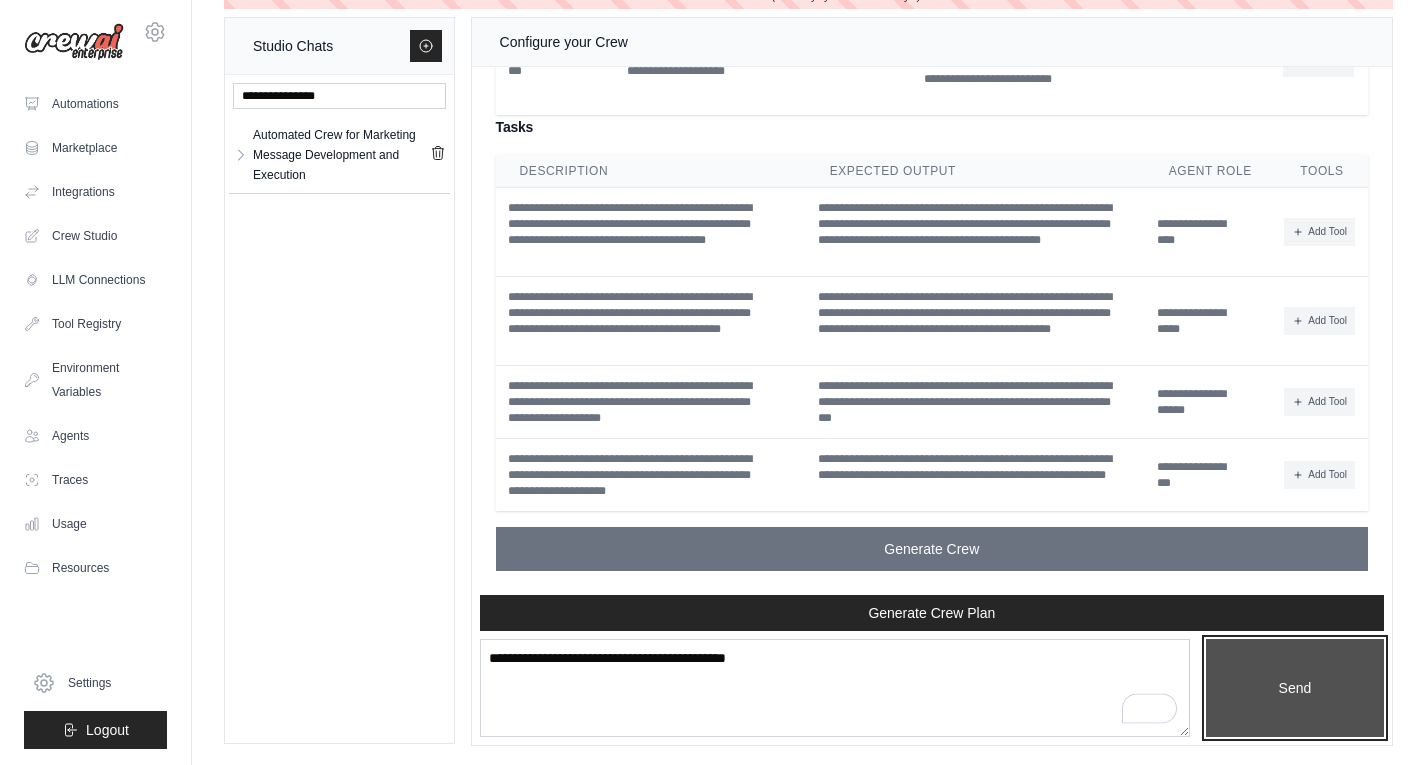 click on "Send" at bounding box center (1295, 688) 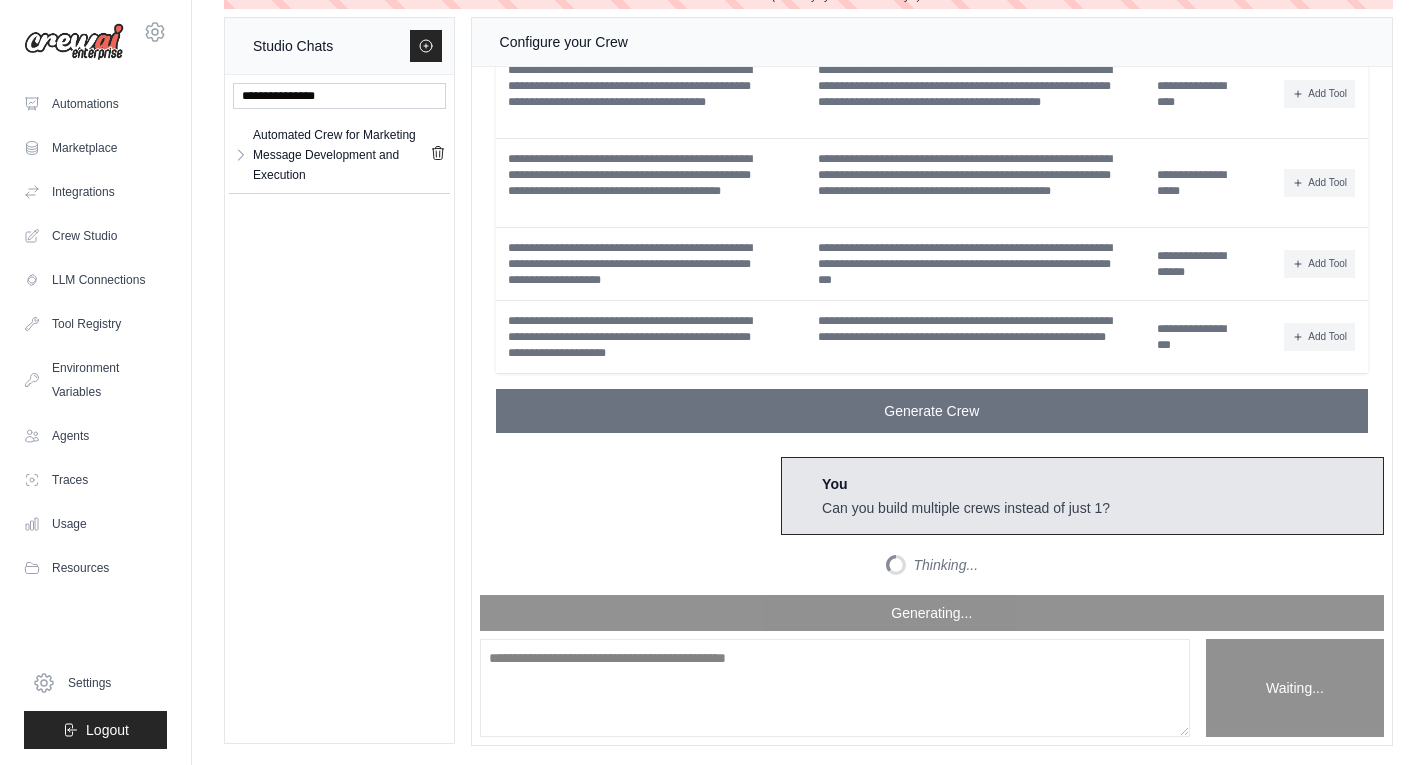 scroll, scrollTop: 3695, scrollLeft: 0, axis: vertical 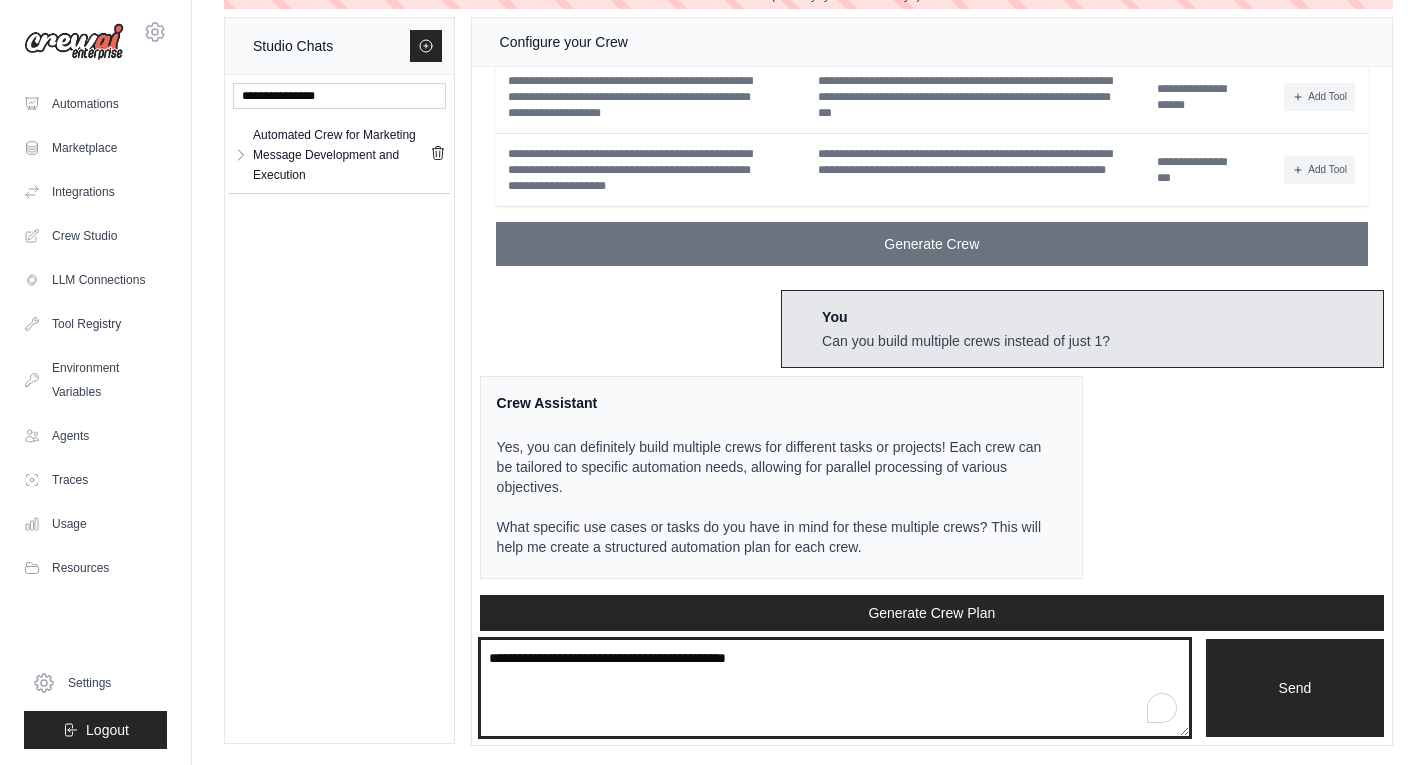click on "**********" at bounding box center (835, 688) 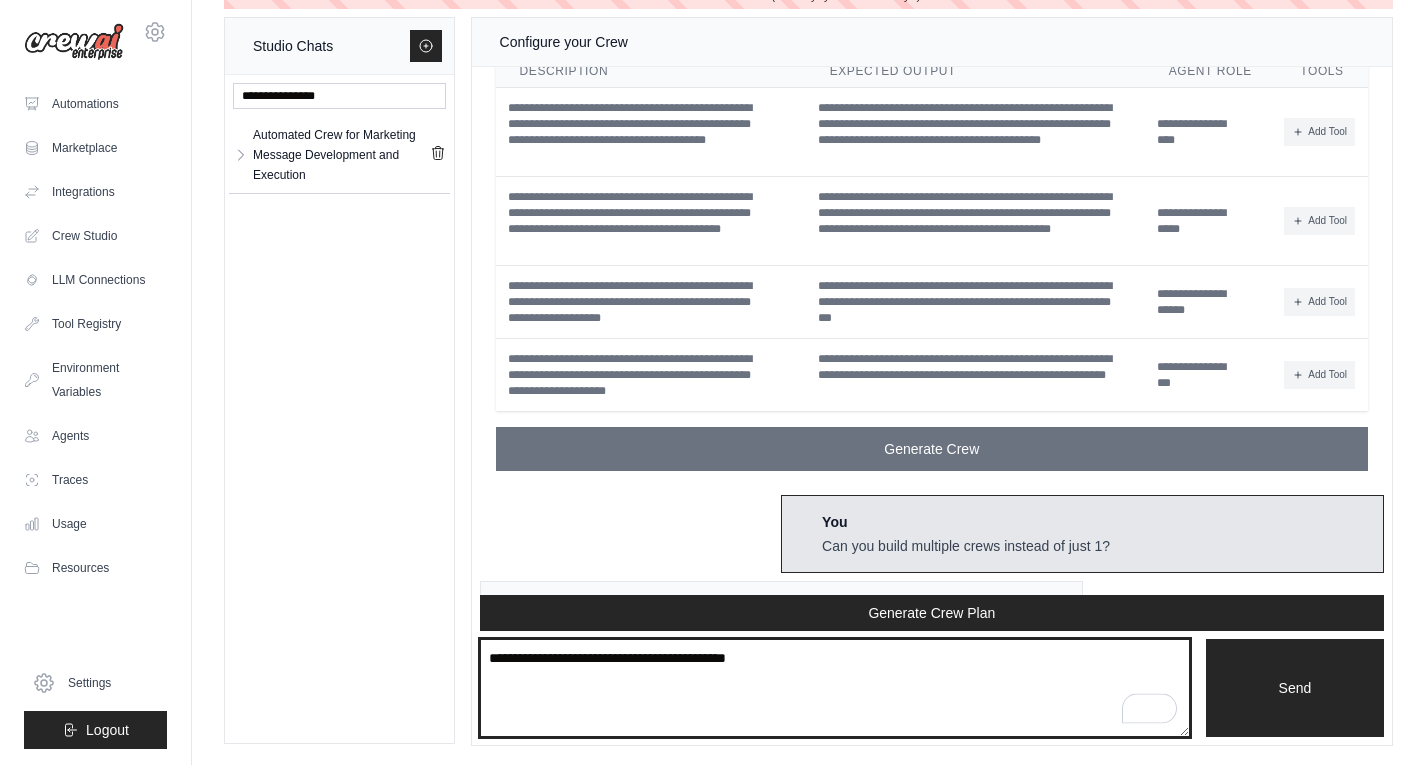 scroll, scrollTop: 3387, scrollLeft: 0, axis: vertical 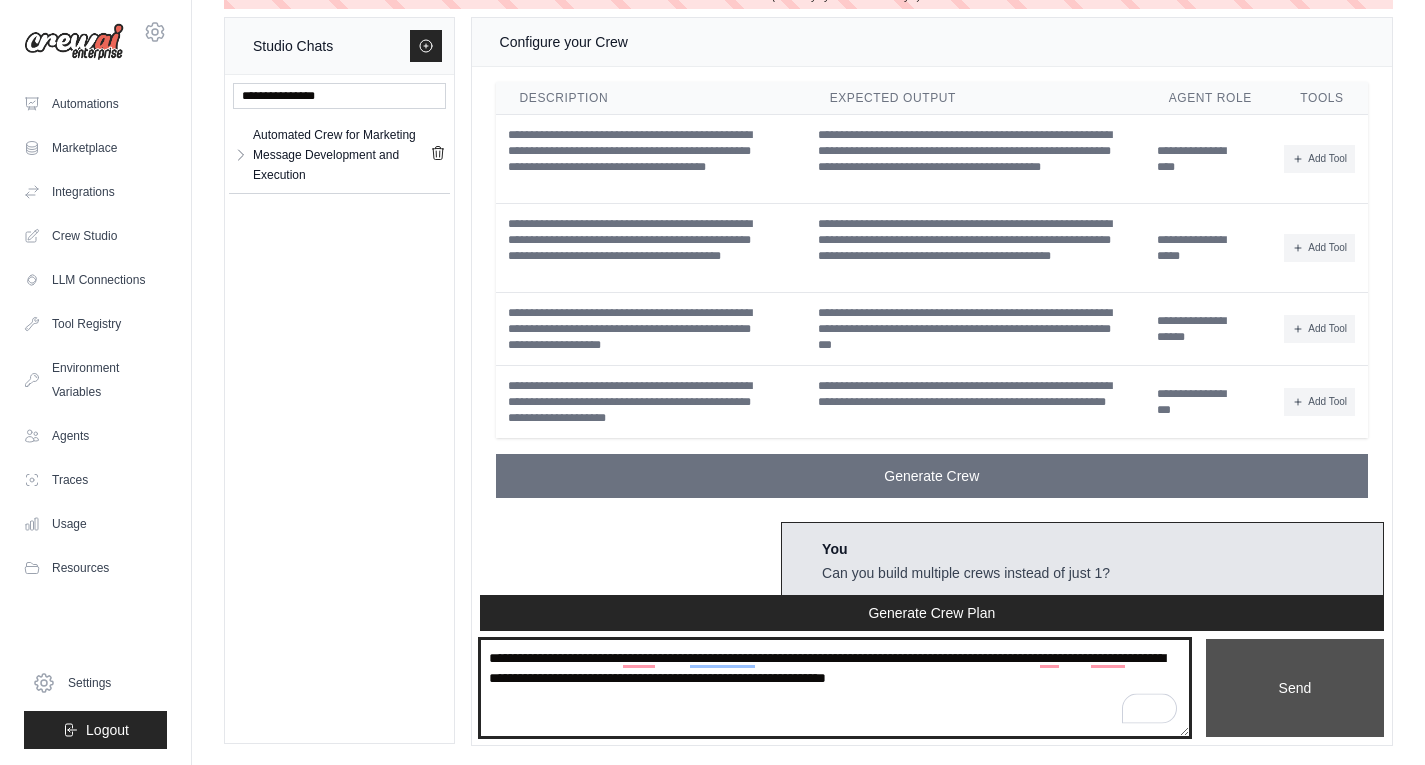 type on "**********" 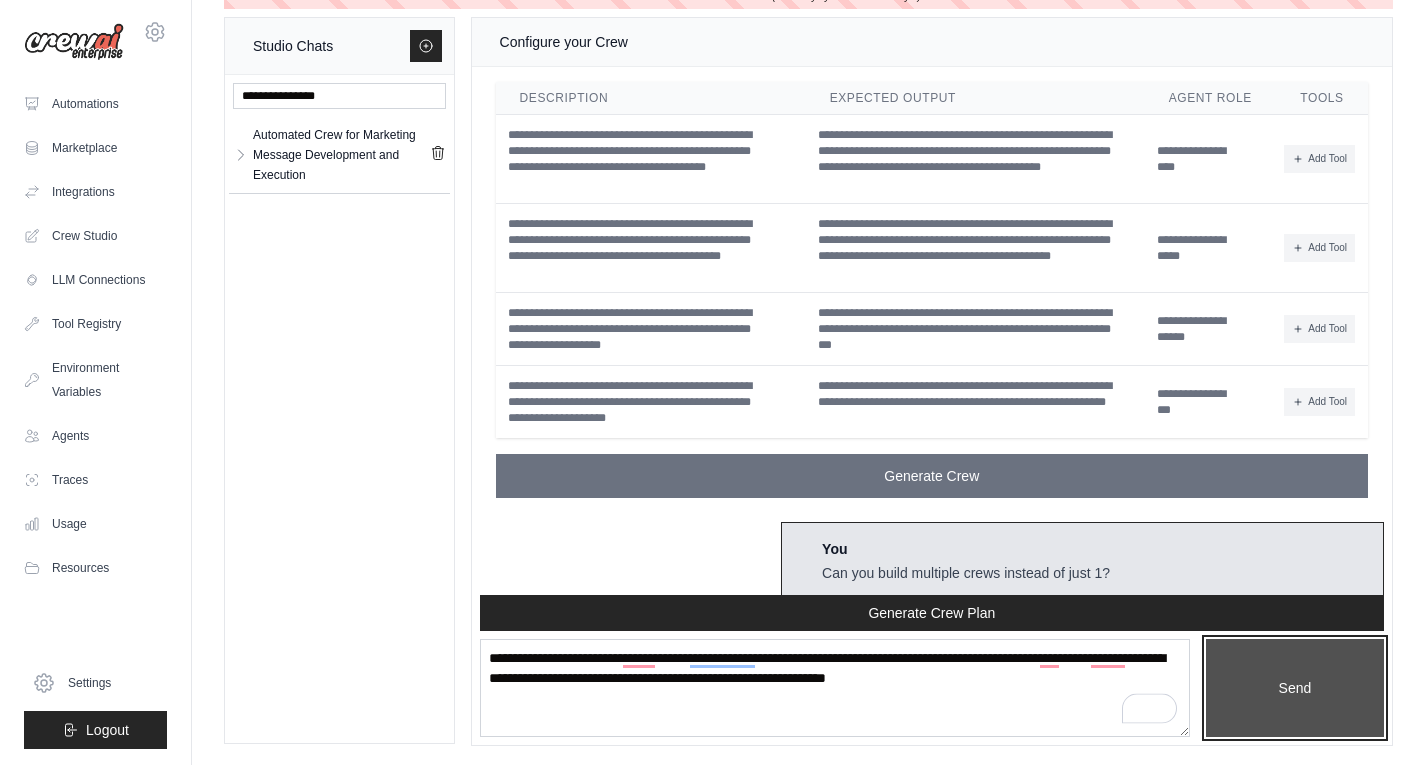click on "Send" at bounding box center (1295, 688) 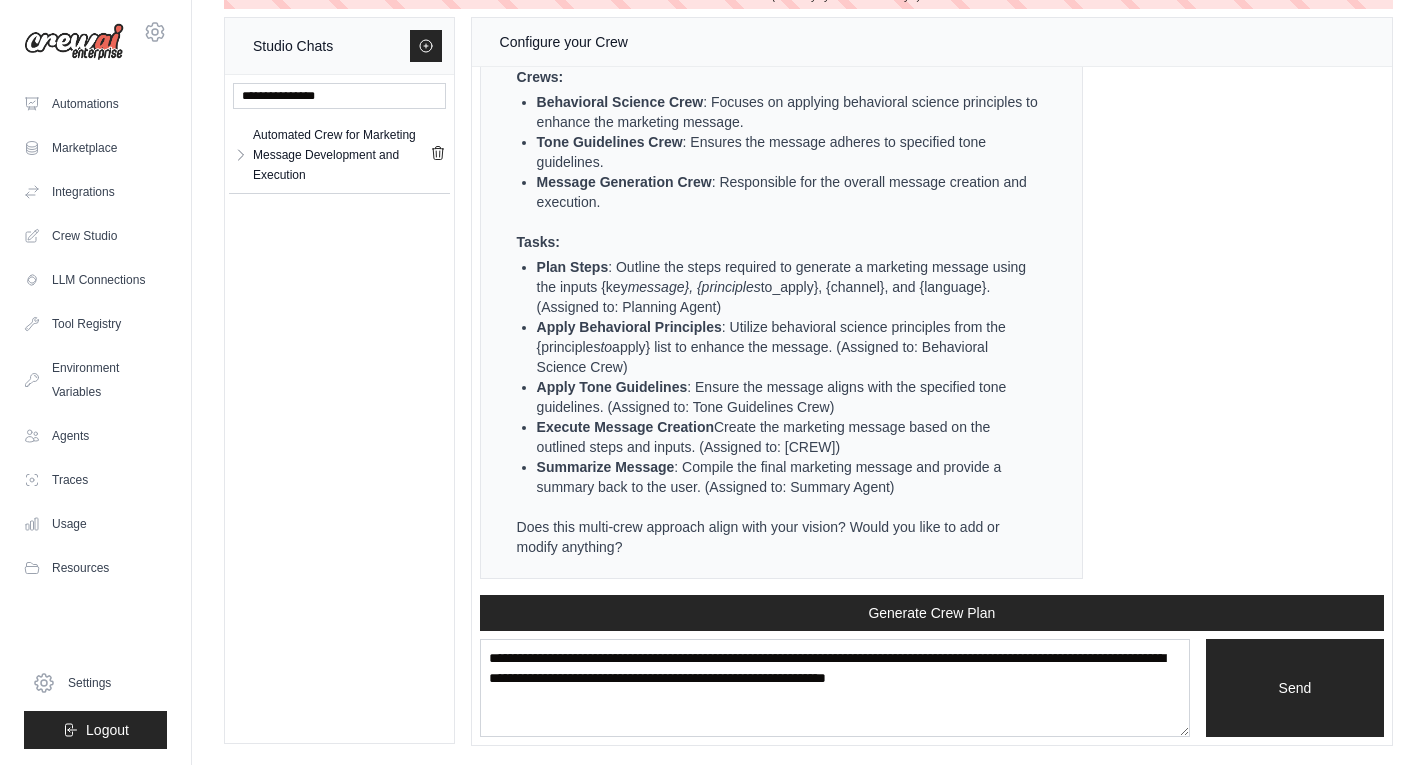 scroll, scrollTop: 4945, scrollLeft: 0, axis: vertical 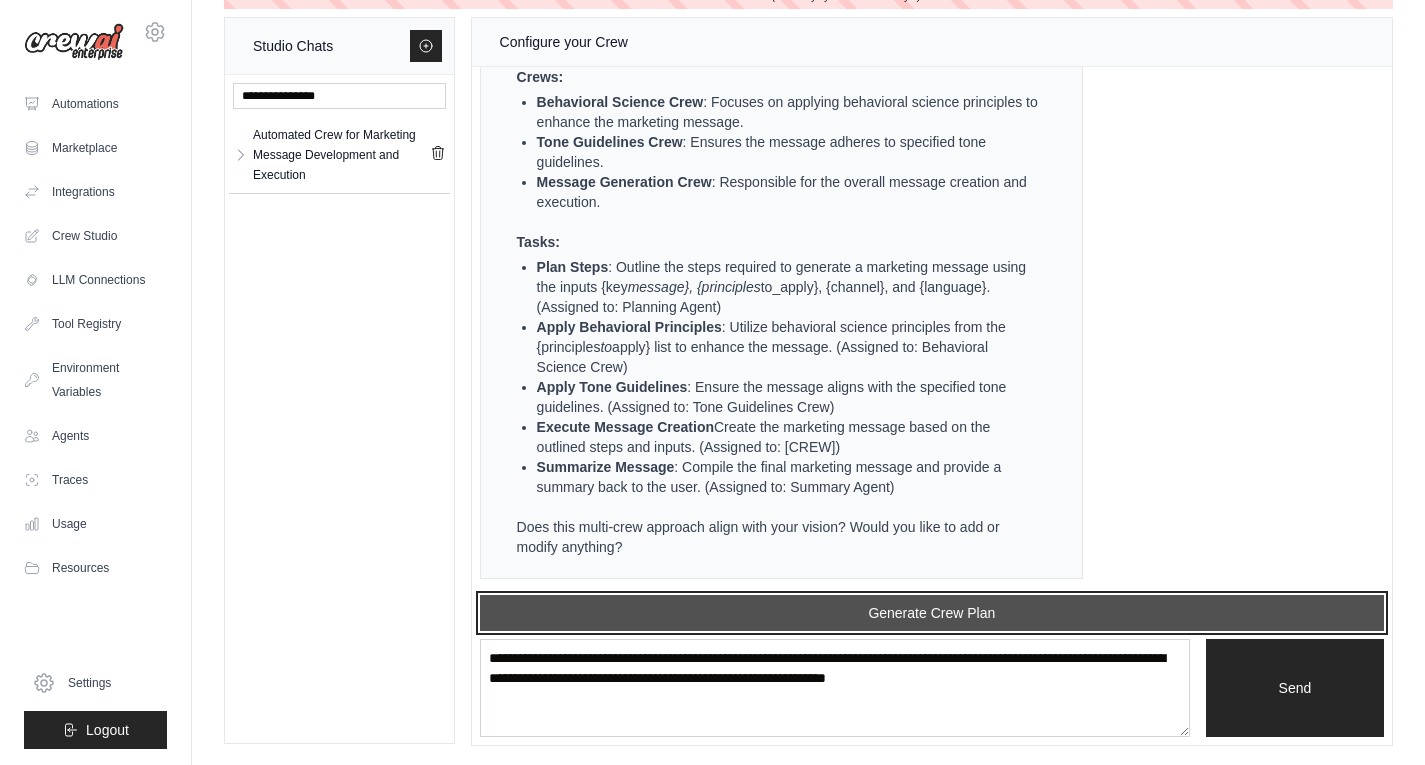 click on "Generate Crew Plan" at bounding box center (932, 613) 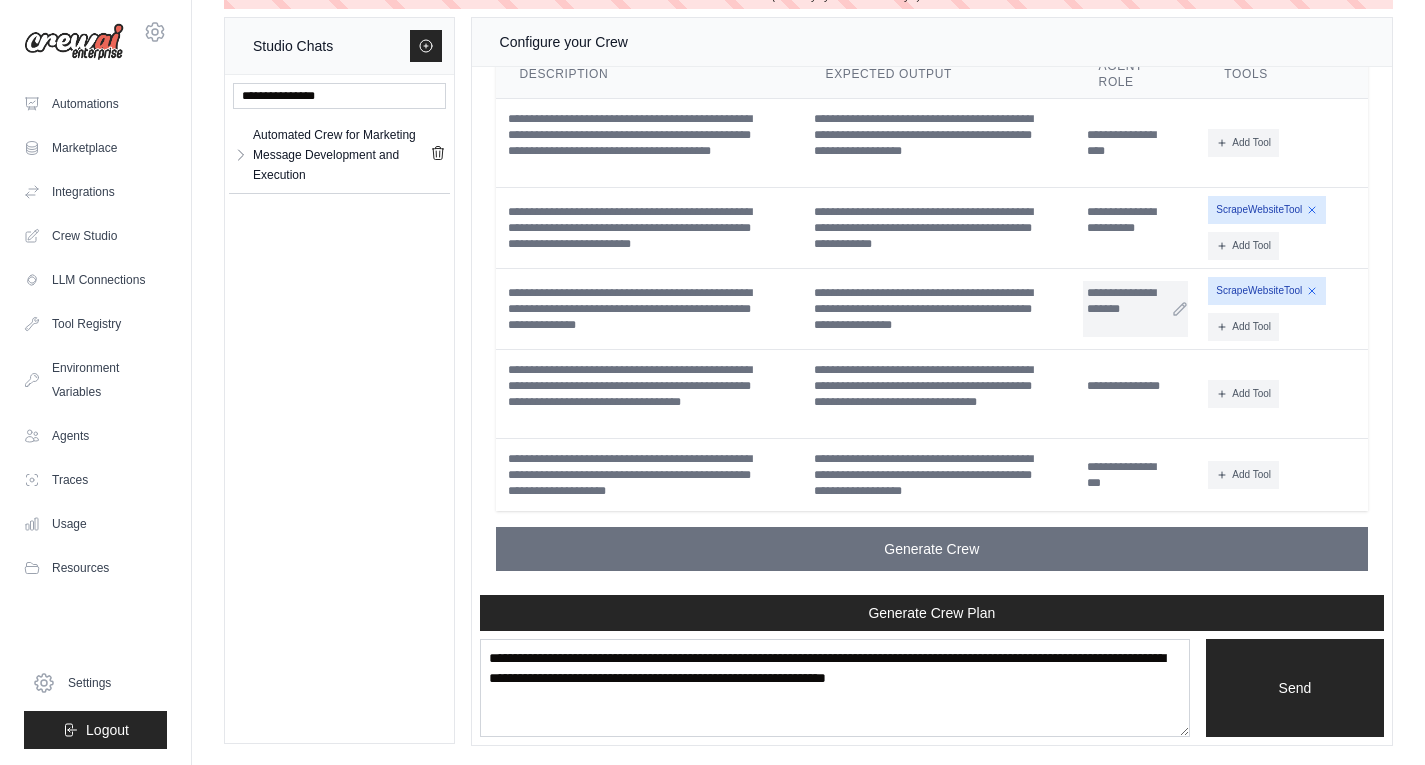 scroll, scrollTop: 6230, scrollLeft: 0, axis: vertical 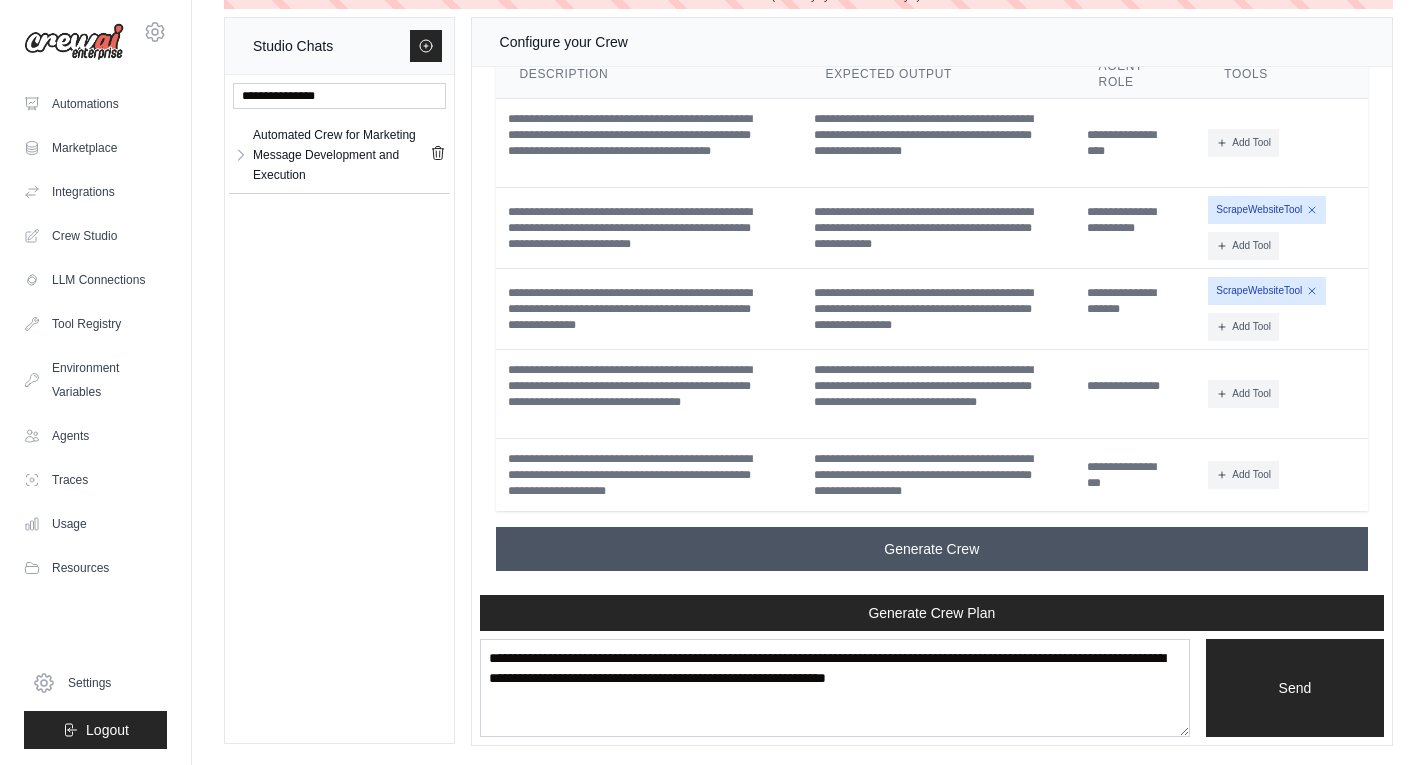 click on "Generate Crew" at bounding box center [932, 549] 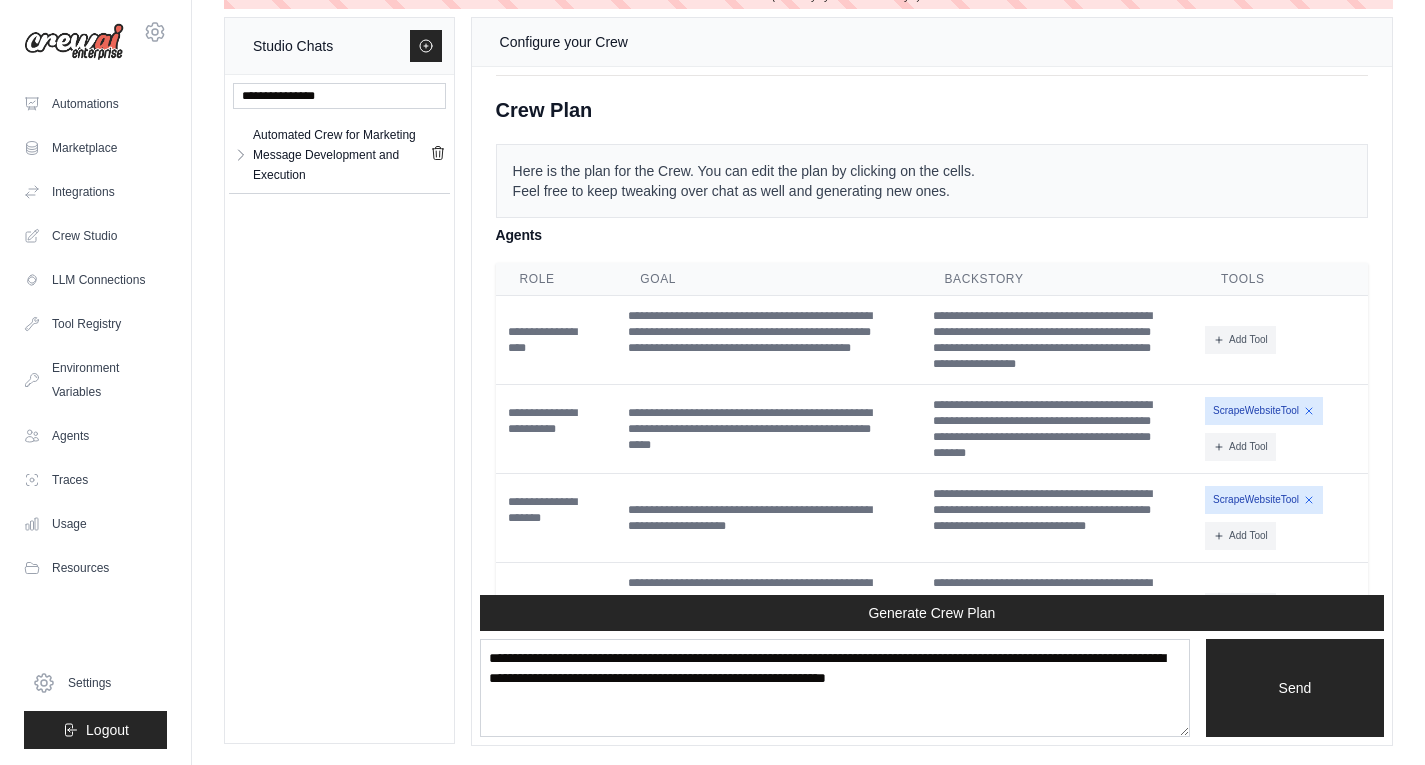 scroll, scrollTop: 5395, scrollLeft: 0, axis: vertical 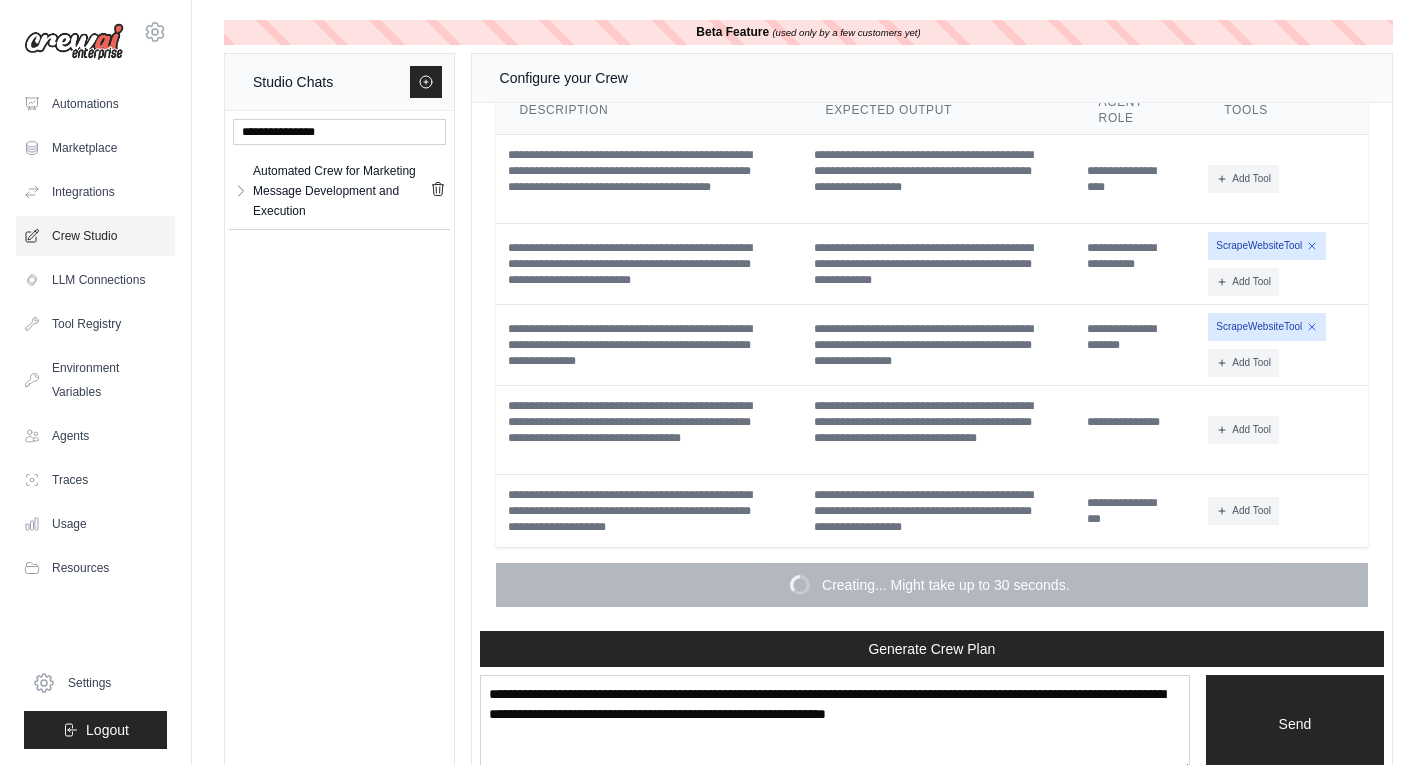 click on "Crew Studio" at bounding box center [95, 236] 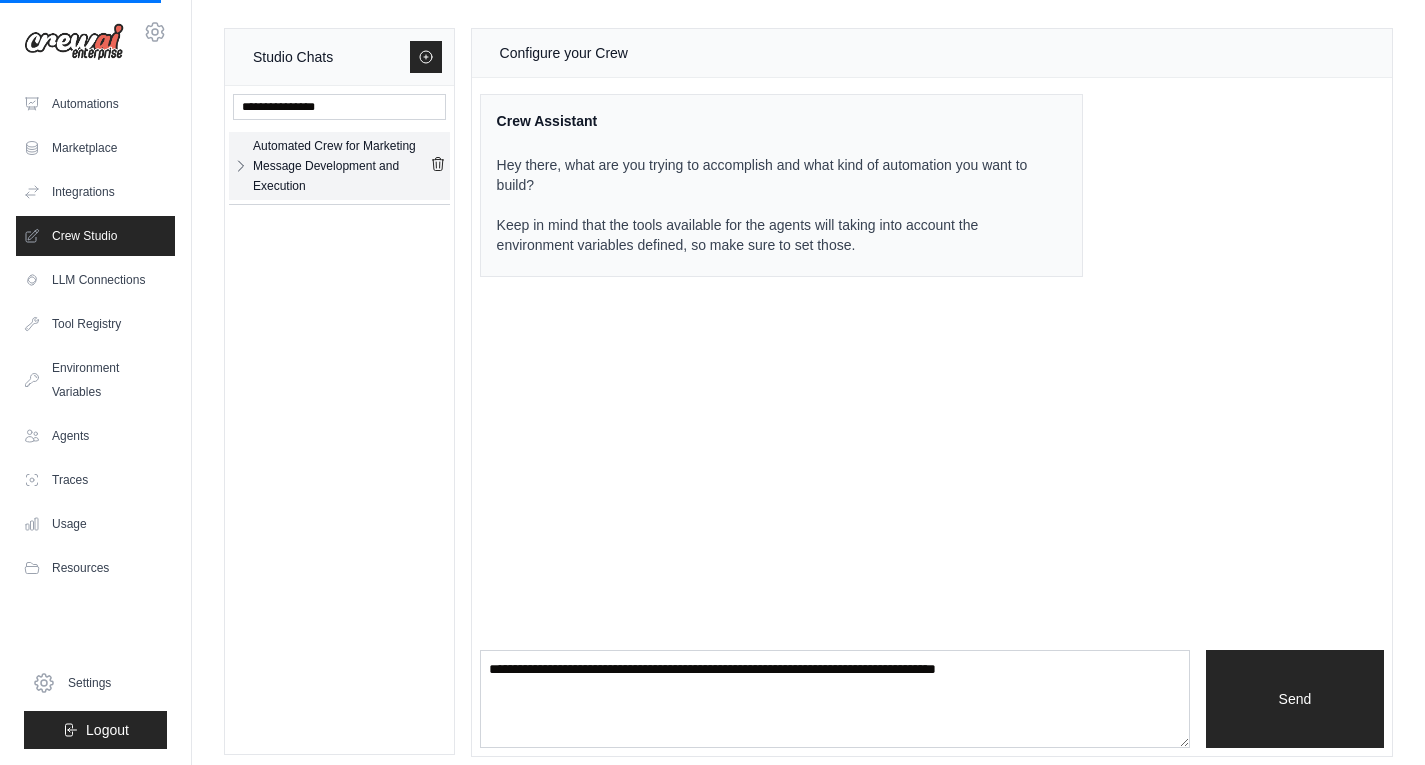 click 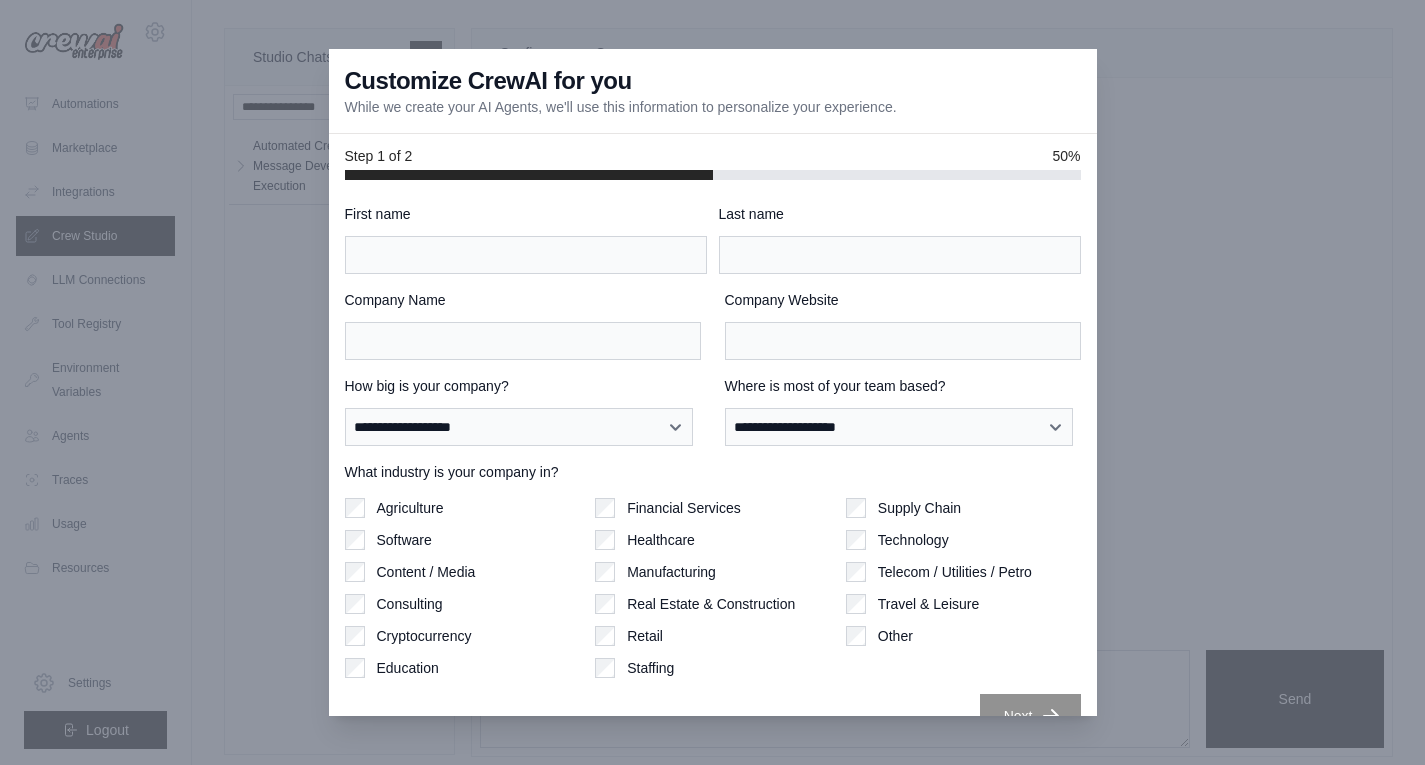 click on "**********" at bounding box center [713, 448] 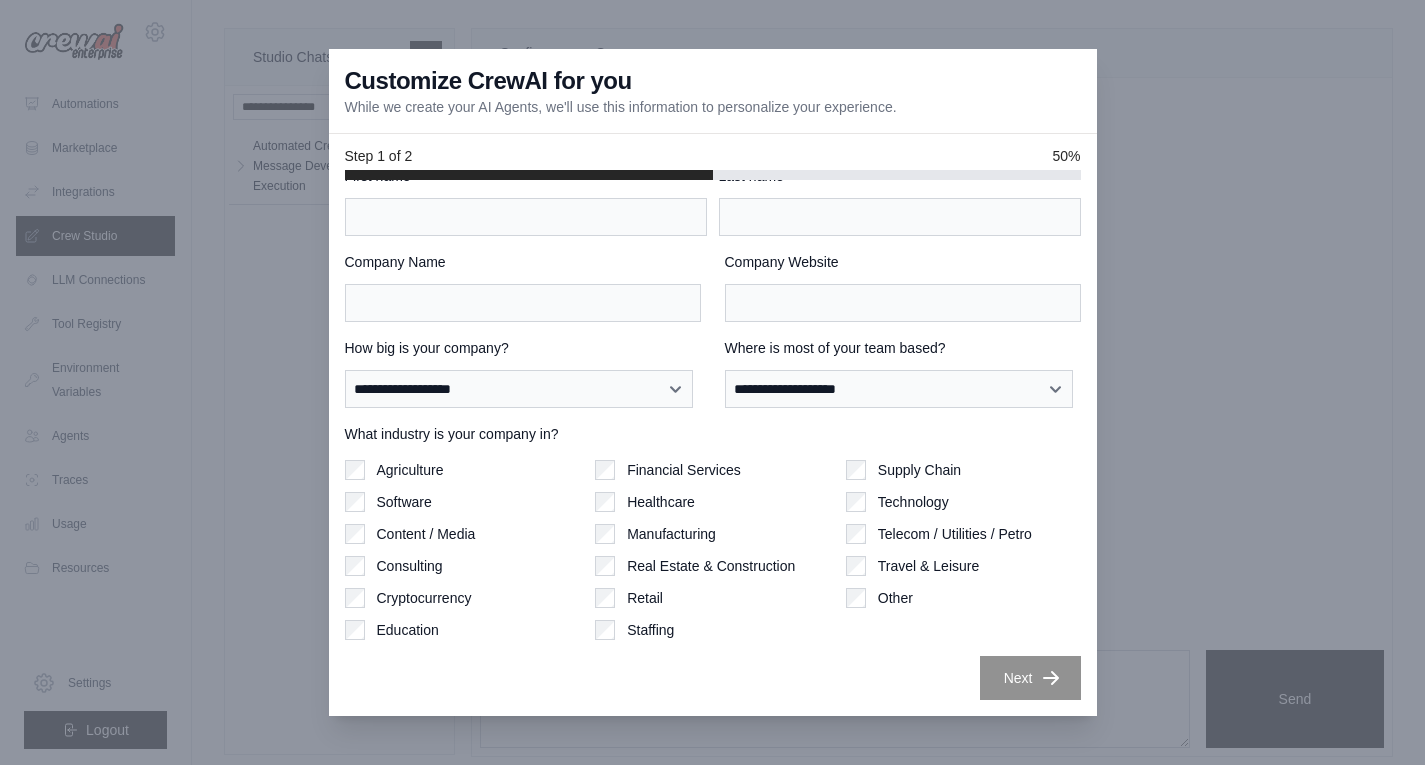 scroll, scrollTop: 0, scrollLeft: 0, axis: both 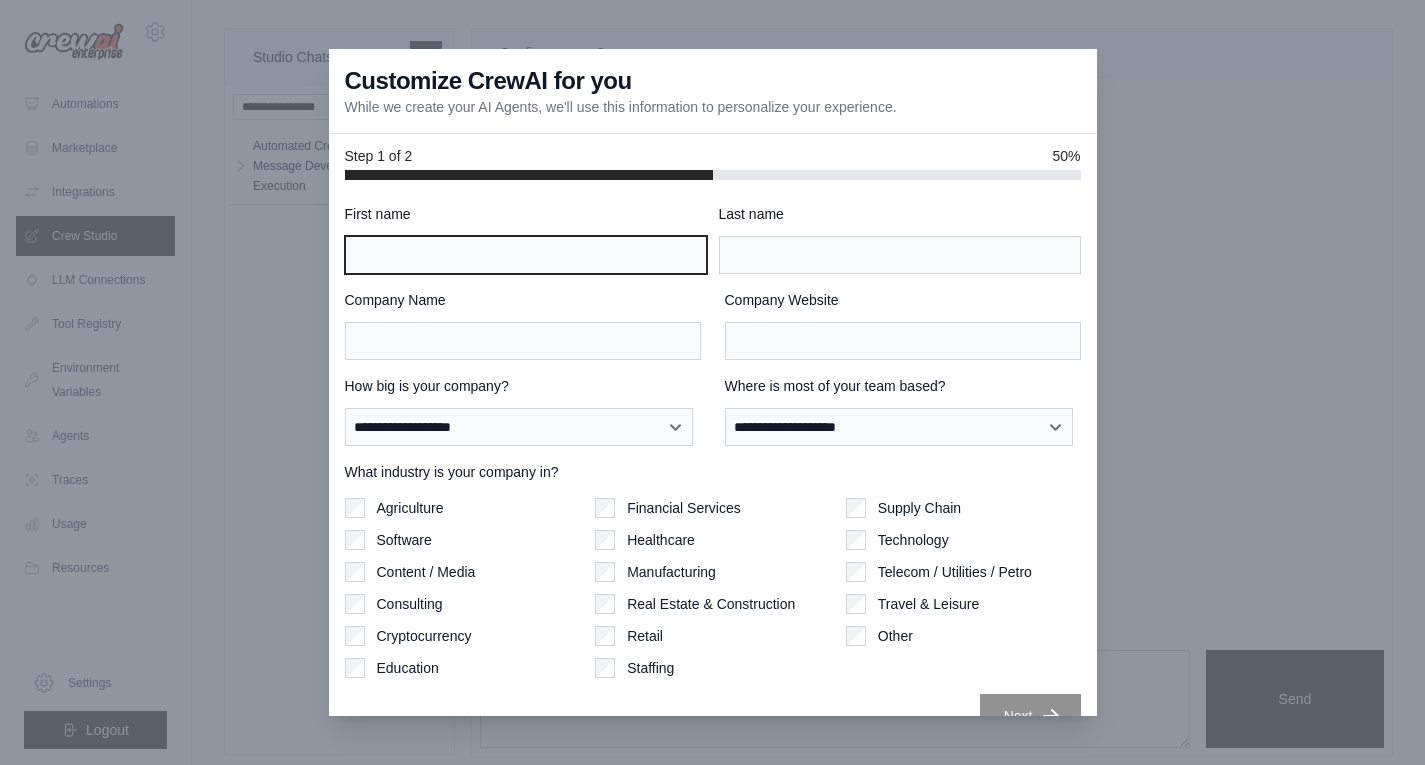 click on "First name" at bounding box center [526, 255] 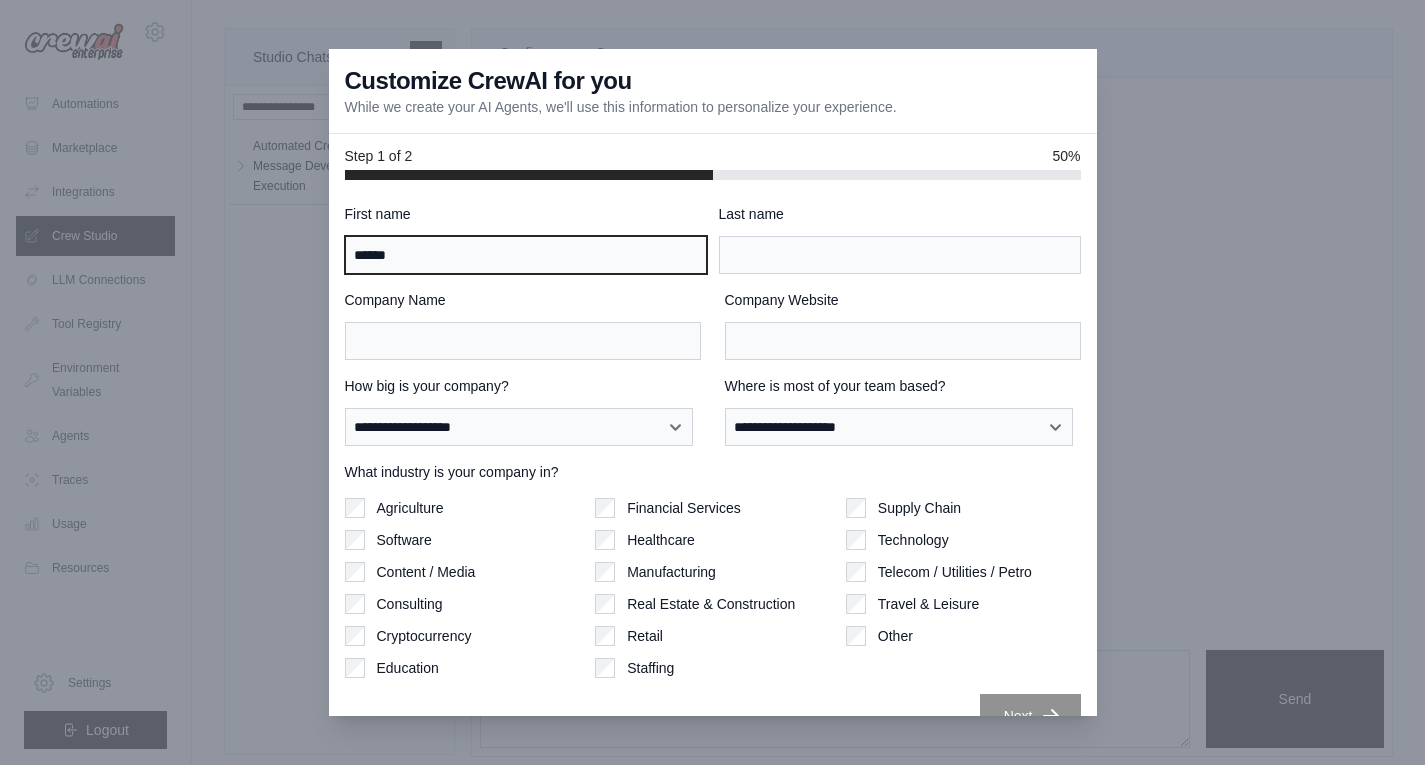 type on "***" 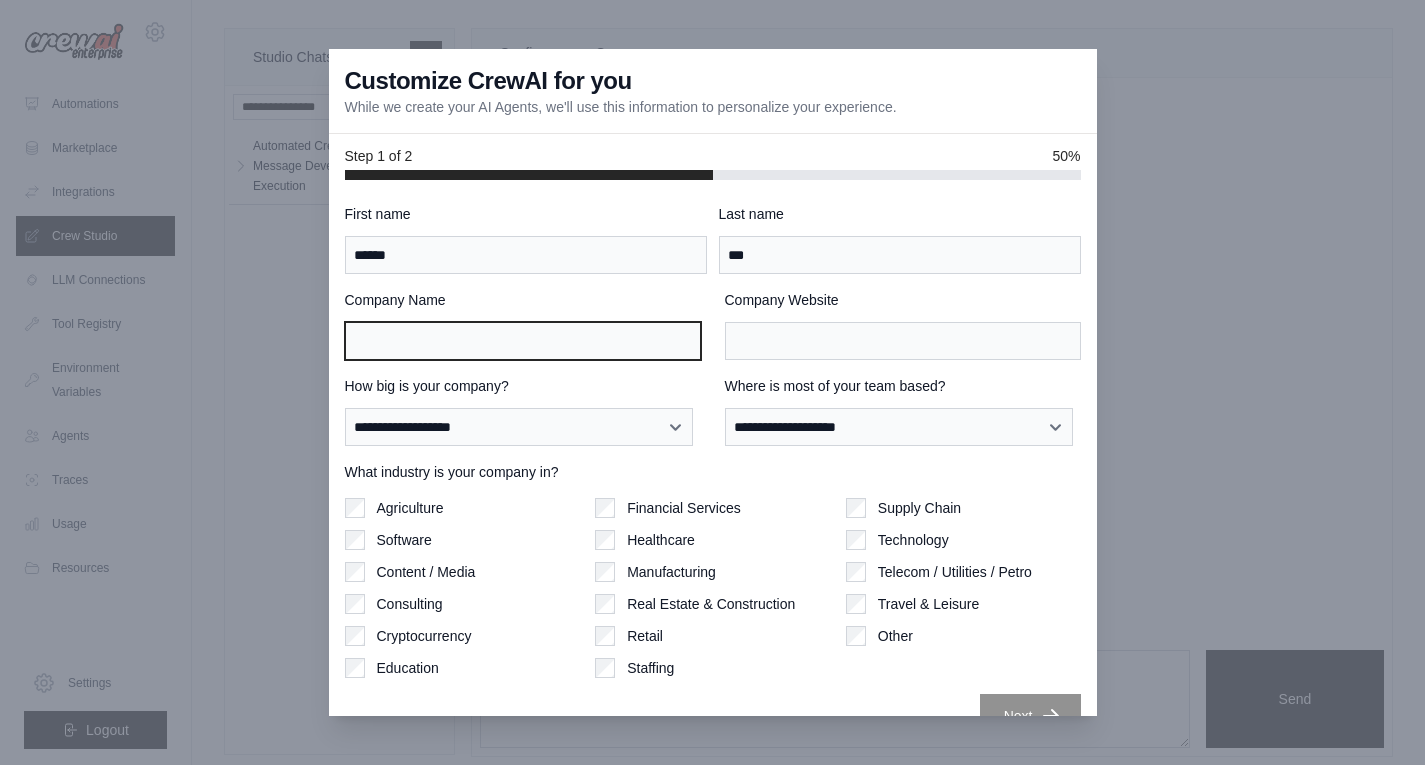 click on "Company Name" at bounding box center (523, 341) 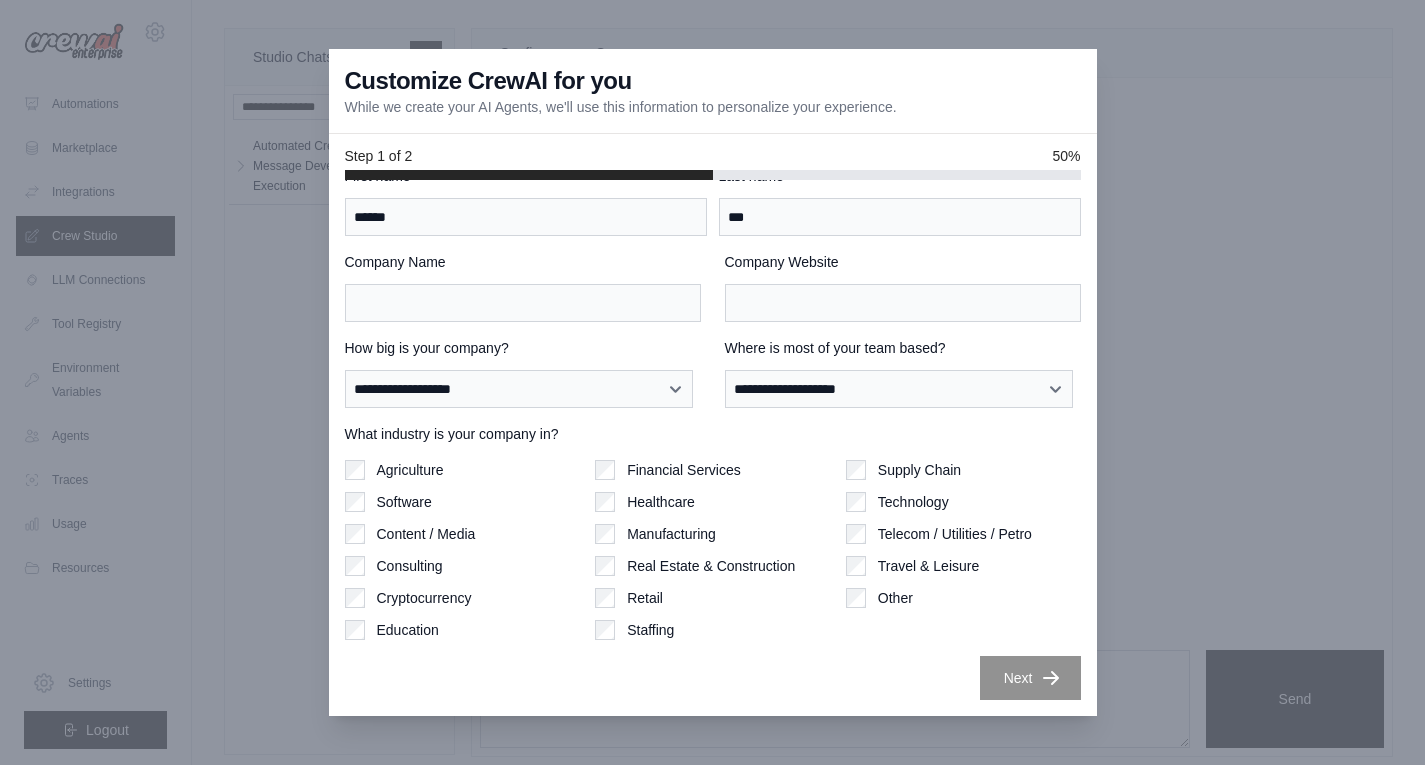click at bounding box center (712, 382) 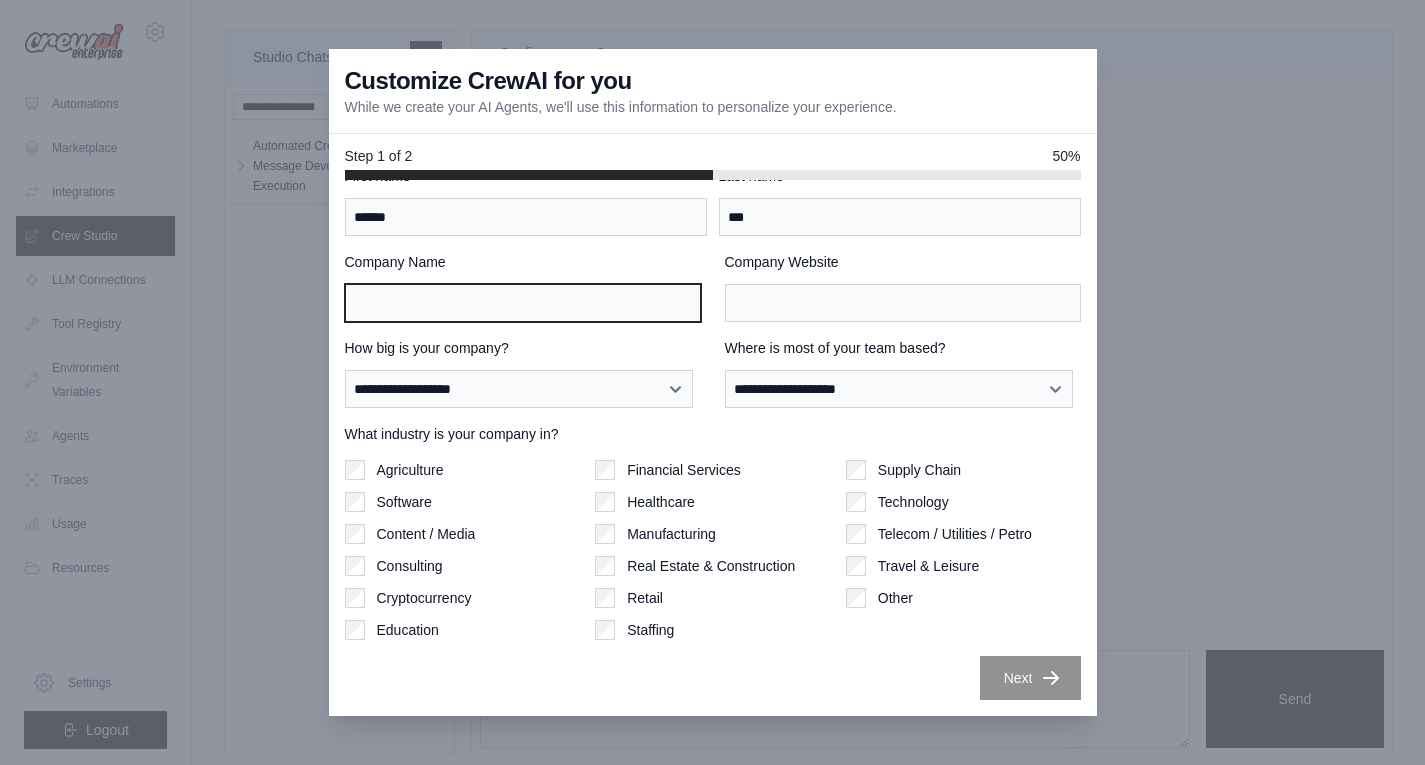 click on "Company Name" at bounding box center (523, 303) 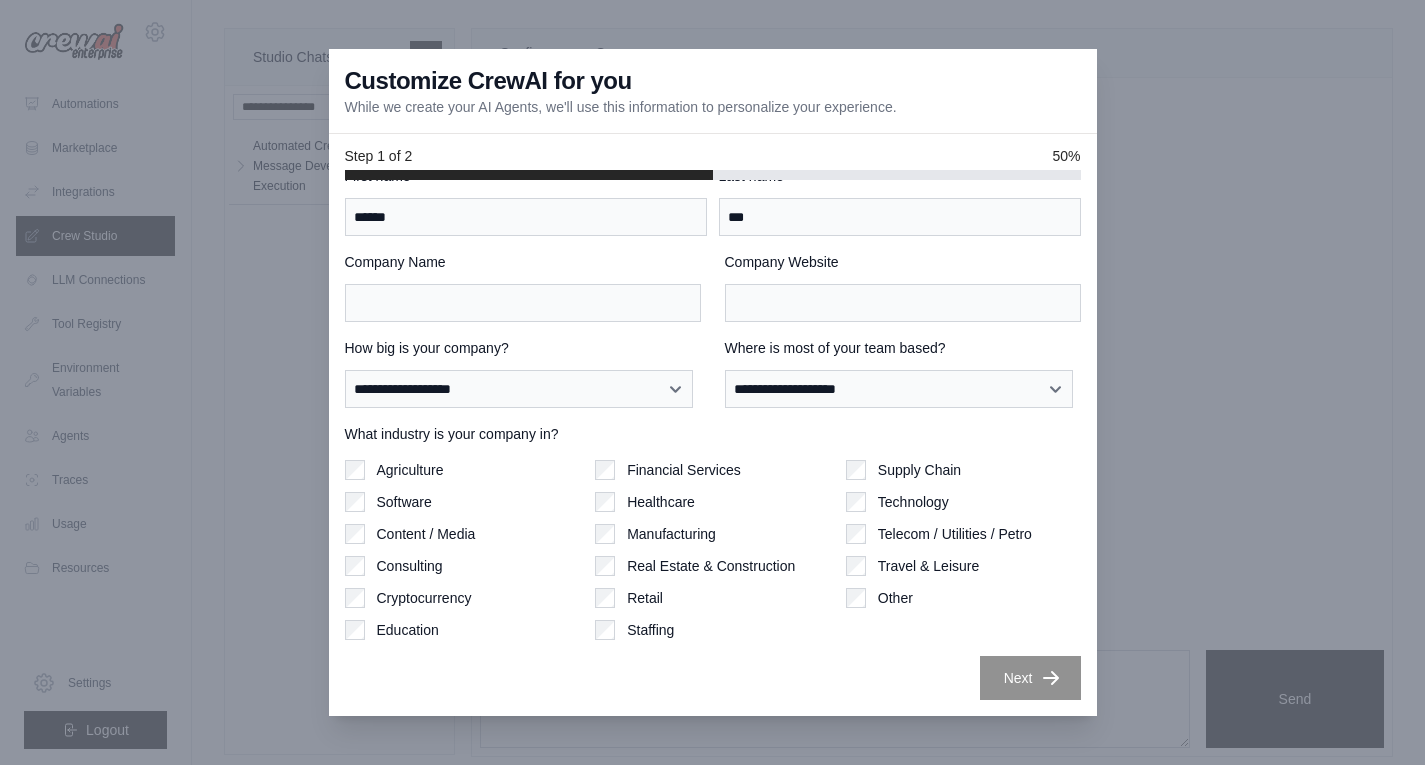 click on "**********" at bounding box center [713, 448] 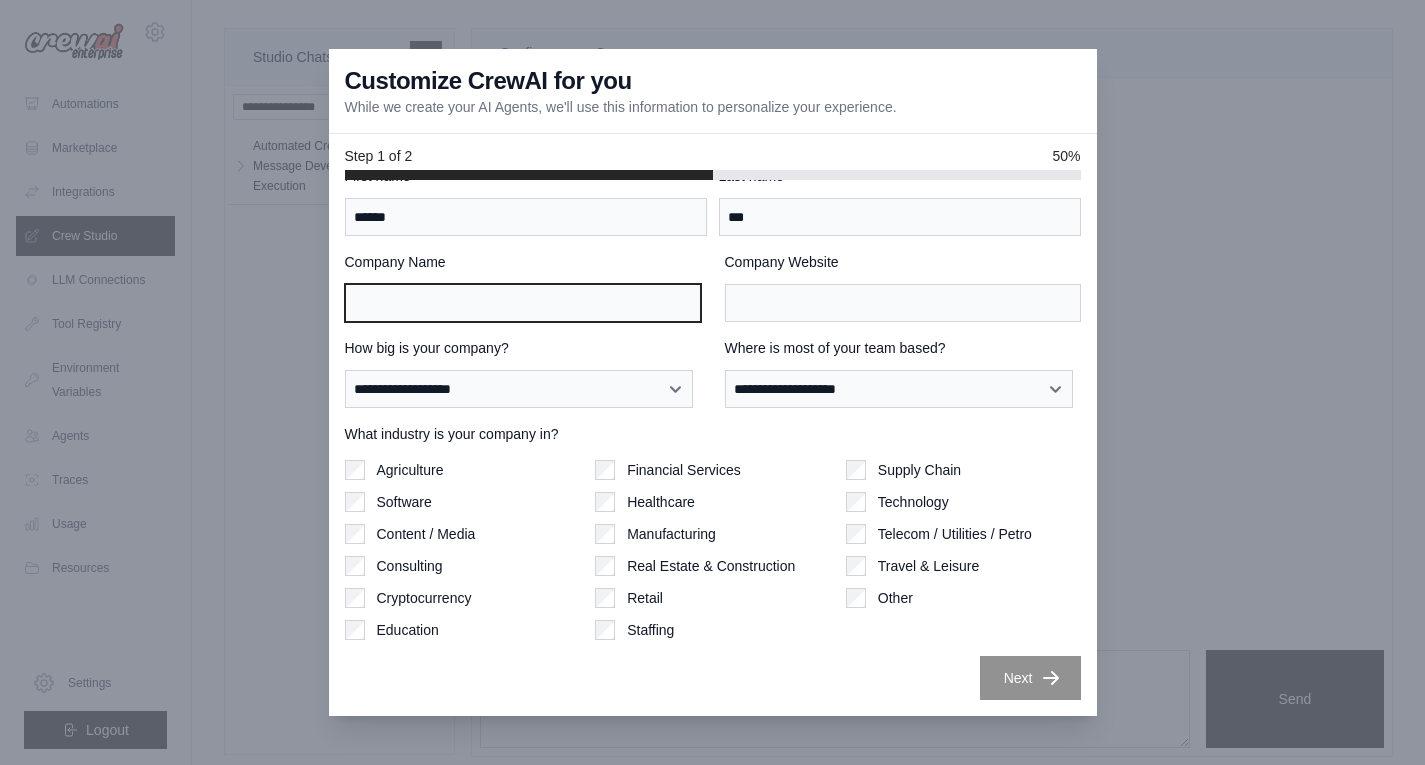 click on "Company Name" at bounding box center (523, 303) 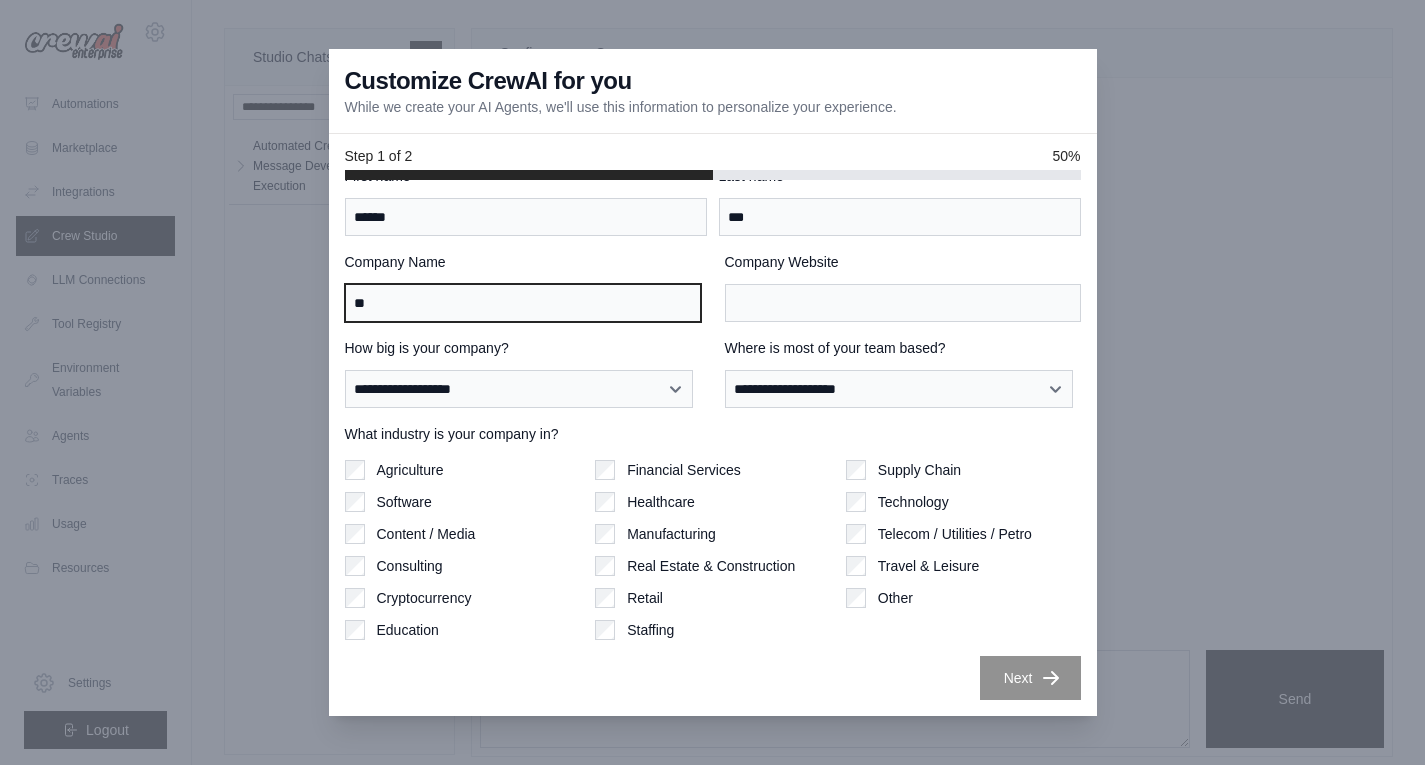 type on "**" 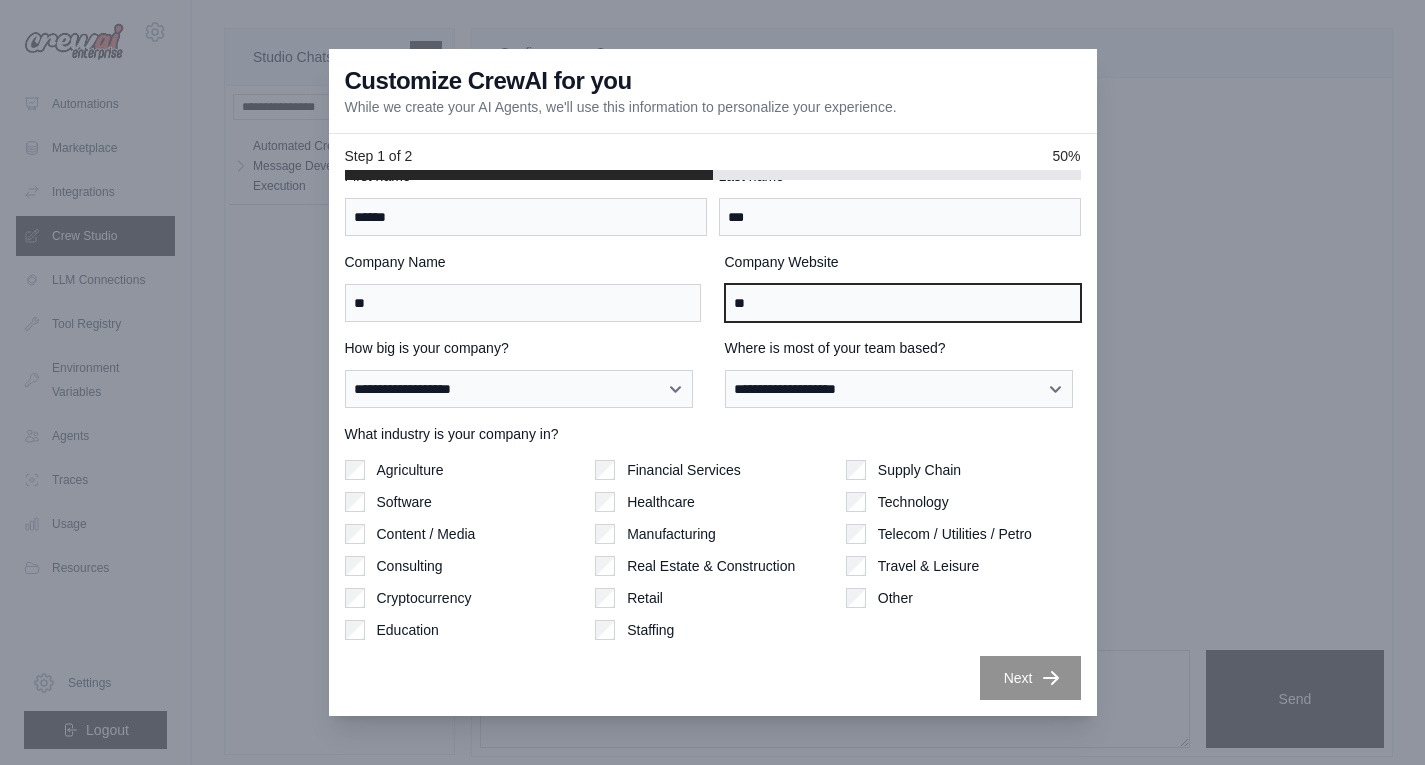 click on "**" at bounding box center [903, 303] 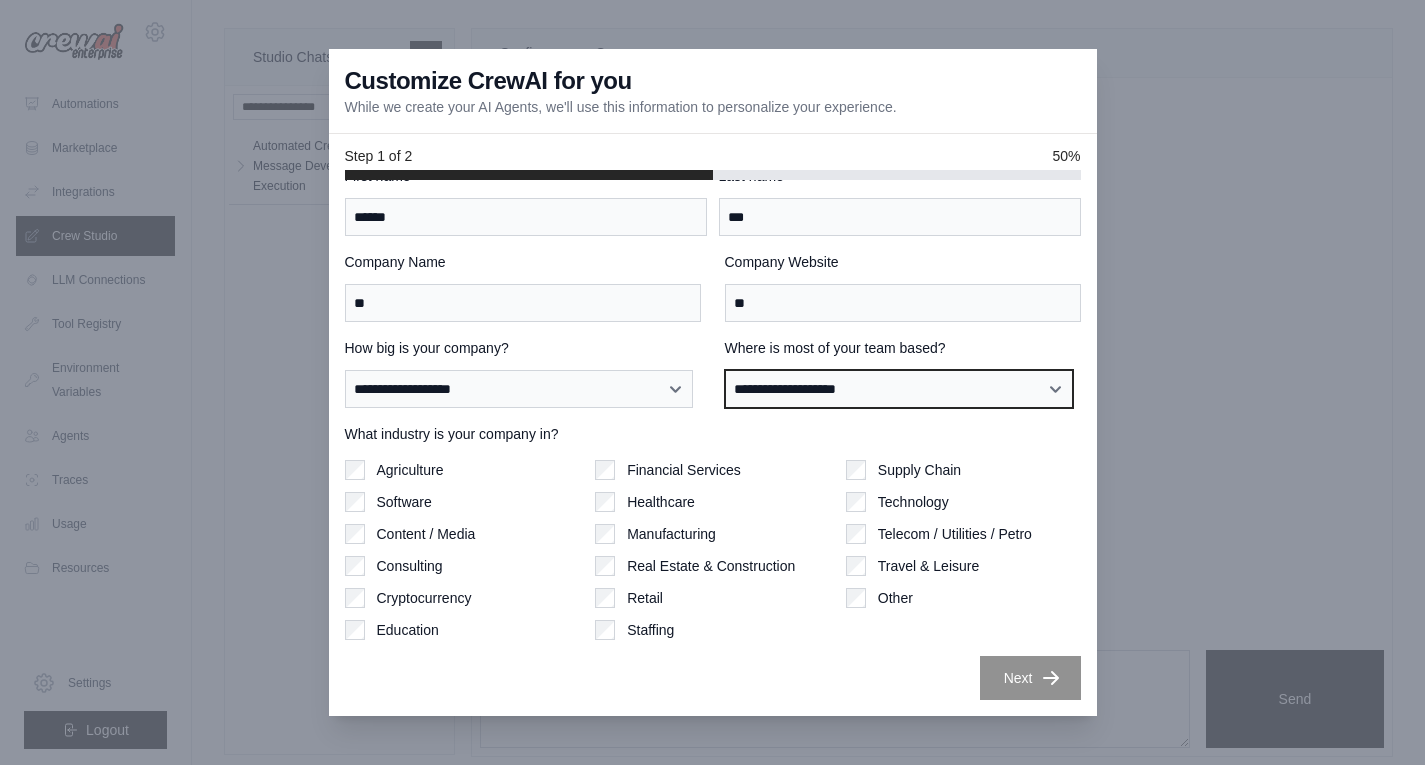 click on "**********" at bounding box center [899, 389] 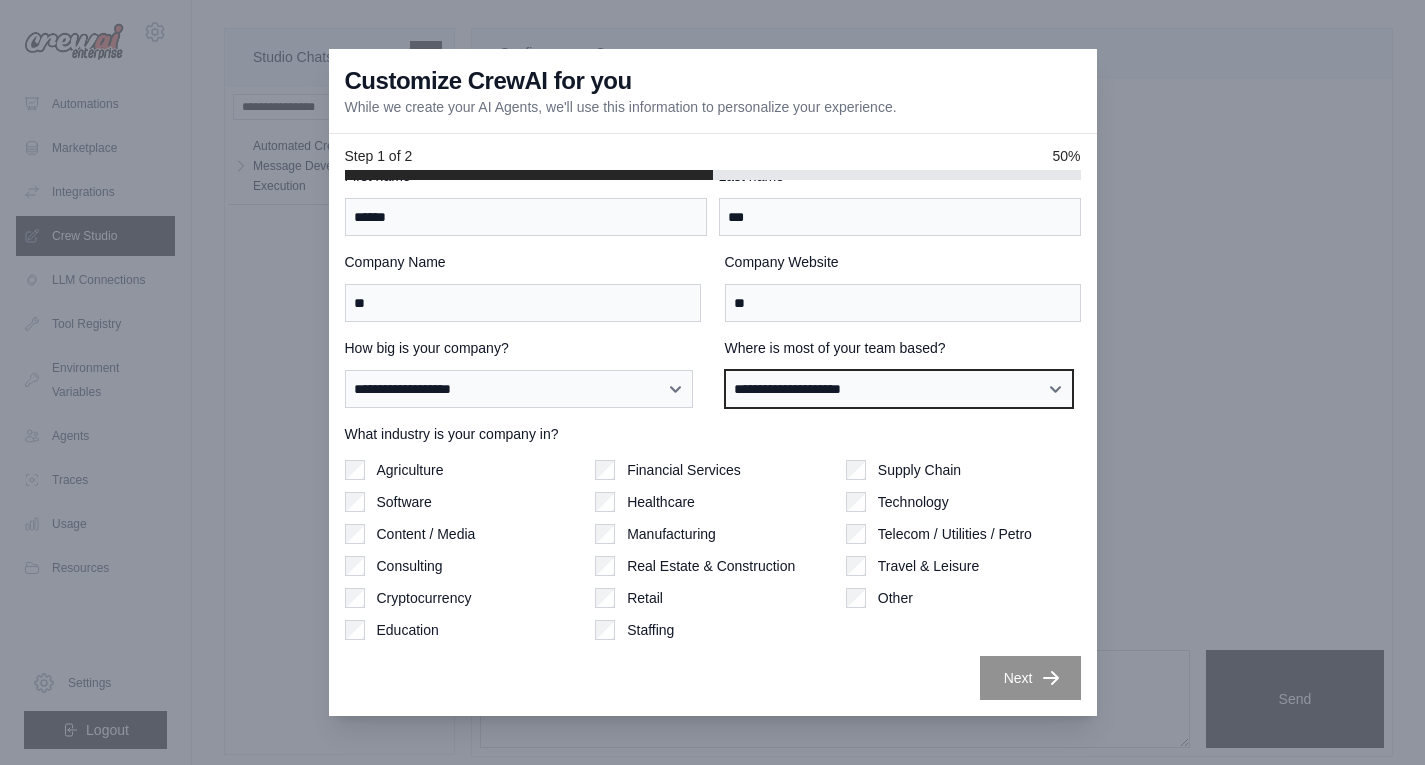 click on "**********" at bounding box center [899, 389] 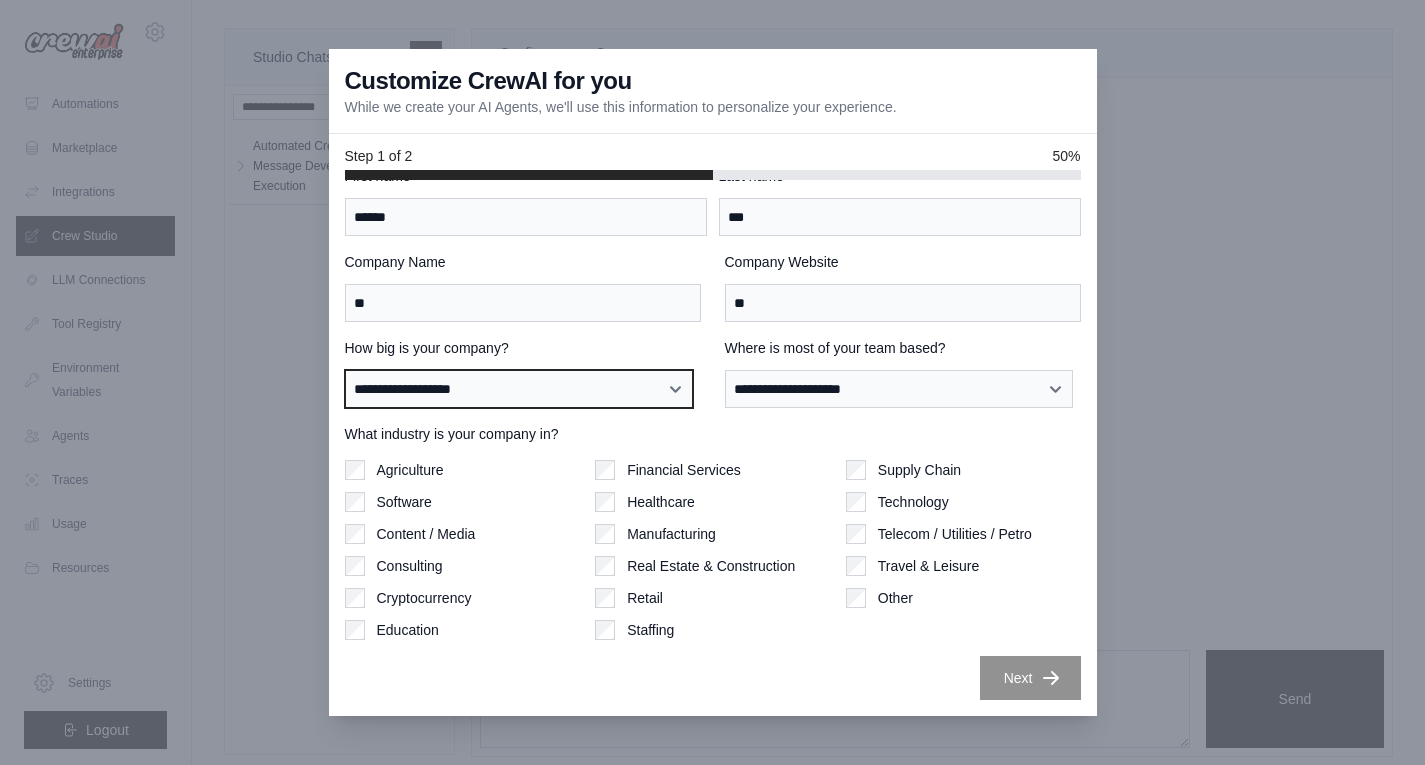 click on "**********" at bounding box center (519, 389) 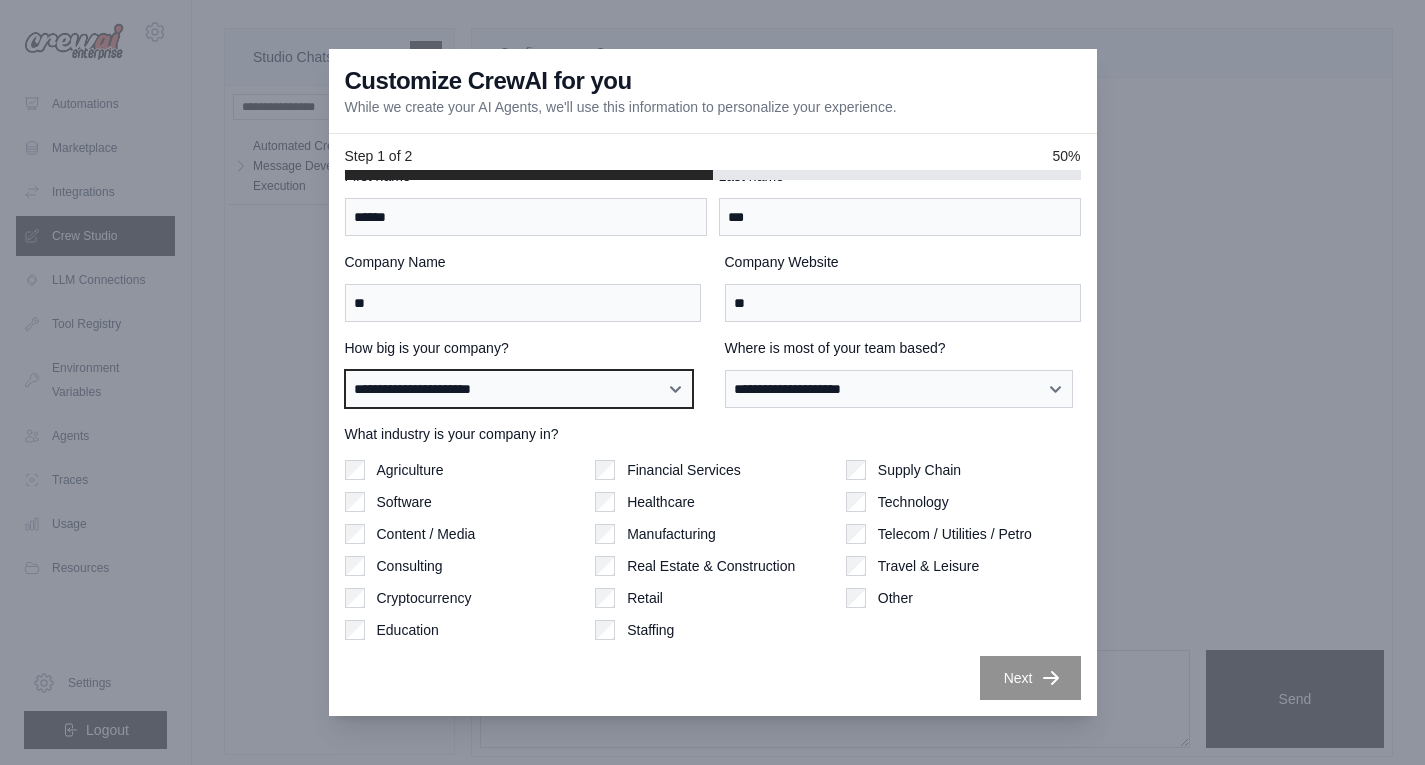 click on "**********" at bounding box center [519, 389] 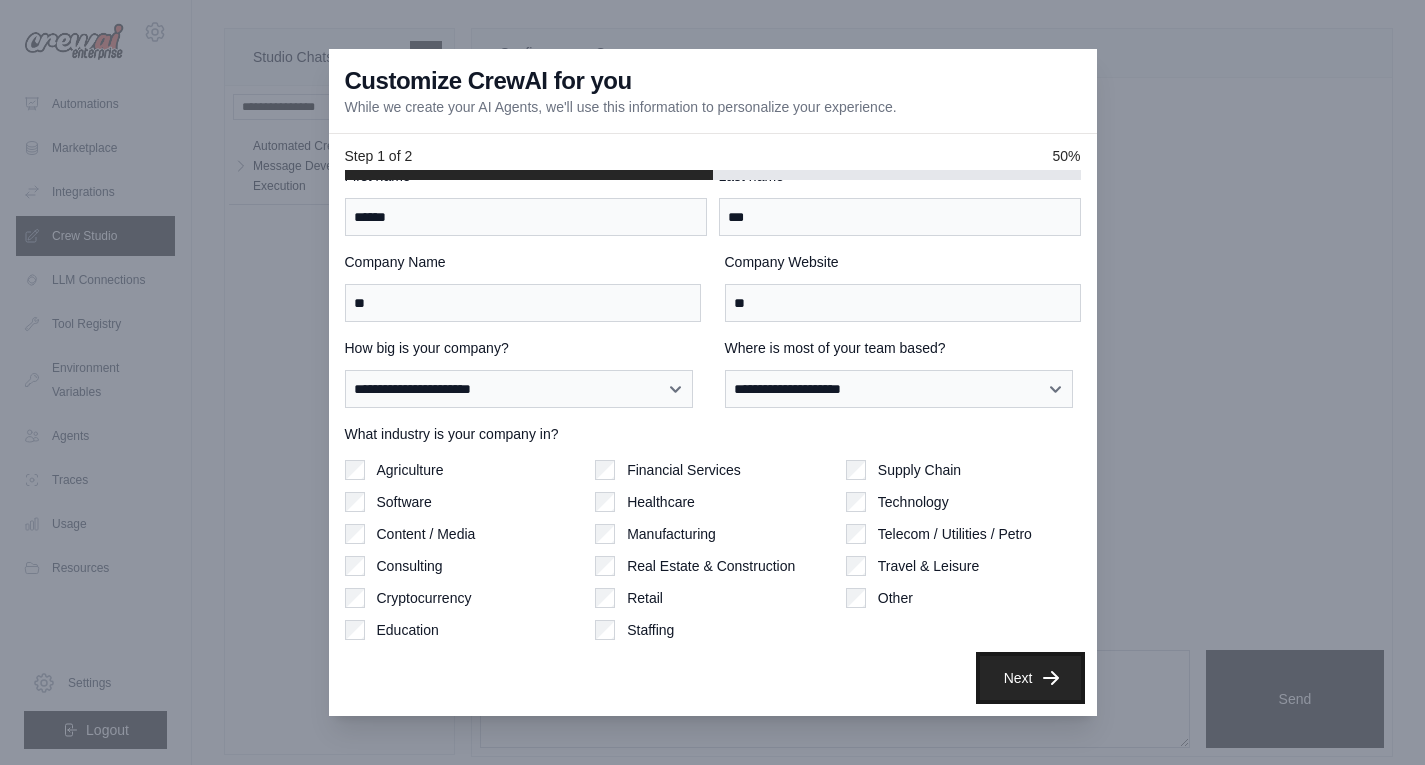 click on "Next" at bounding box center [1030, 678] 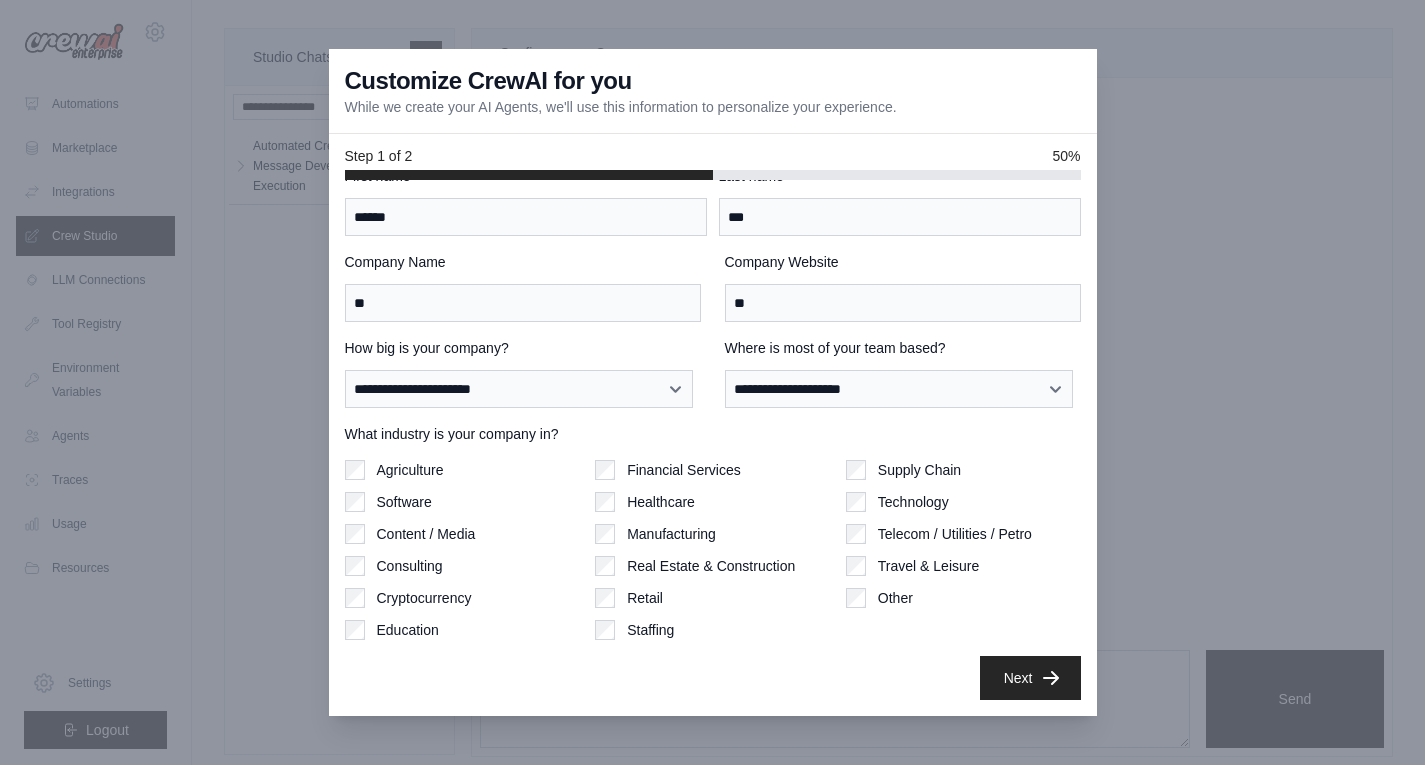 scroll, scrollTop: 0, scrollLeft: 0, axis: both 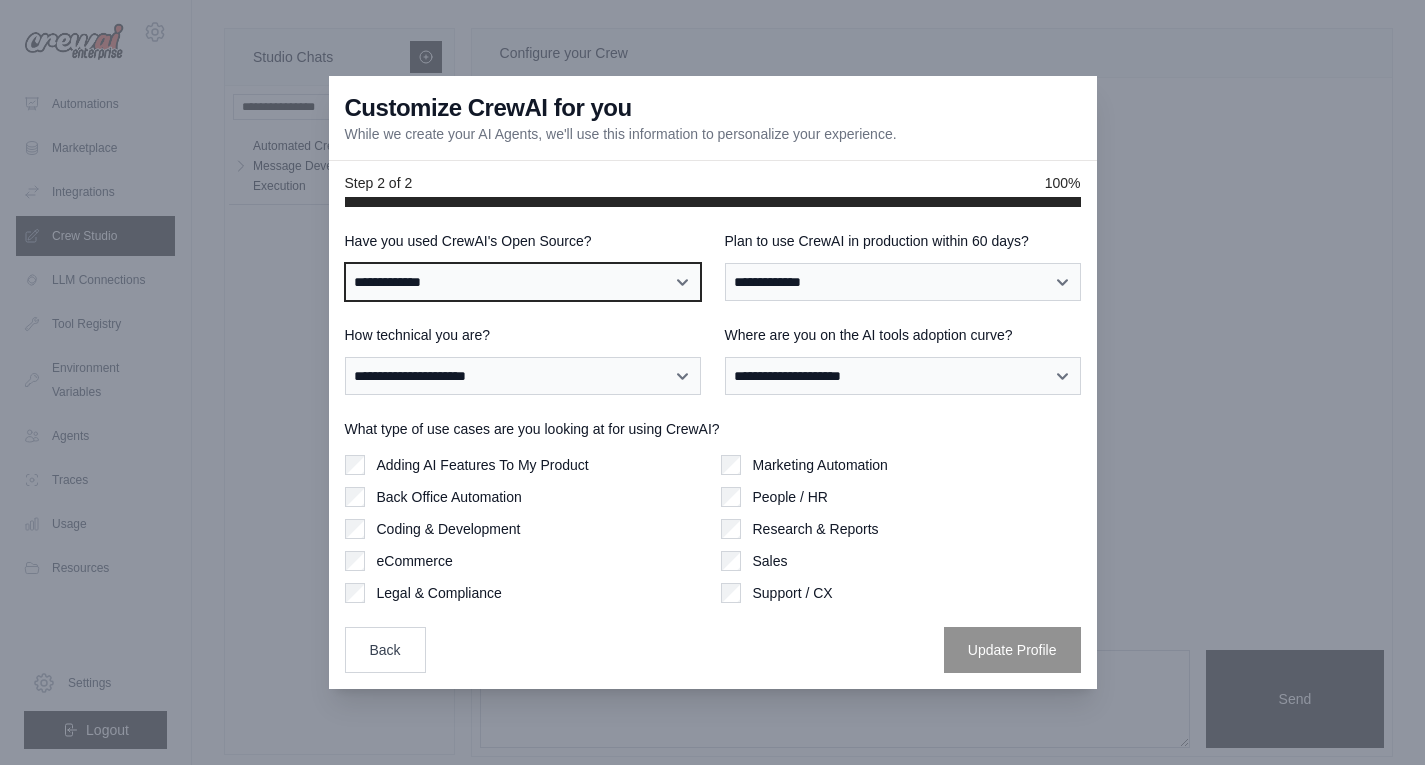 click on "**********" at bounding box center [523, 282] 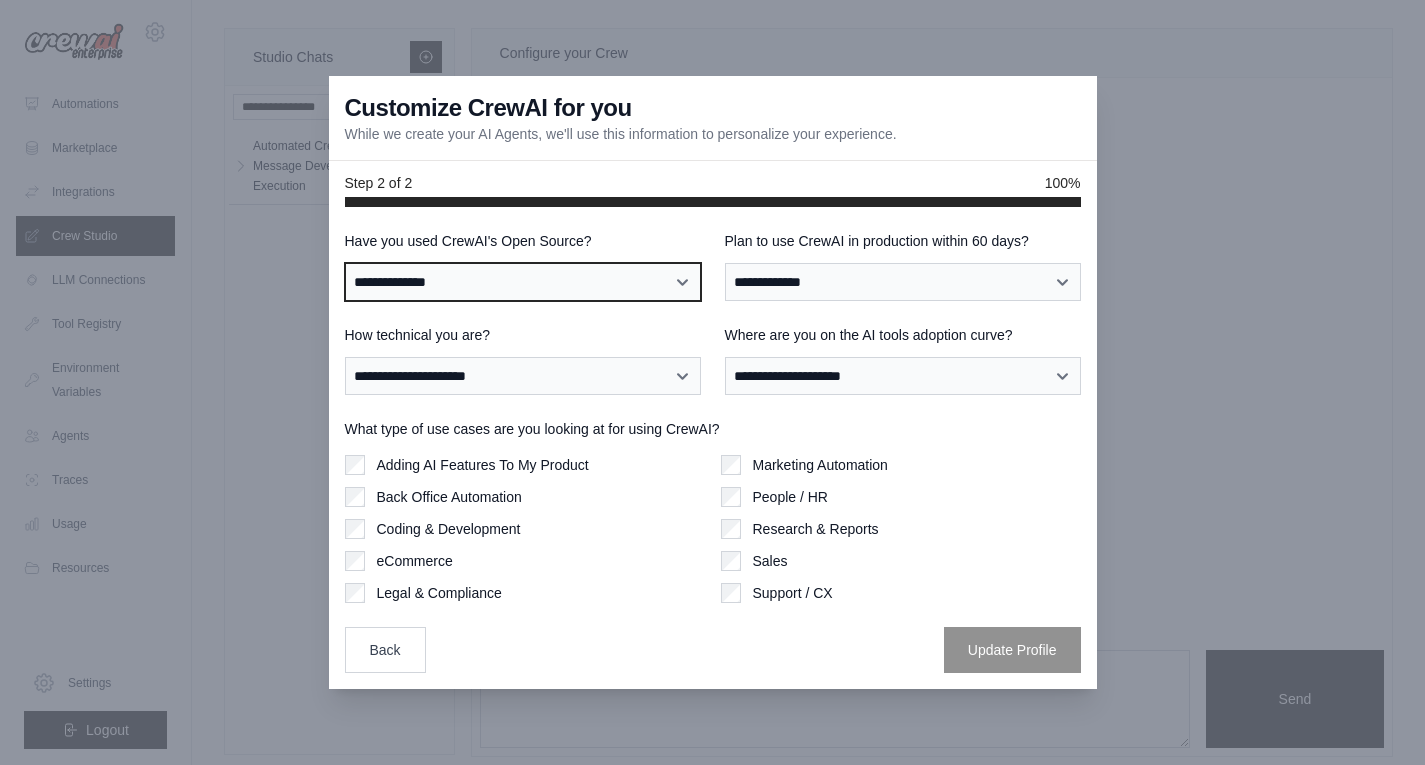 click on "**********" at bounding box center (523, 282) 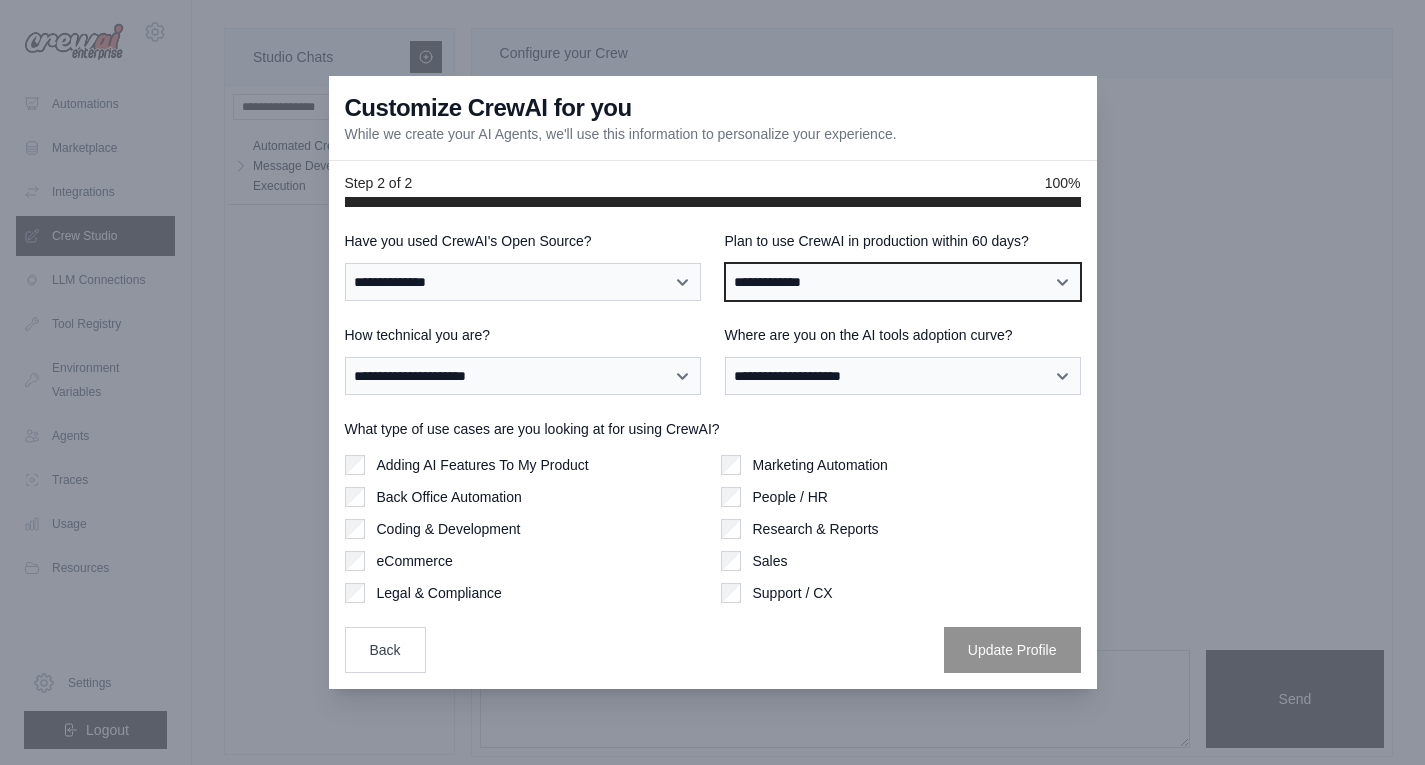 click on "**********" at bounding box center [903, 282] 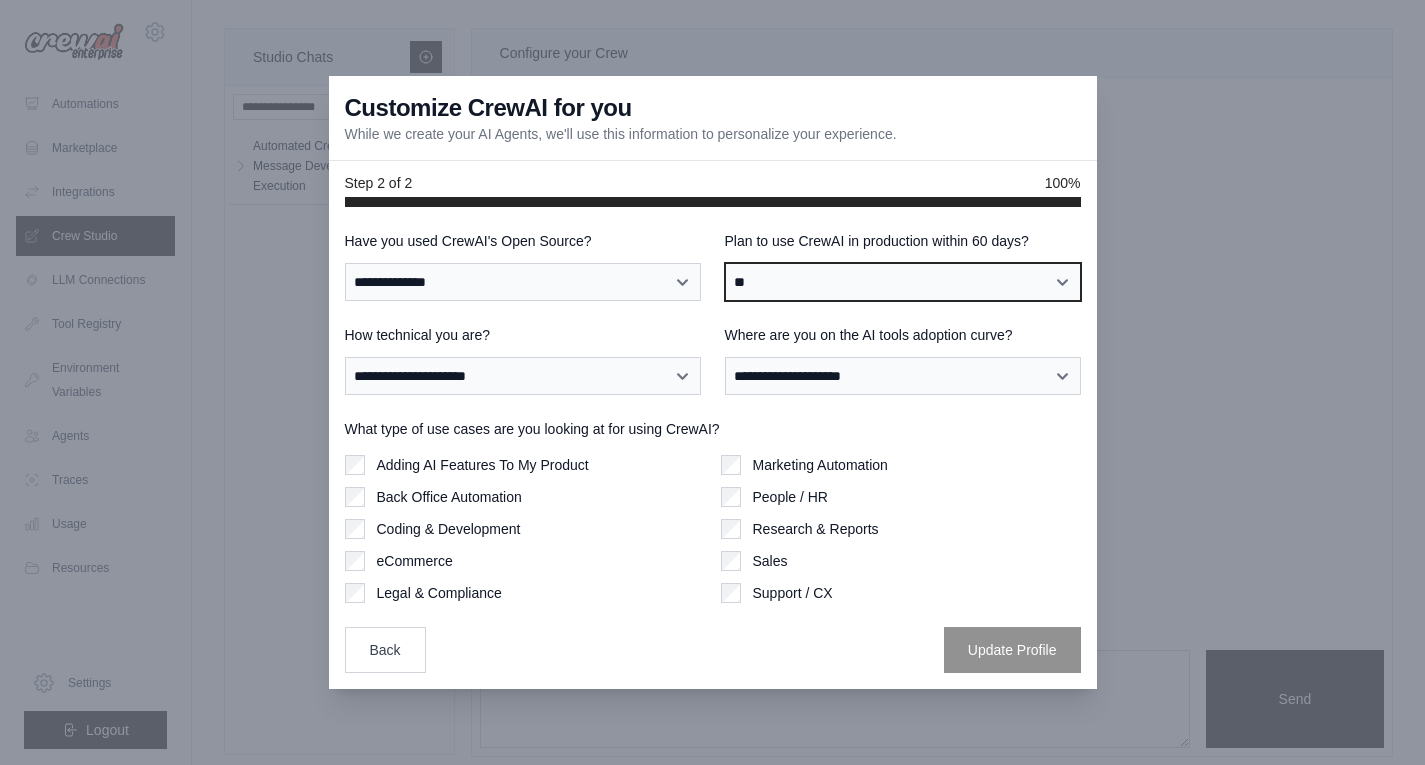 click on "**********" at bounding box center [903, 282] 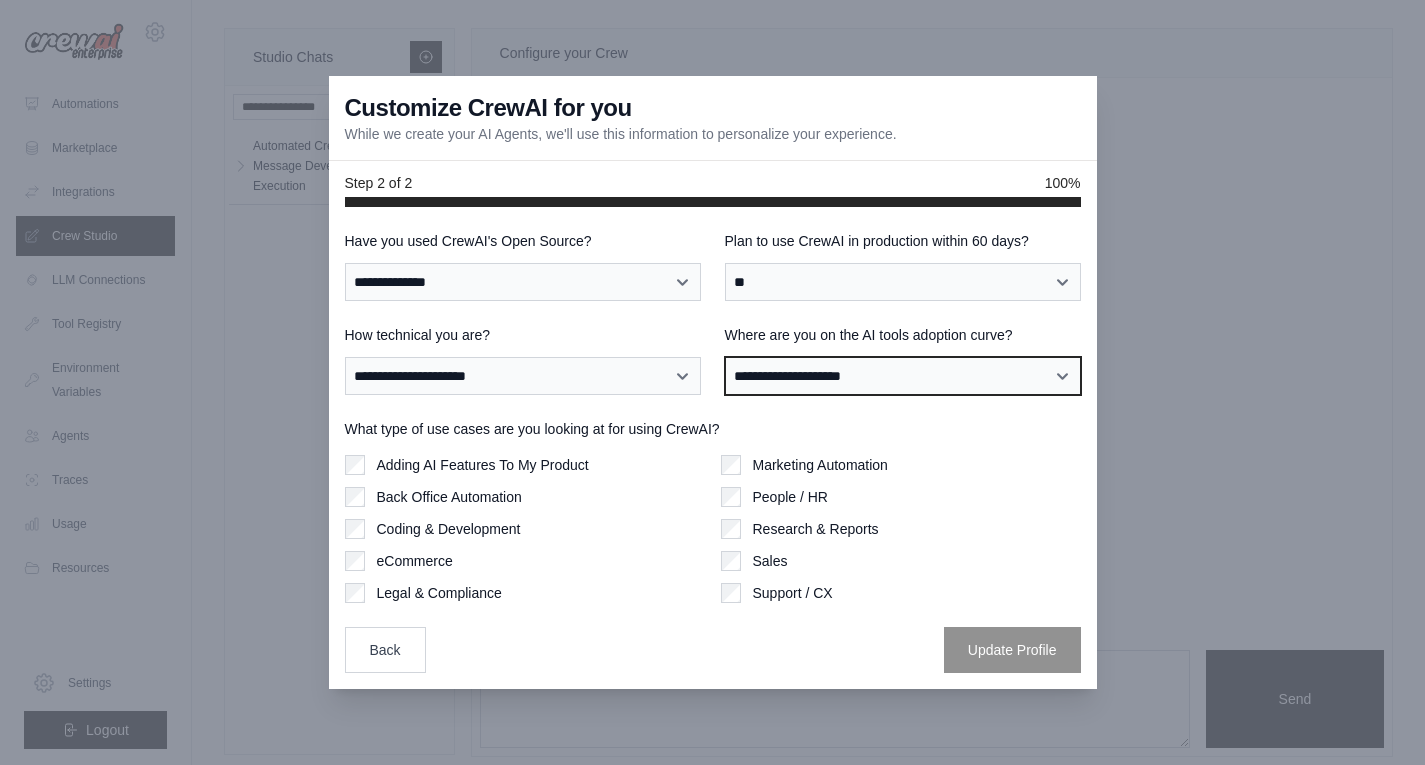 click on "**********" at bounding box center (903, 376) 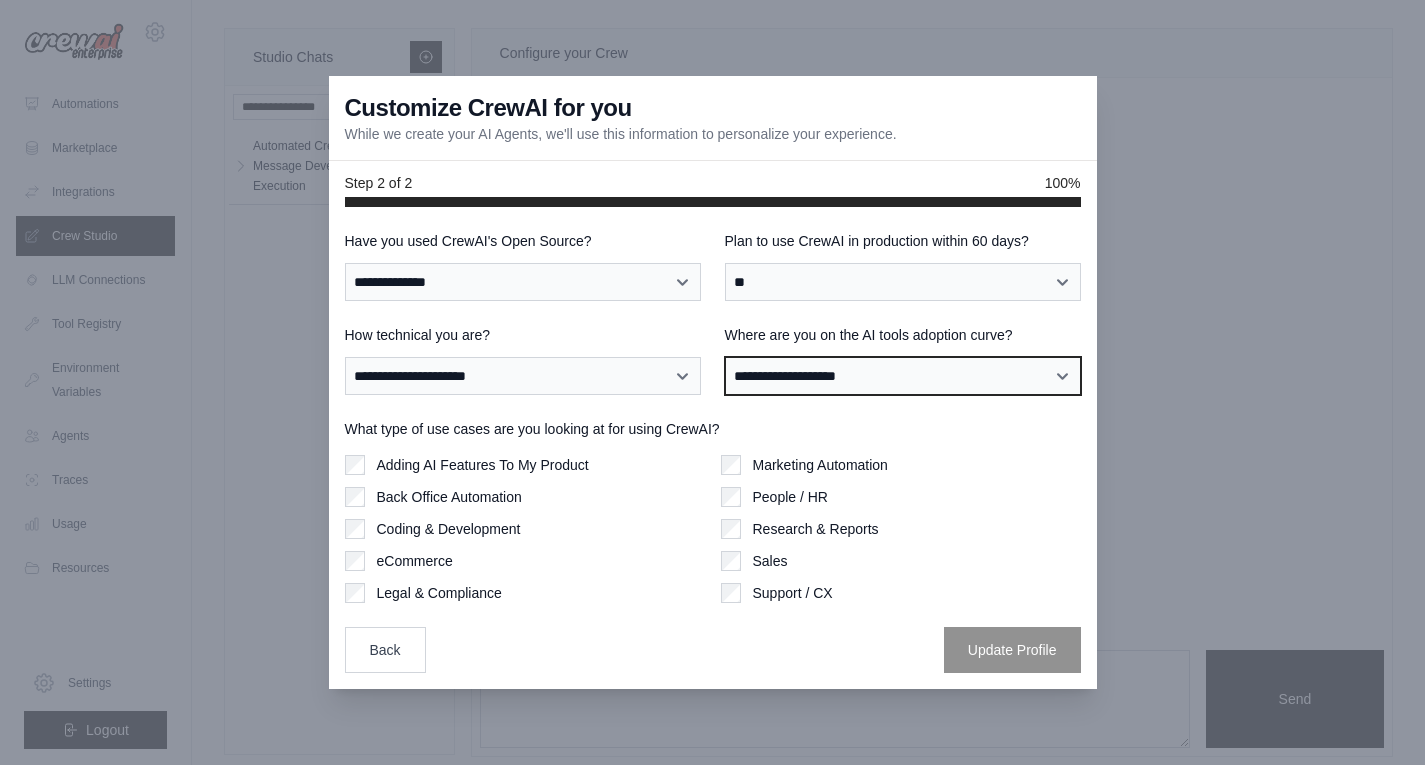 click on "**********" at bounding box center (903, 376) 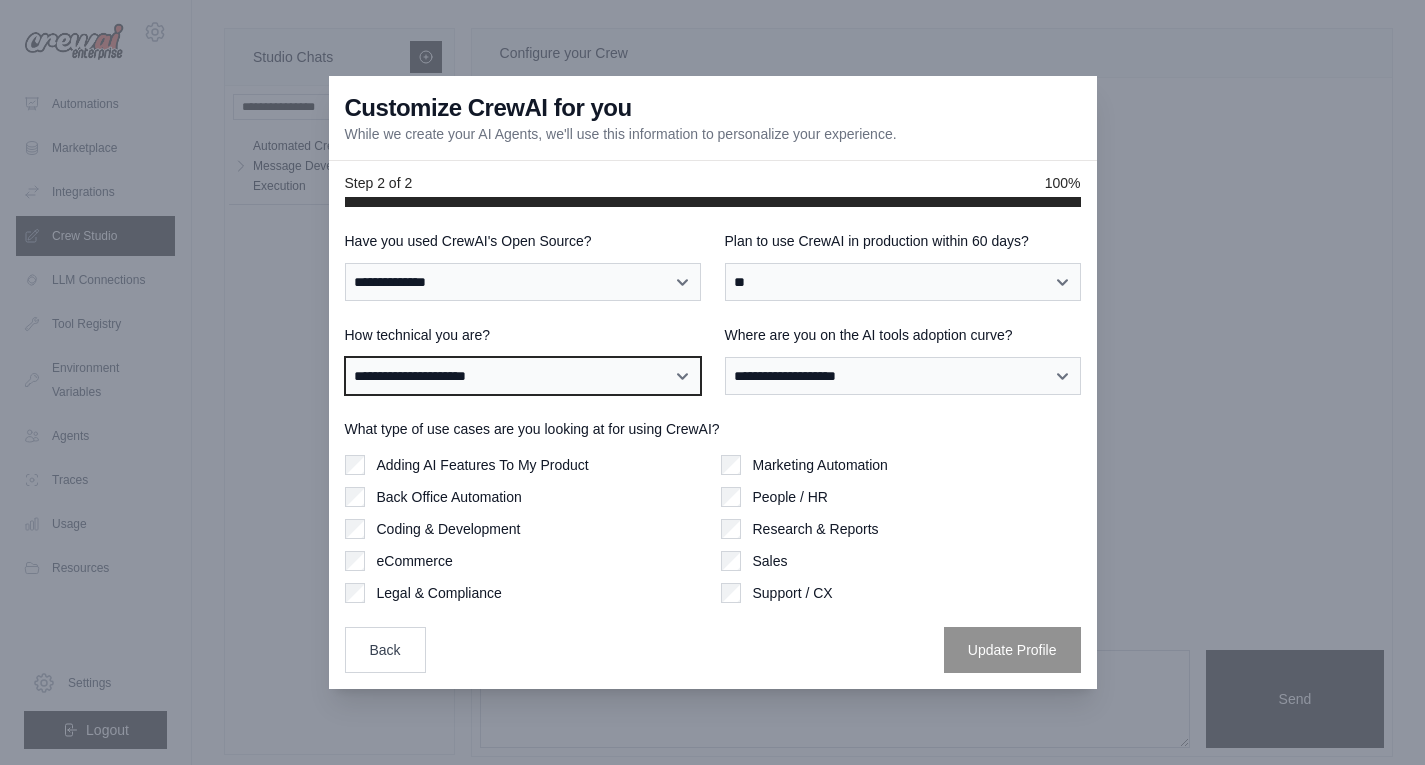 click on "**********" at bounding box center [523, 376] 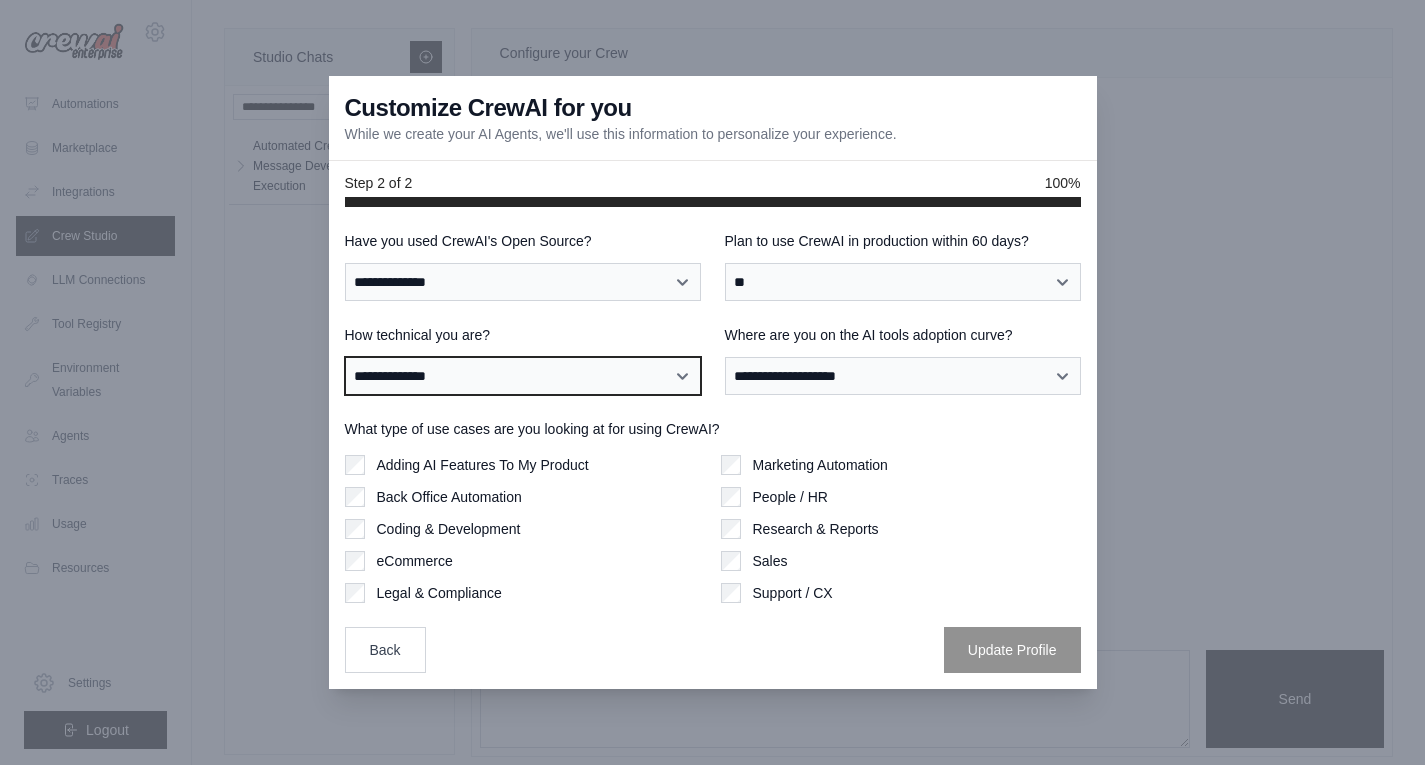 click on "**********" at bounding box center [523, 376] 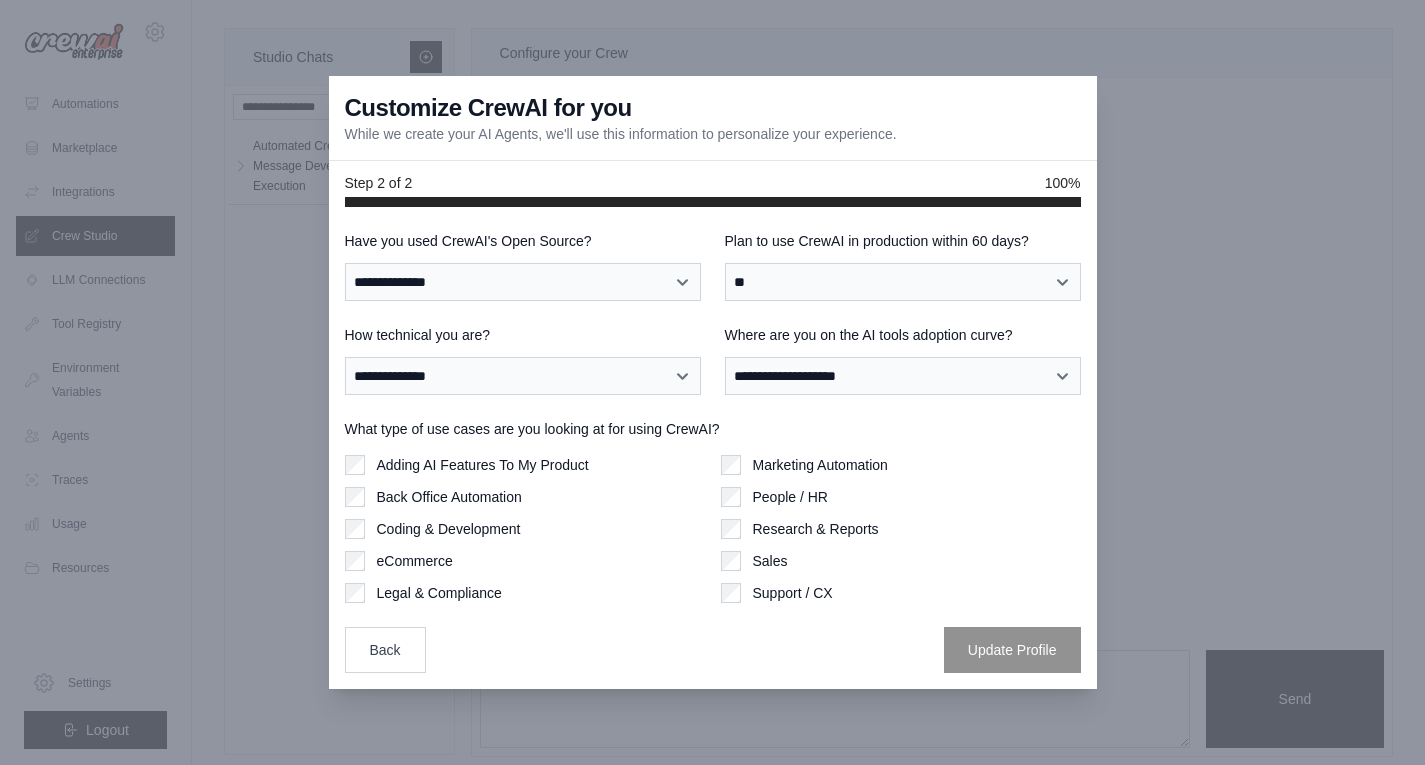 click on "Adding AI Features To My Product" at bounding box center [483, 465] 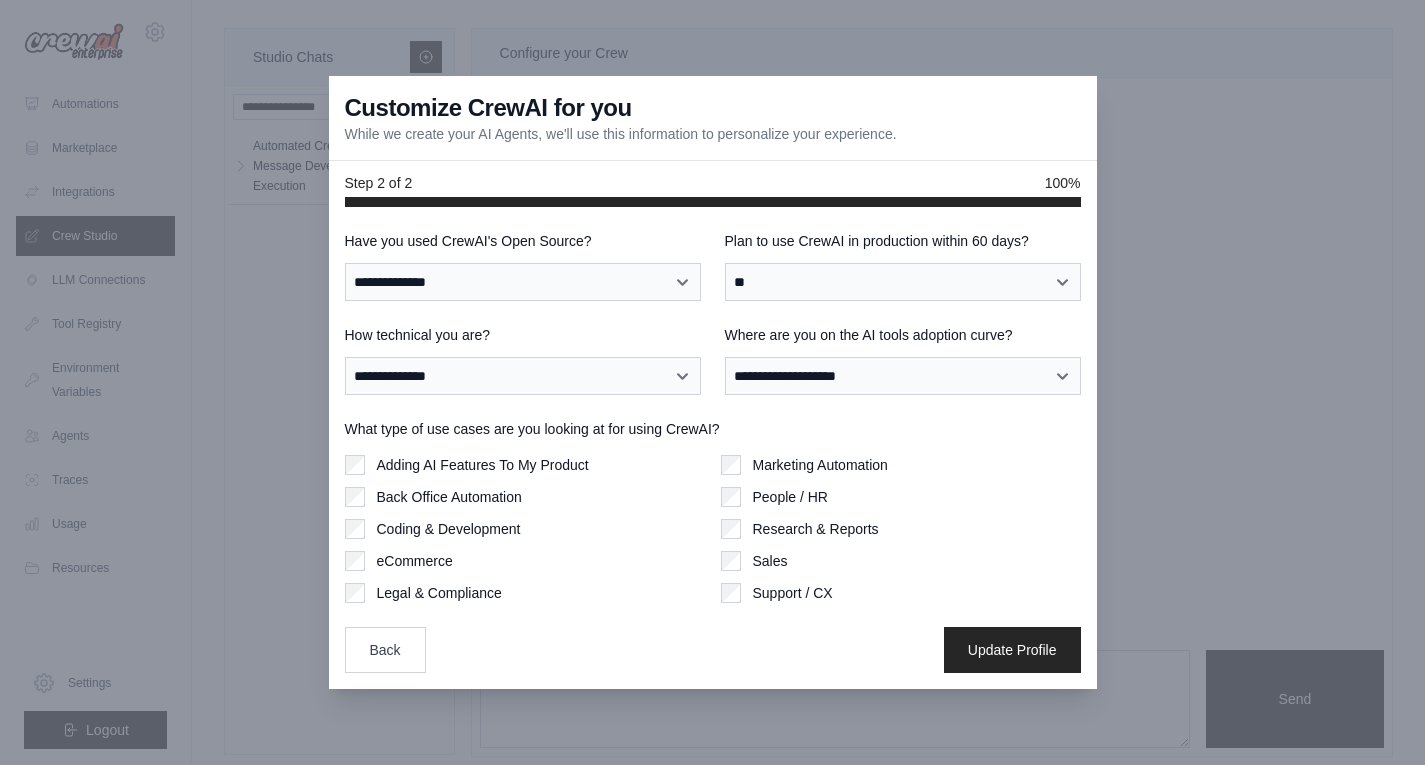 click on "Adding AI Features To My Product" at bounding box center (483, 465) 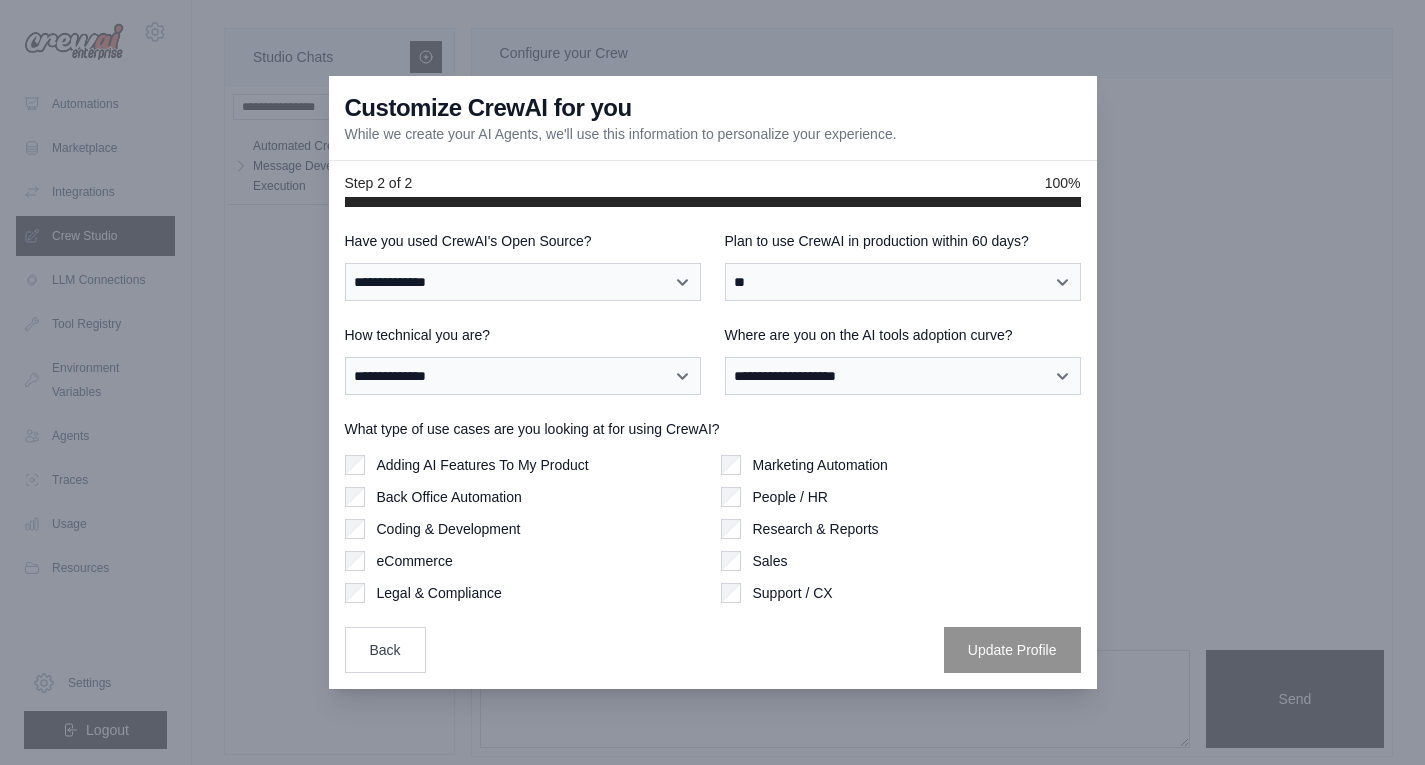 click on "Coding & Development" at bounding box center (525, 529) 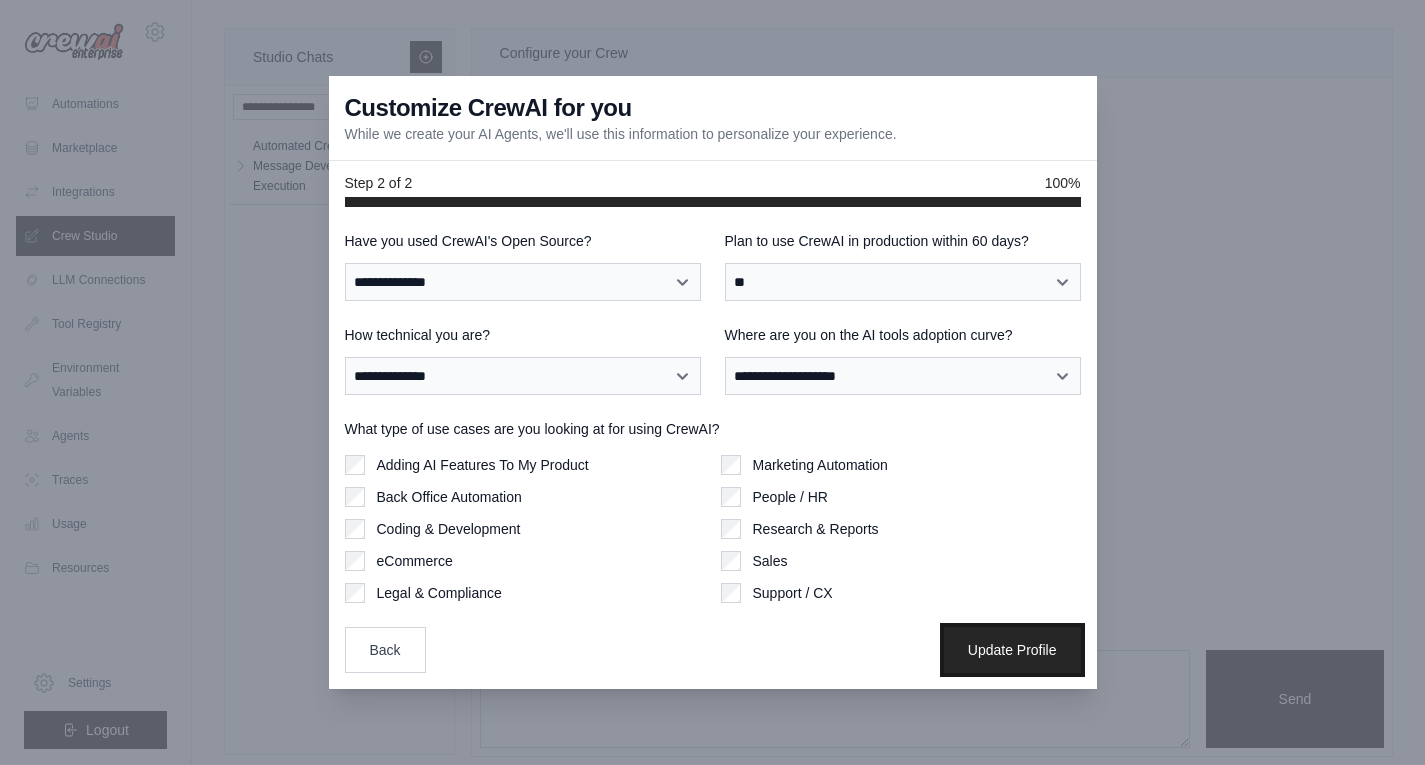 click on "Update Profile" at bounding box center [1012, 650] 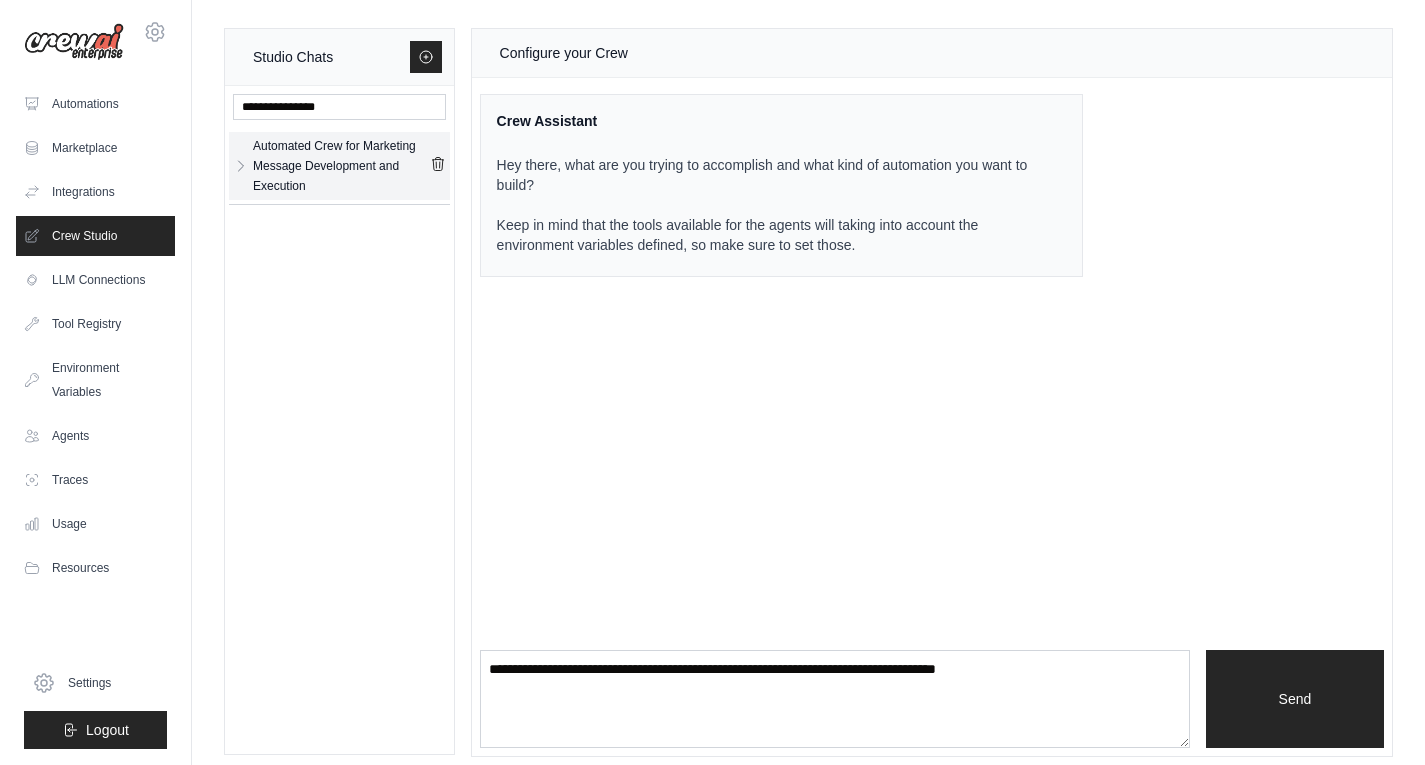 click on "Automated Crew for Marketing Message Development and Execution" at bounding box center (341, 166) 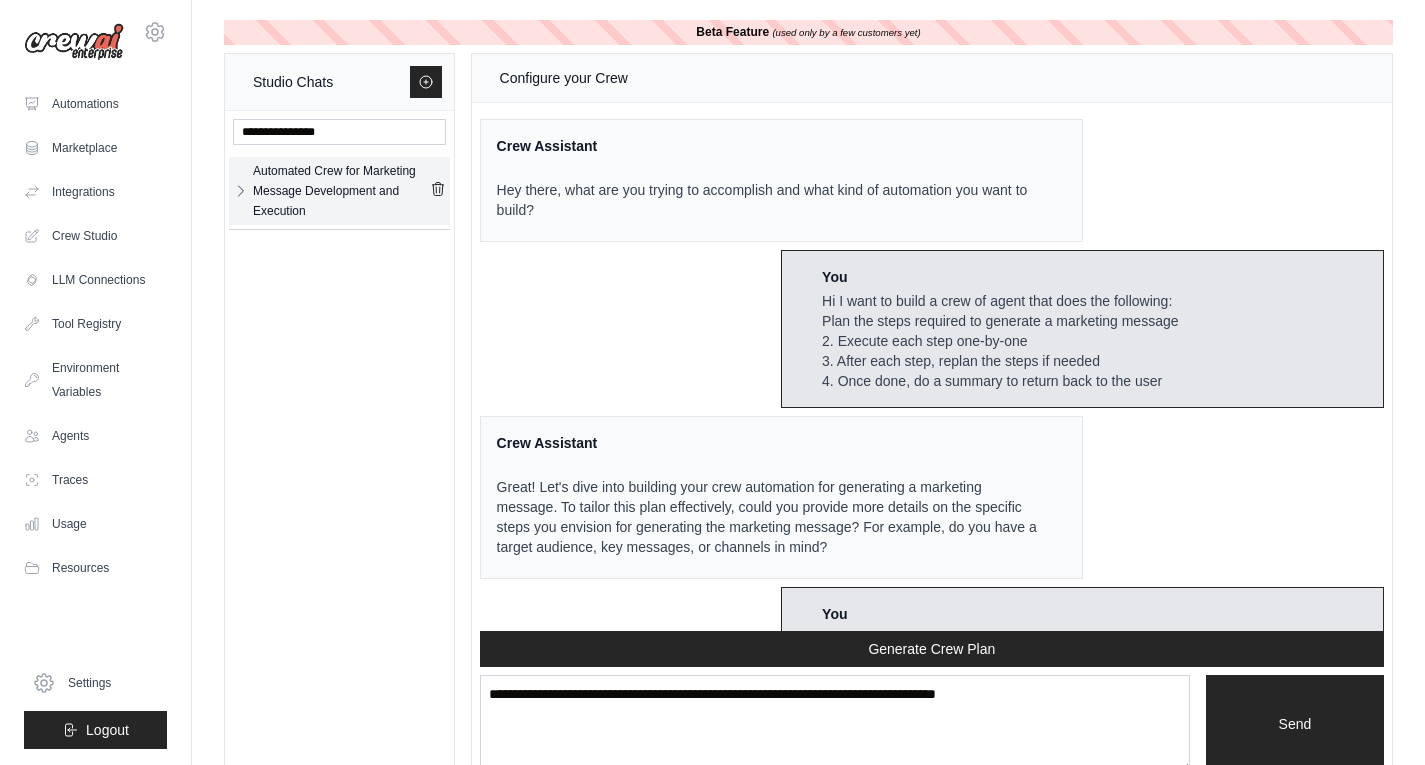 scroll, scrollTop: 6230, scrollLeft: 0, axis: vertical 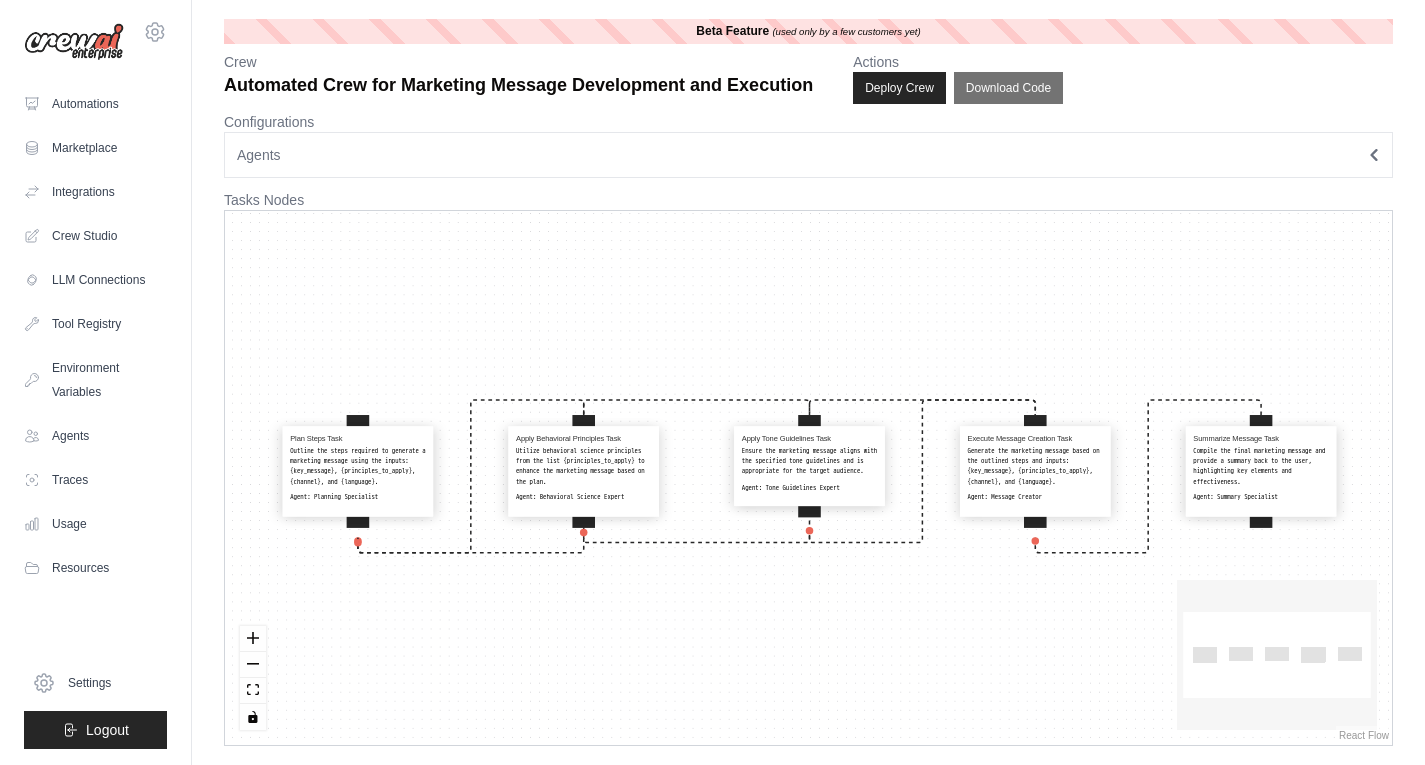 click on "Agents" at bounding box center [808, 155] 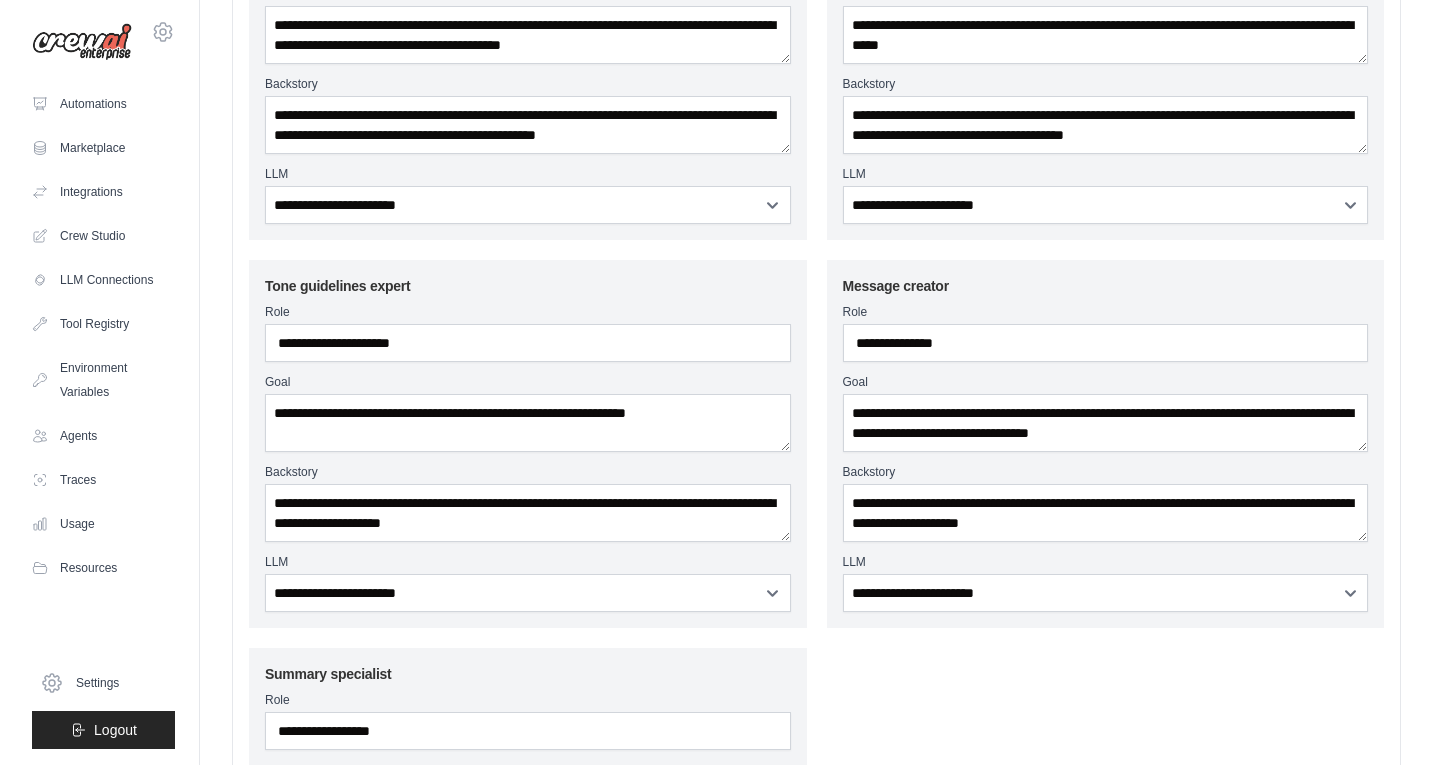 scroll, scrollTop: 0, scrollLeft: 0, axis: both 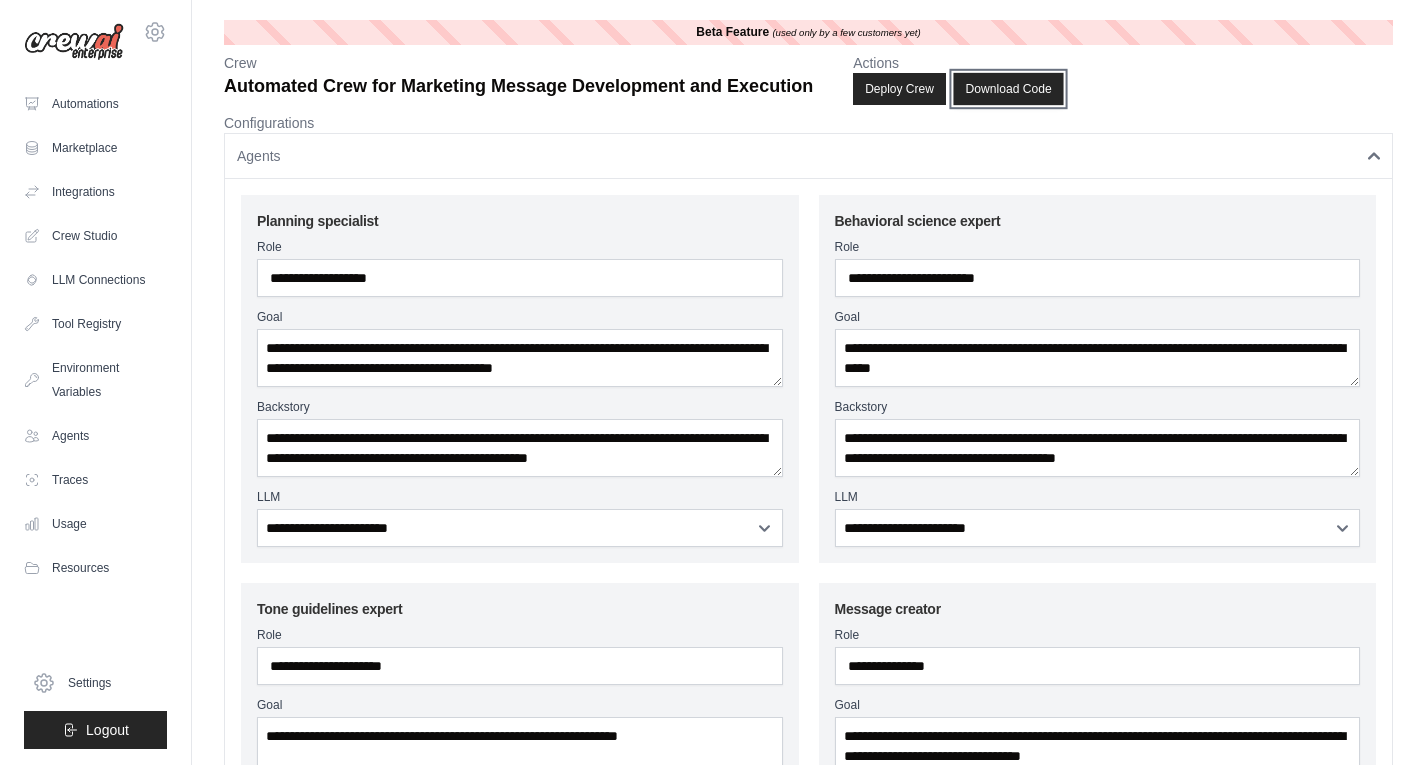 click on "Download Code" at bounding box center [1008, 89] 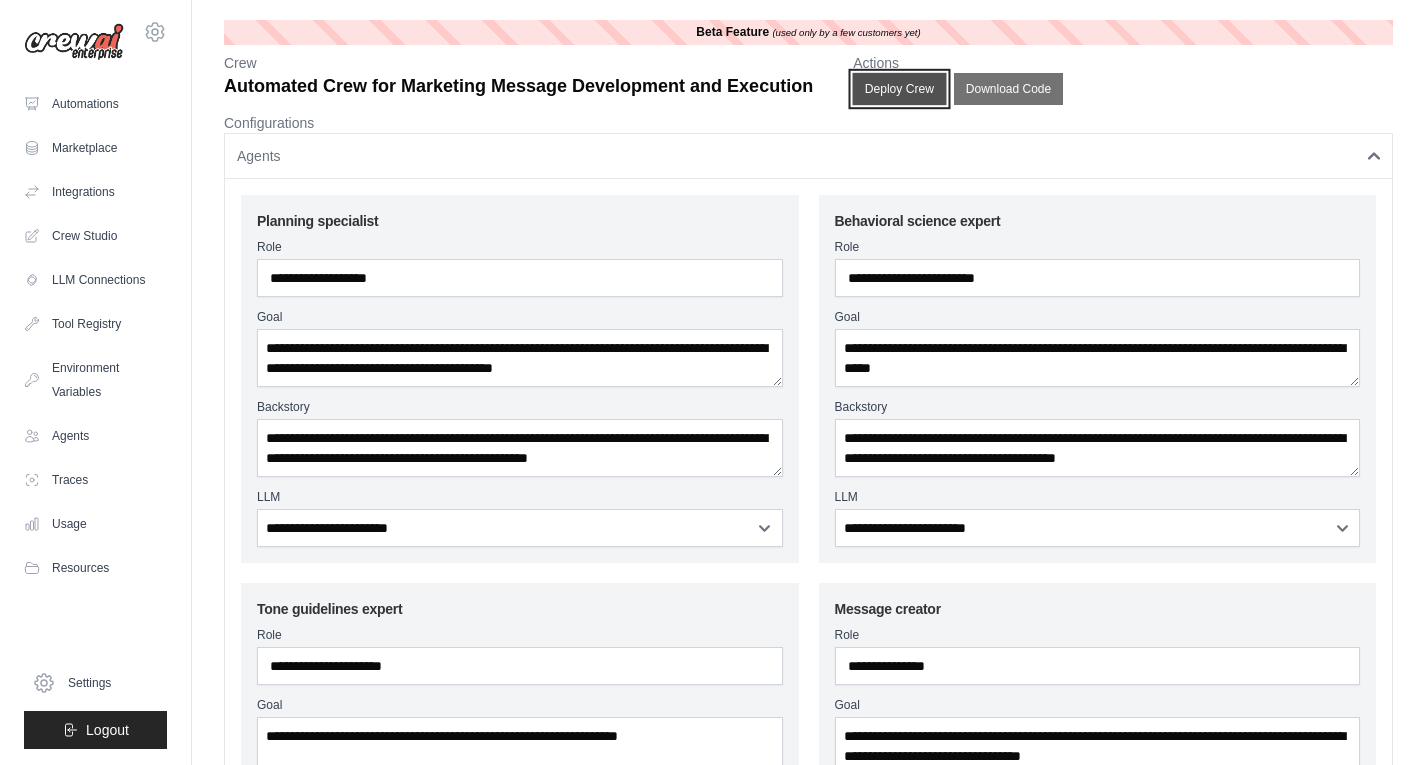 click on "Deploy Crew" at bounding box center (900, 89) 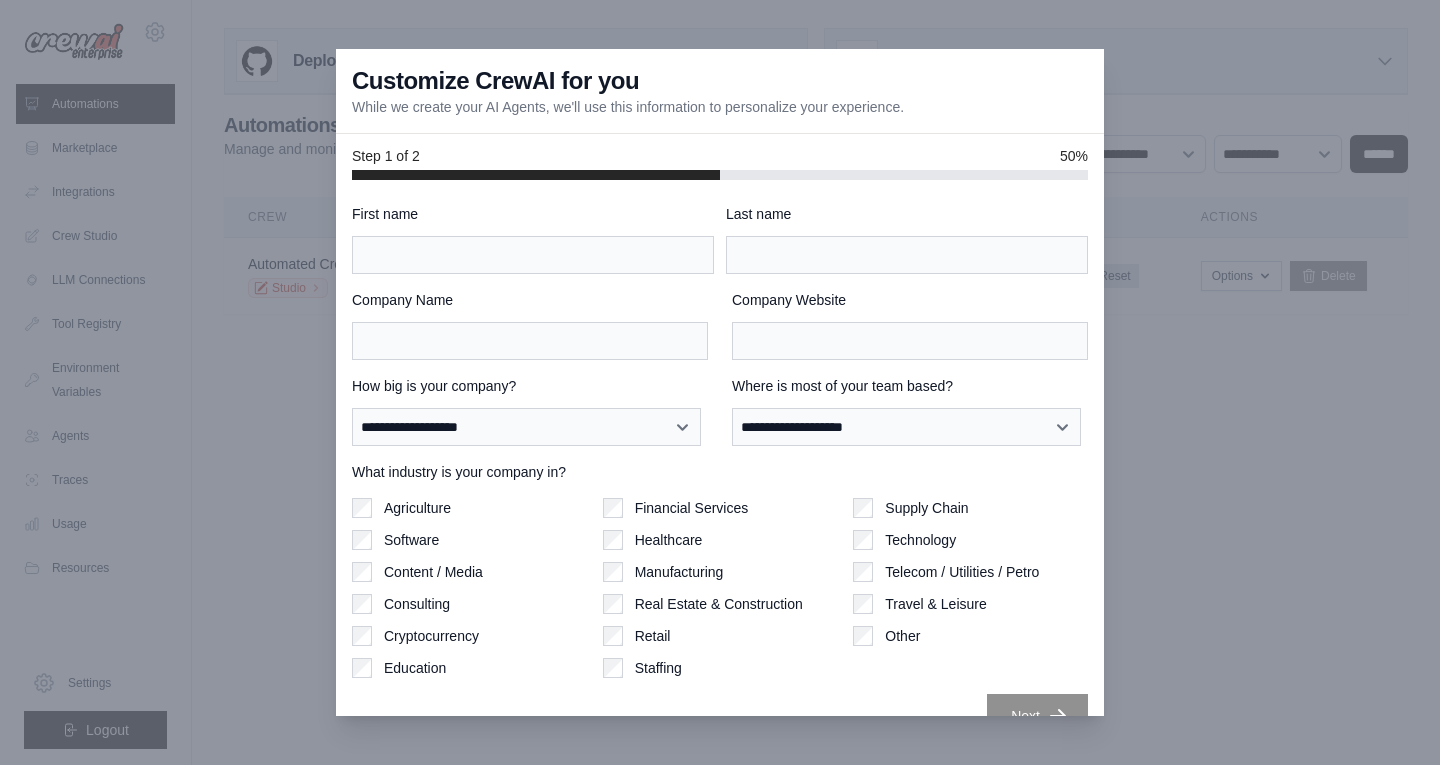 scroll, scrollTop: 0, scrollLeft: 0, axis: both 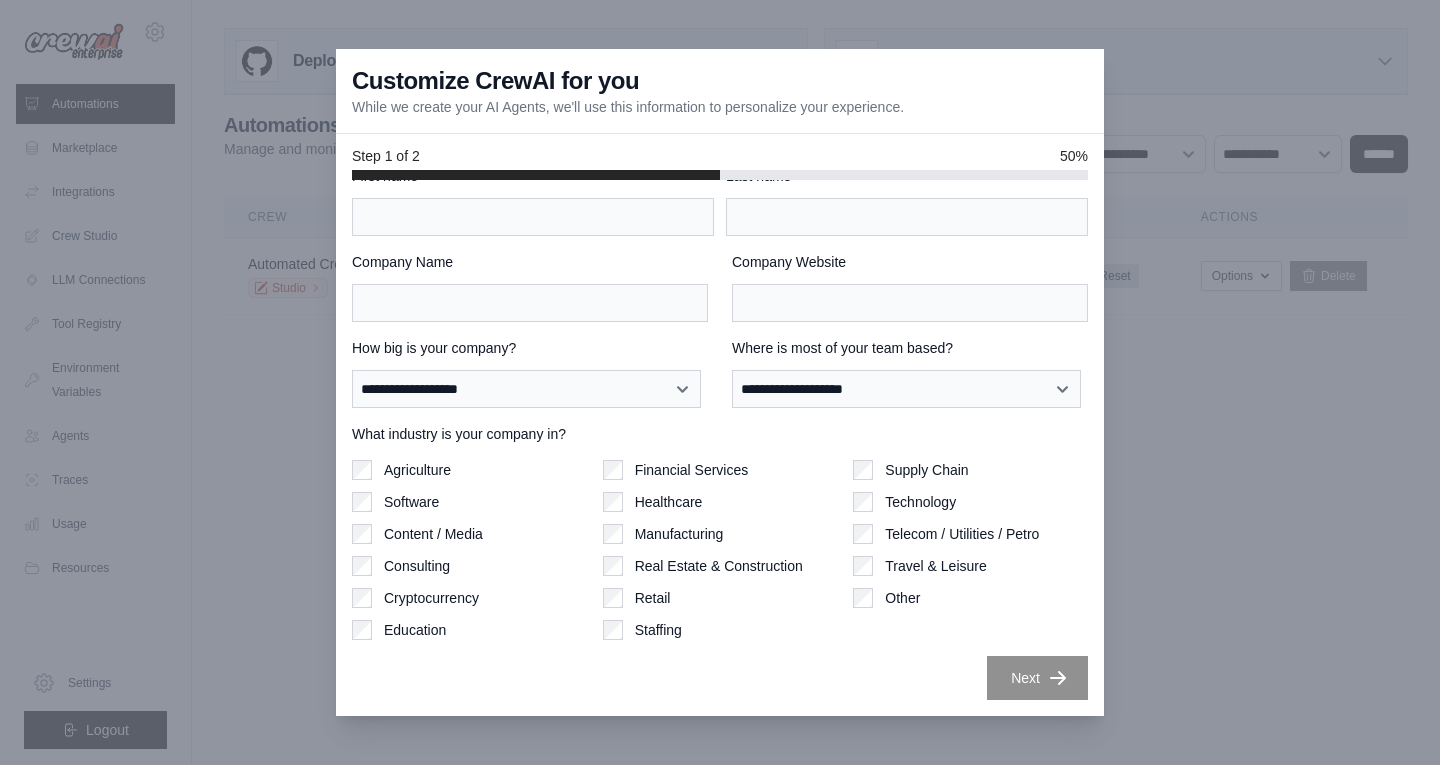 click at bounding box center [720, 382] 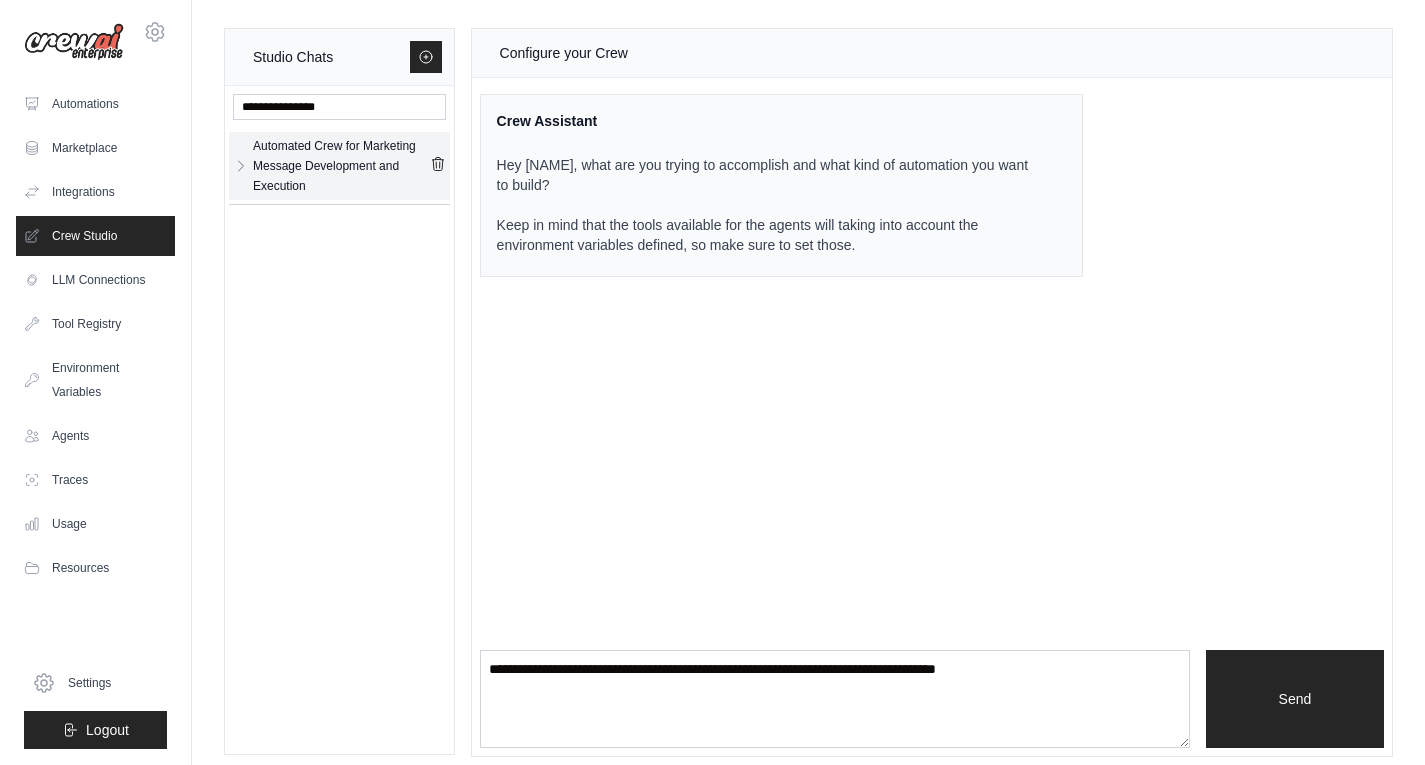 scroll, scrollTop: 0, scrollLeft: 0, axis: both 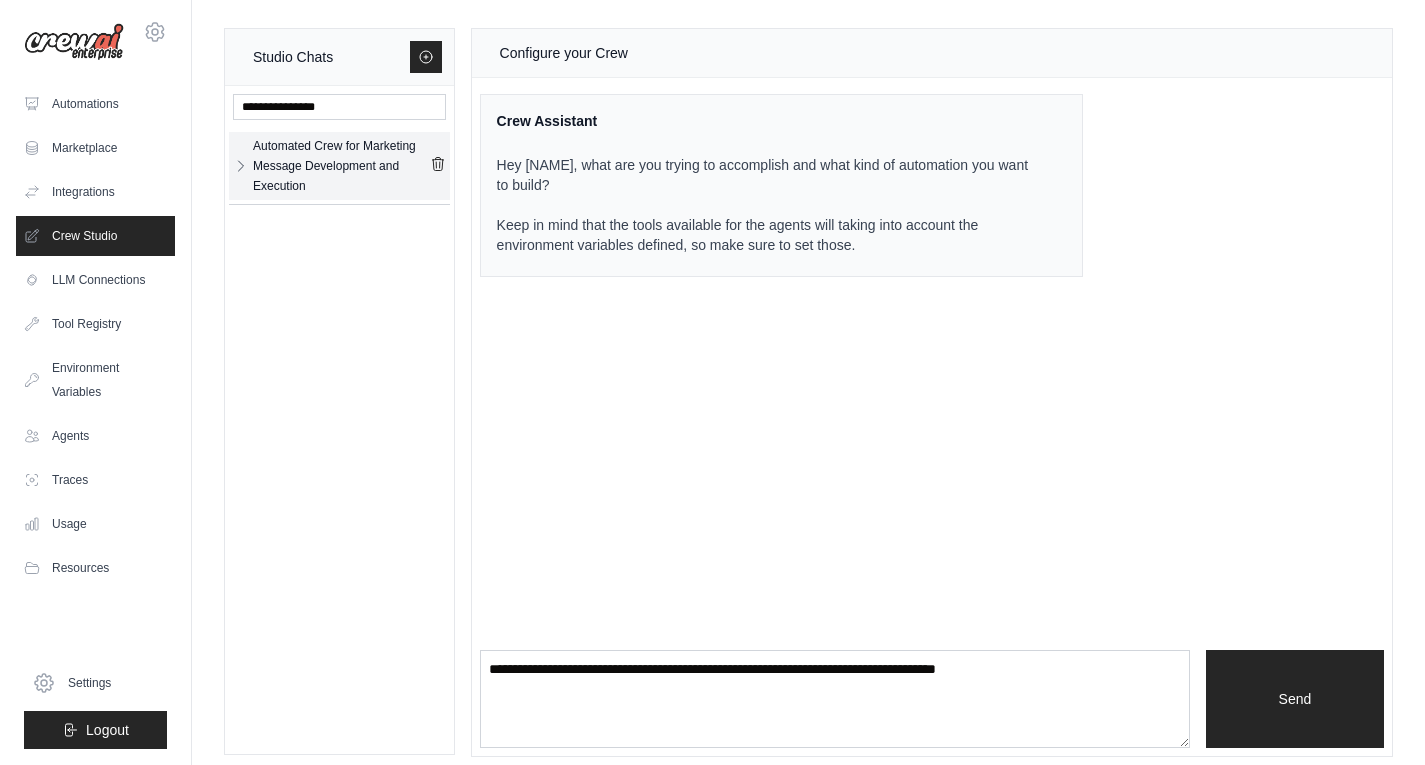 click 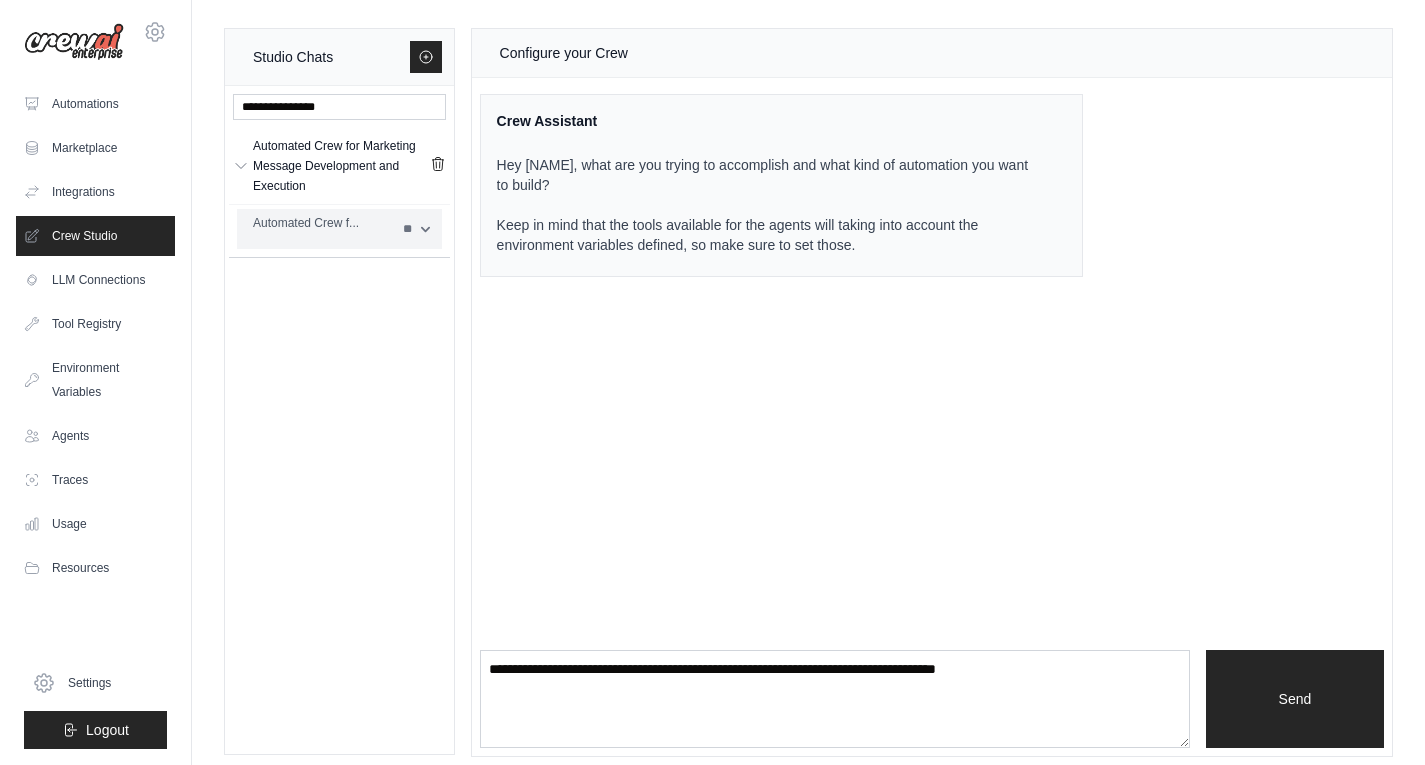 click on "Automated Crew f..." at bounding box center (322, 223) 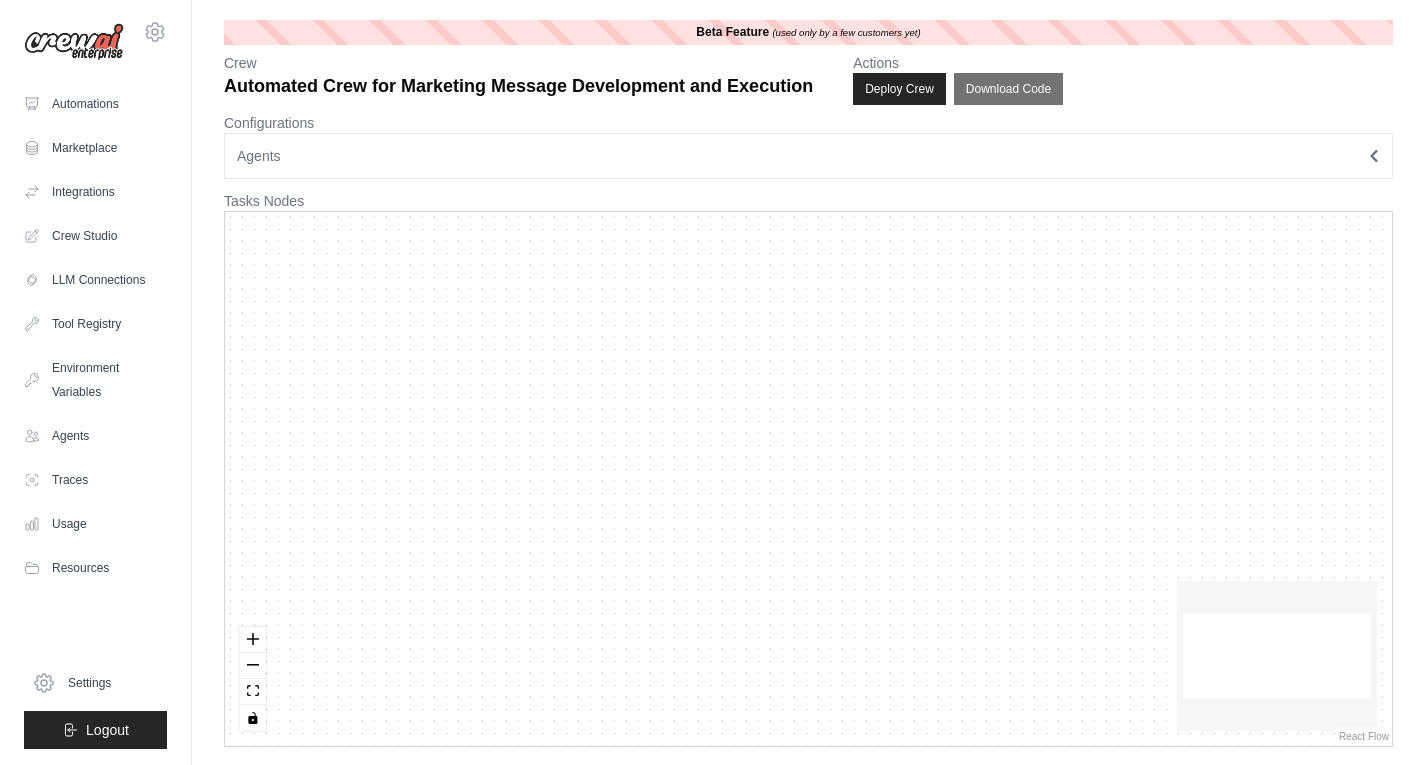 scroll, scrollTop: 0, scrollLeft: 0, axis: both 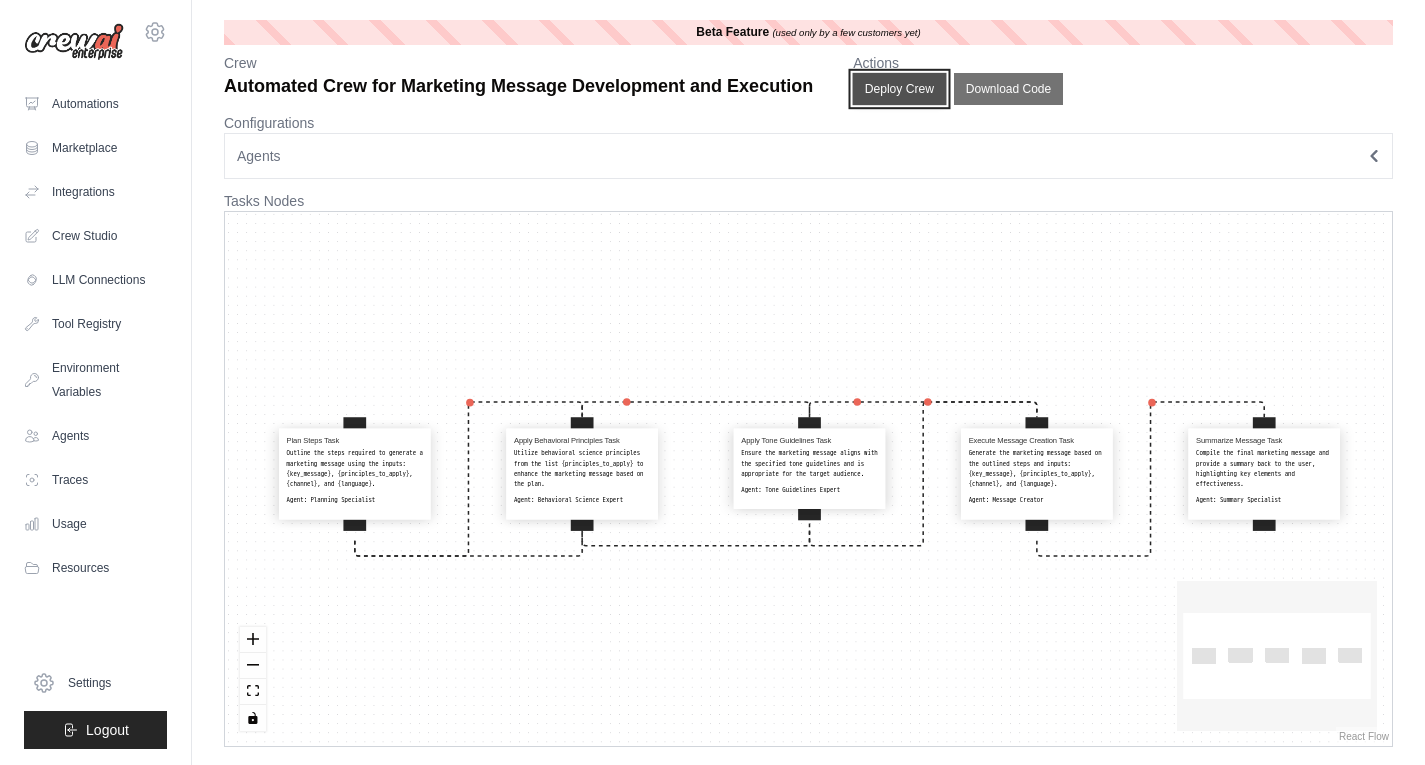 click on "Deploy Crew" at bounding box center (900, 89) 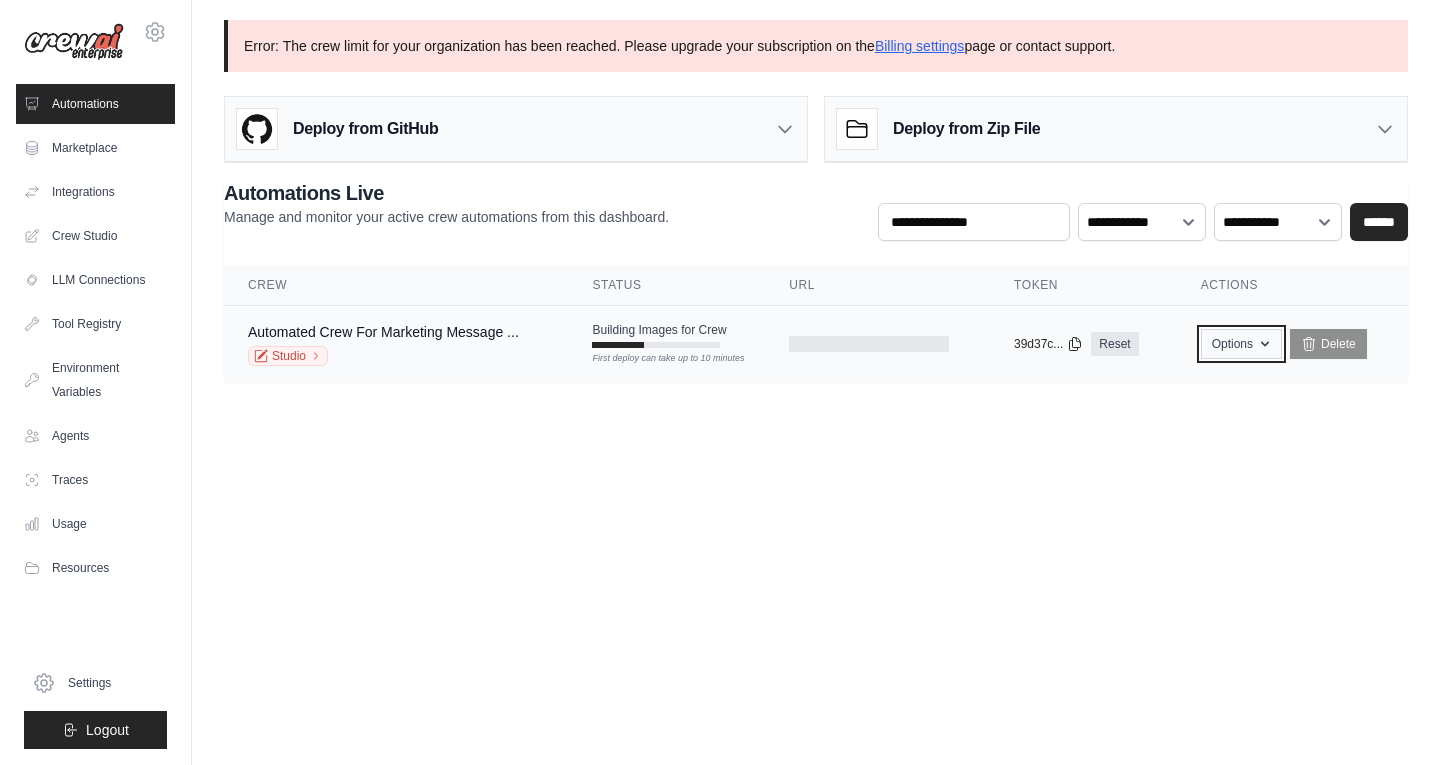 click 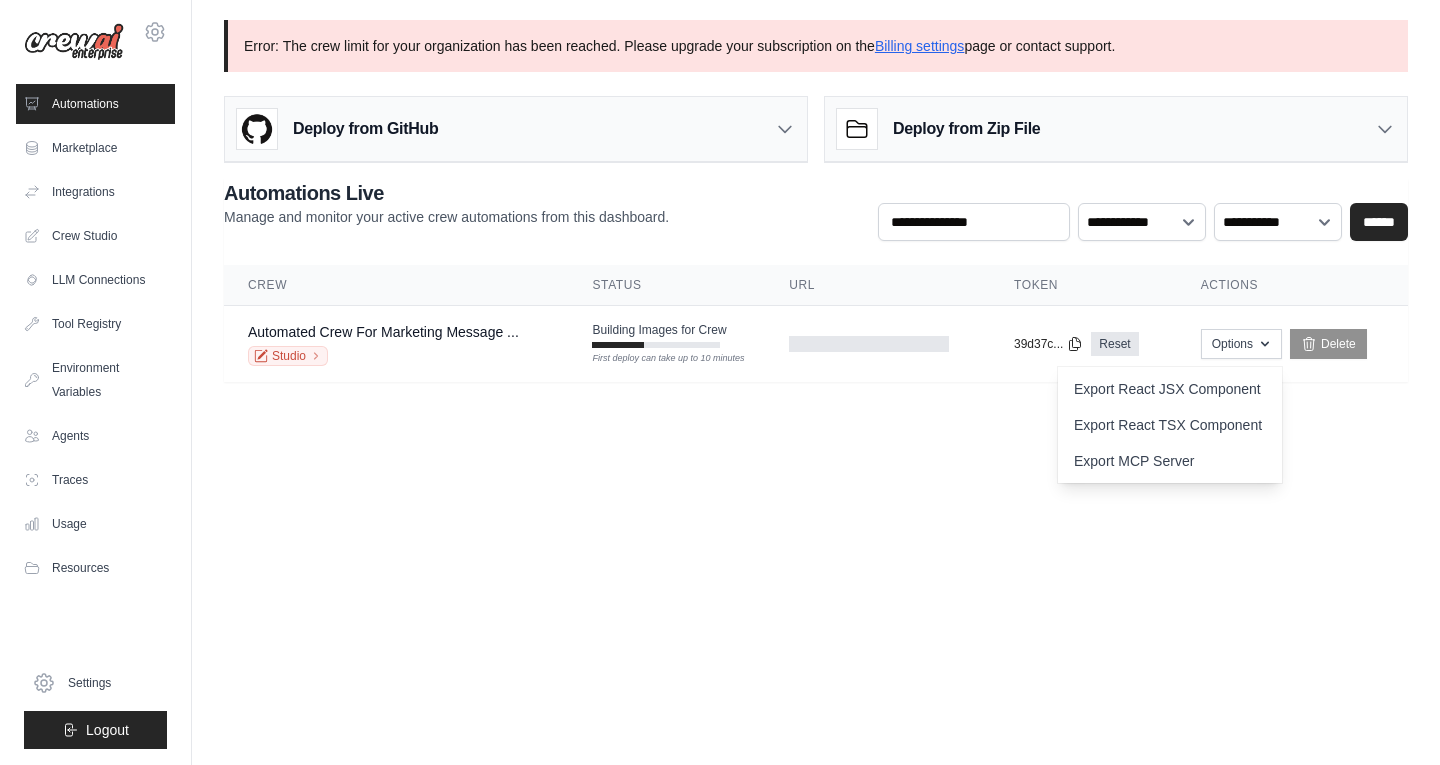 click on "Error: The crew limit for your organization has been reached. Please upgrade your subscription on the  Billing settings  page or contact support.
Deploy from GitHub
Deploy your project directly from GitHub. Select a repository and
branch to get started.
Changes will be automatically synchronized with your deployment.
Configure GitHub
Deploy from Zip File" at bounding box center (816, 213) 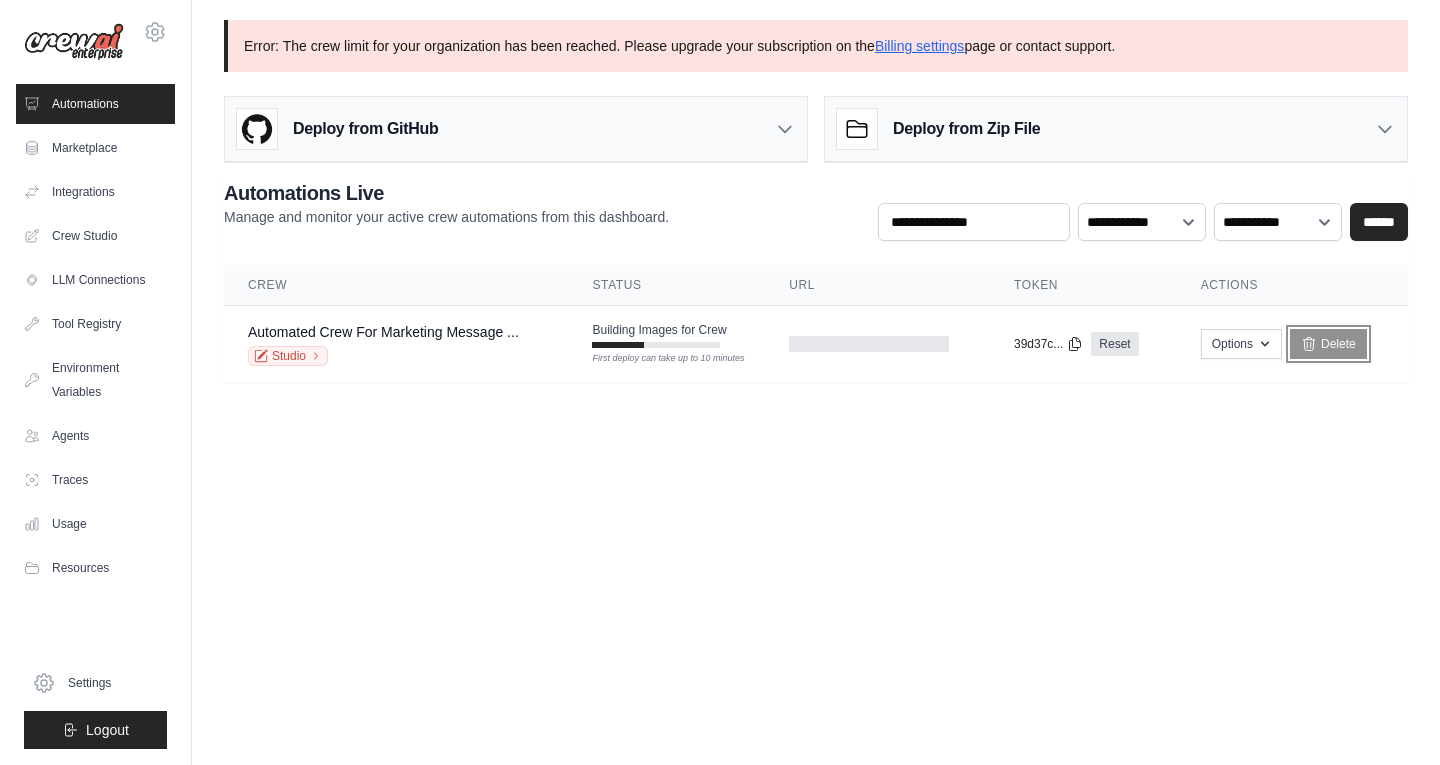 click on "Delete" at bounding box center [1328, 344] 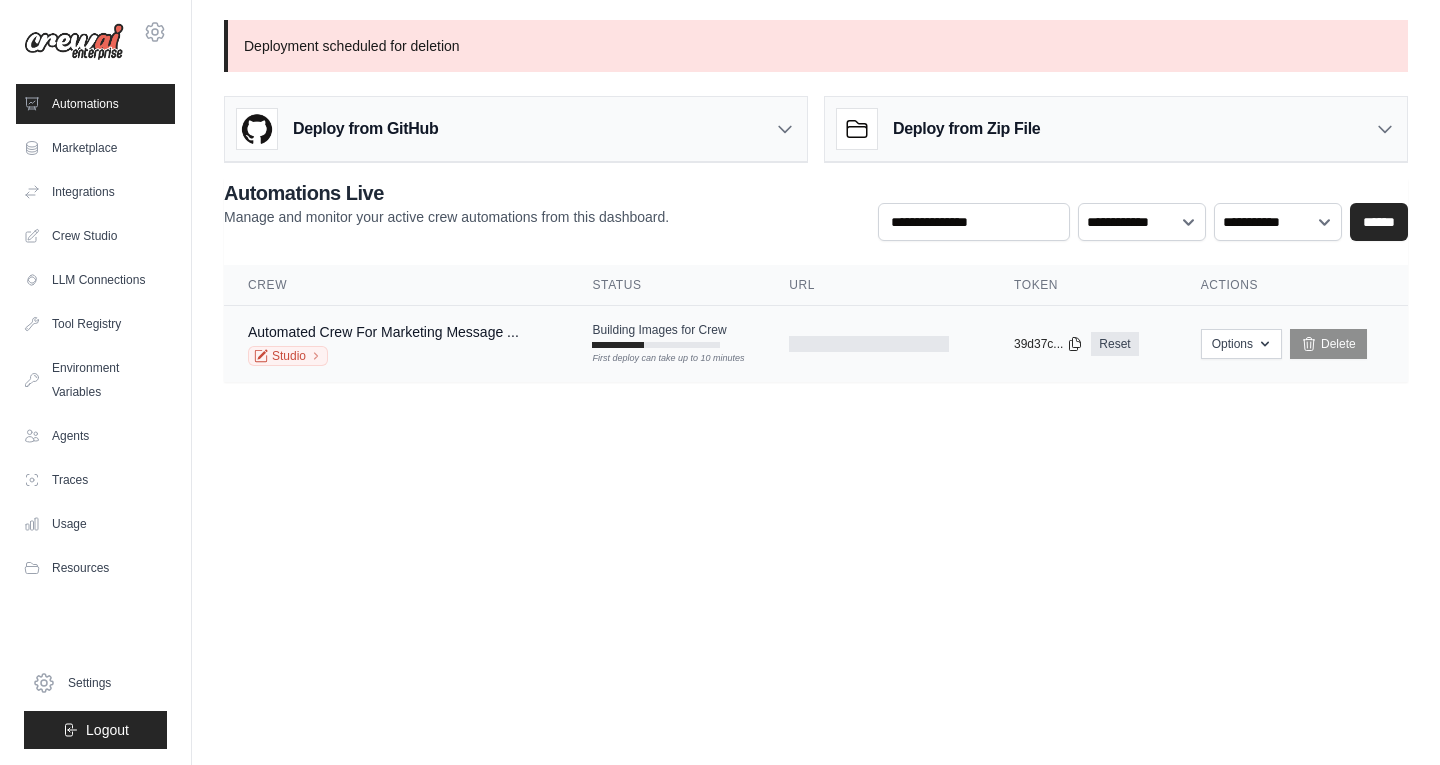 scroll, scrollTop: 0, scrollLeft: 0, axis: both 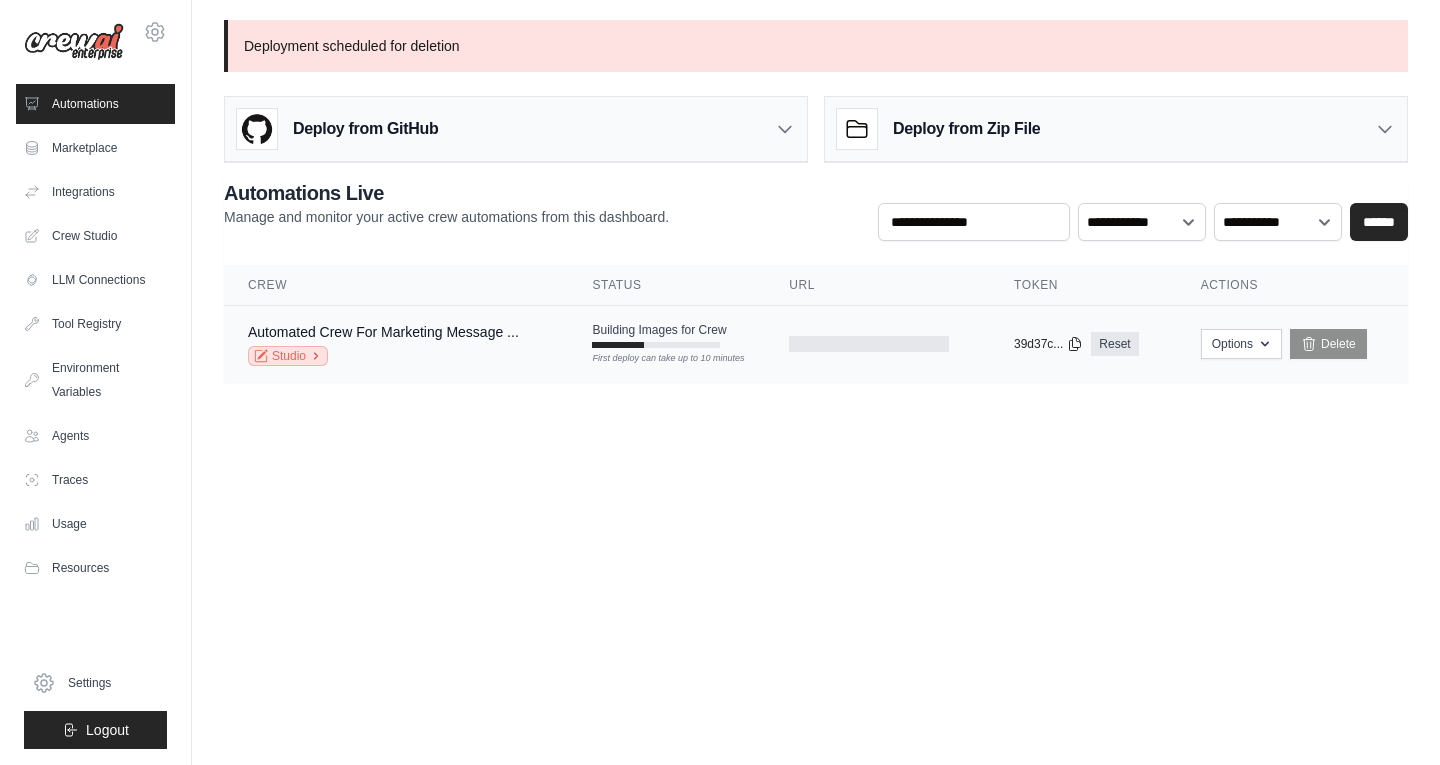 click on "Studio" at bounding box center [288, 356] 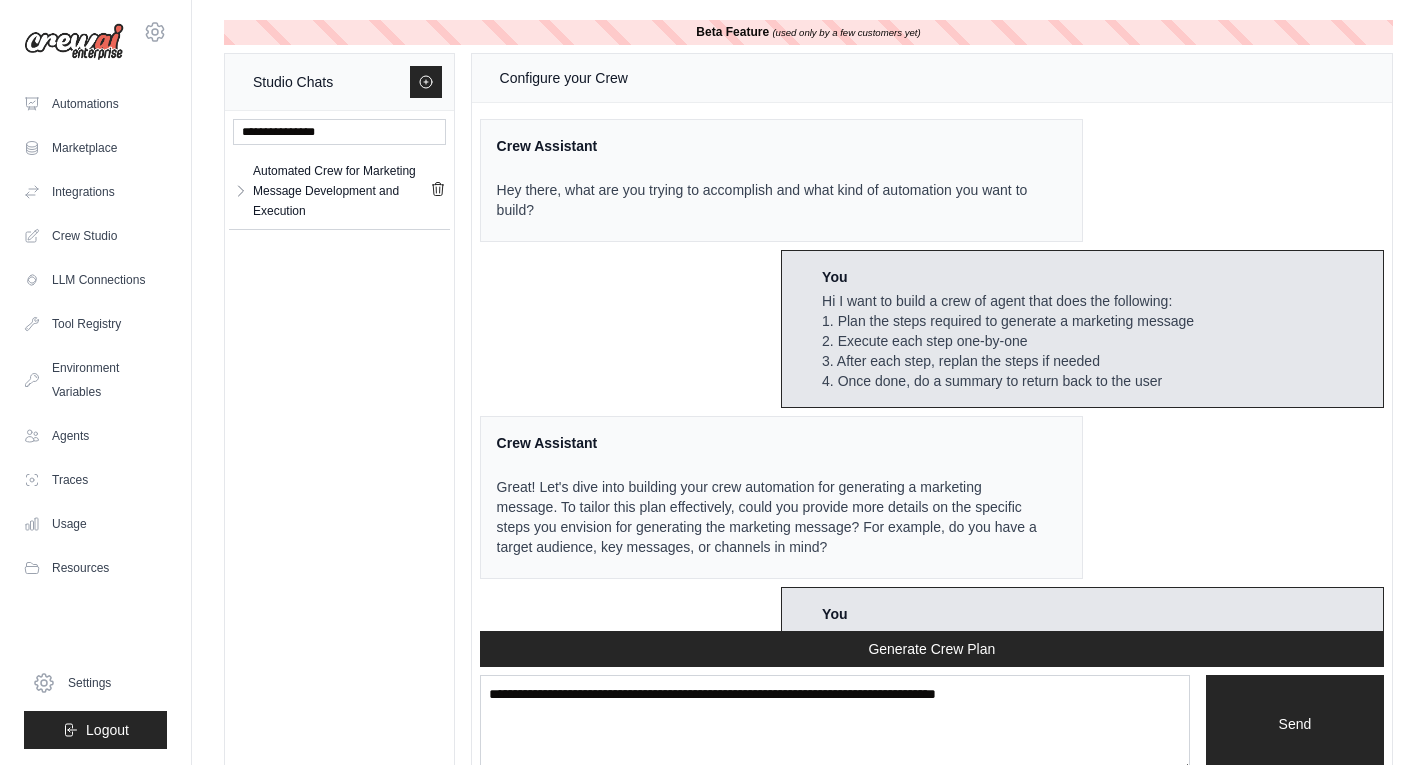 scroll, scrollTop: 6230, scrollLeft: 0, axis: vertical 